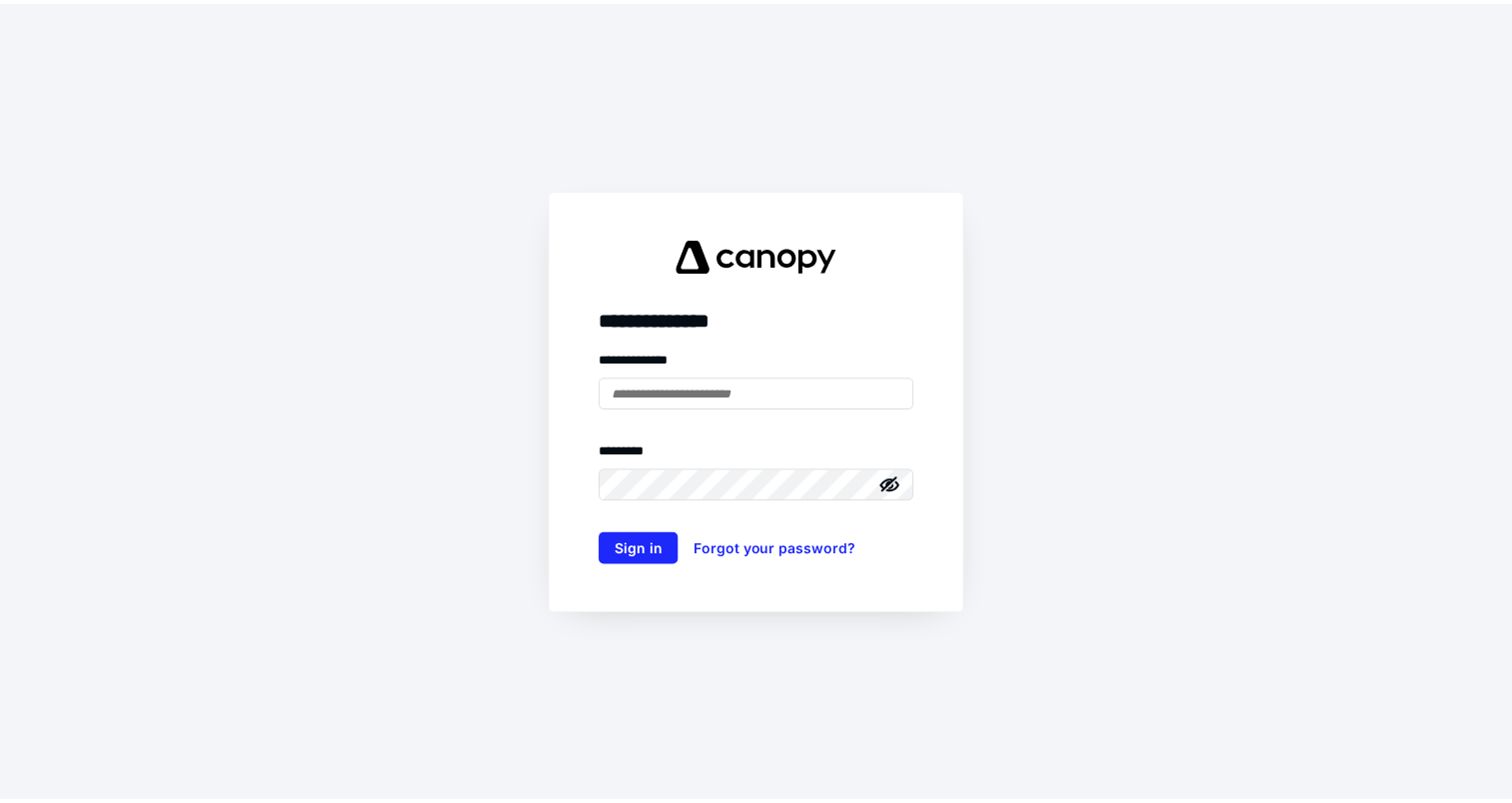 scroll, scrollTop: 0, scrollLeft: 0, axis: both 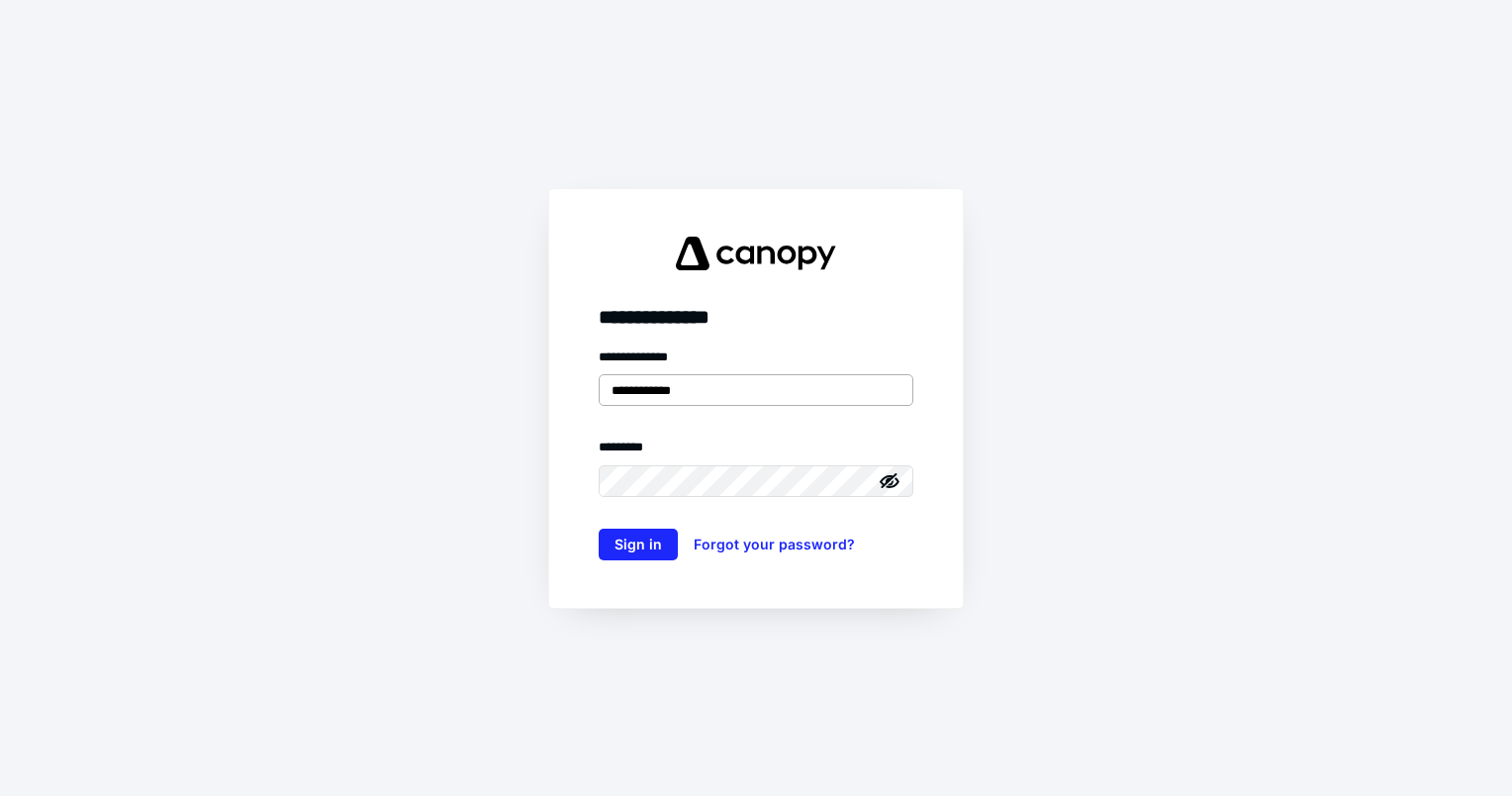 click on "**********" at bounding box center [756, 390] 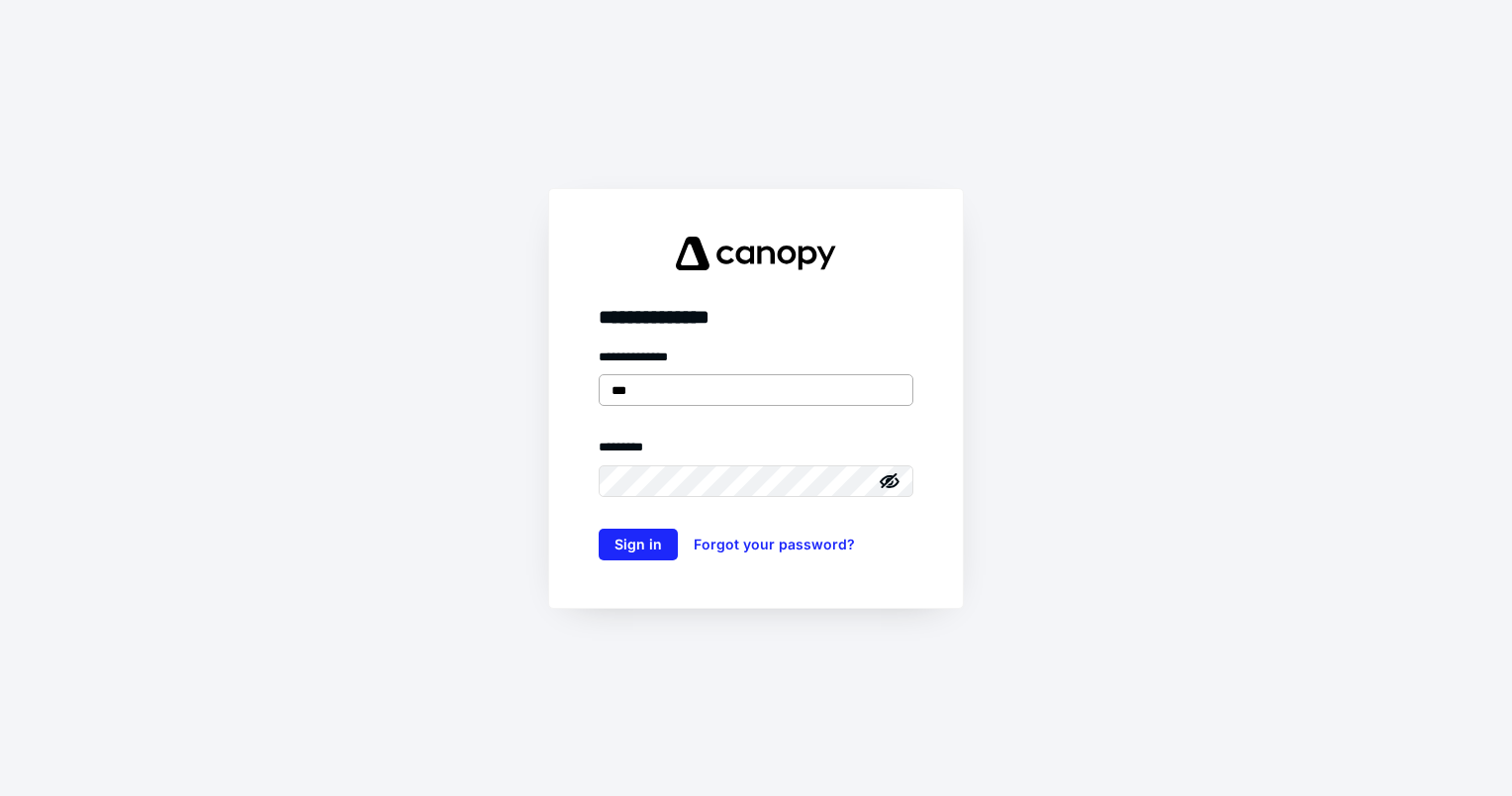 type on "**********" 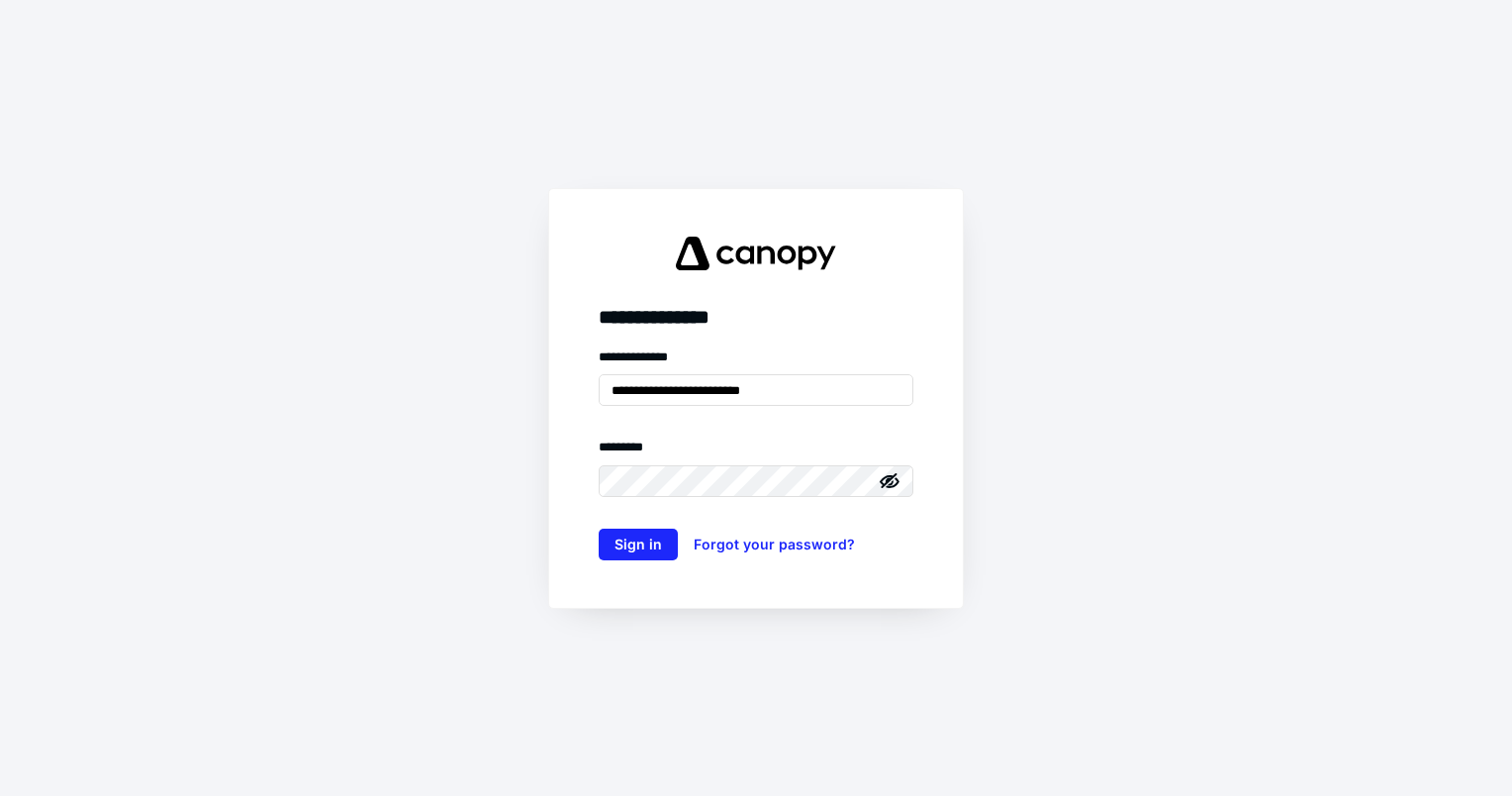 click 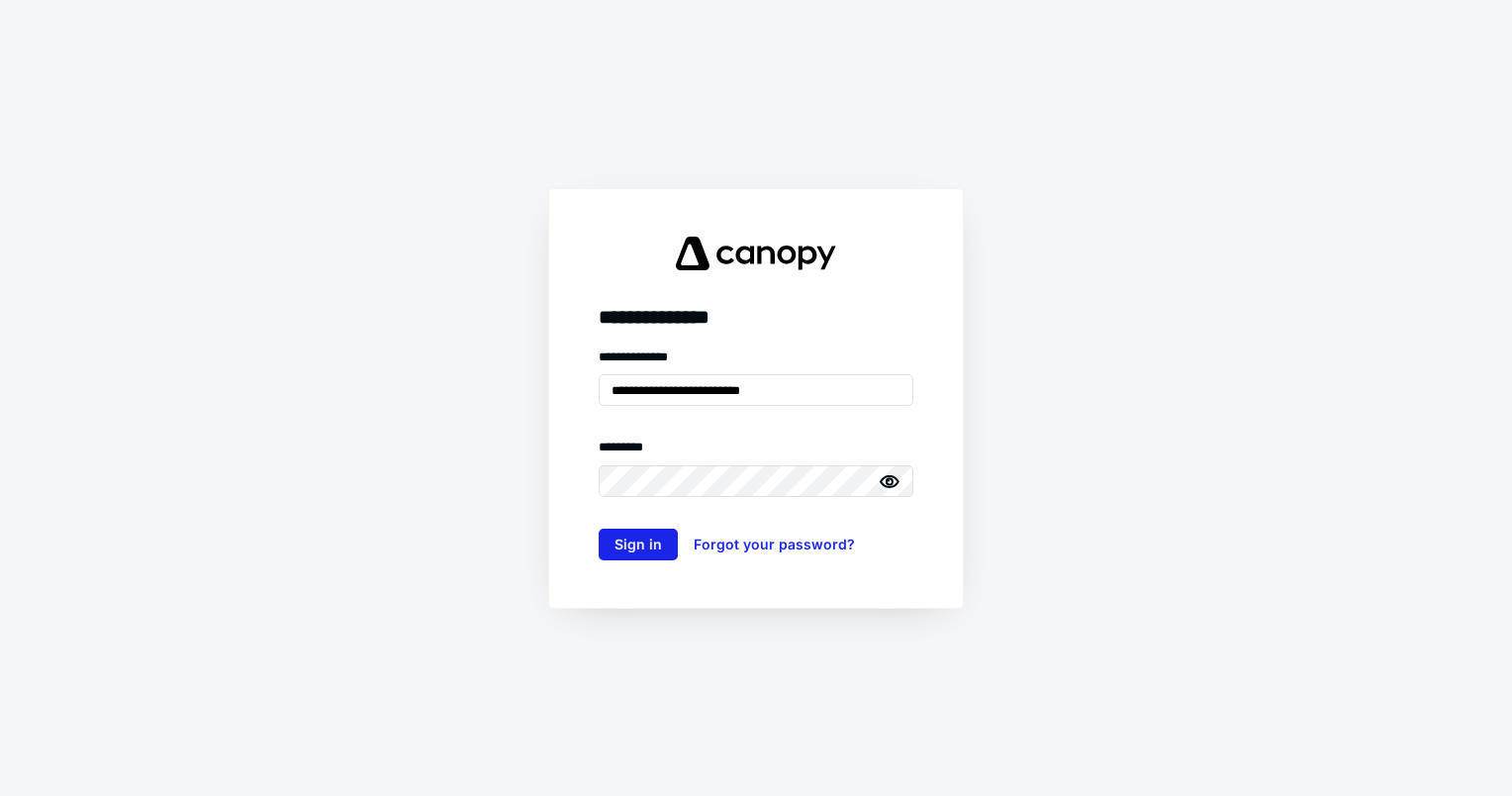click on "Sign in" at bounding box center [638, 545] 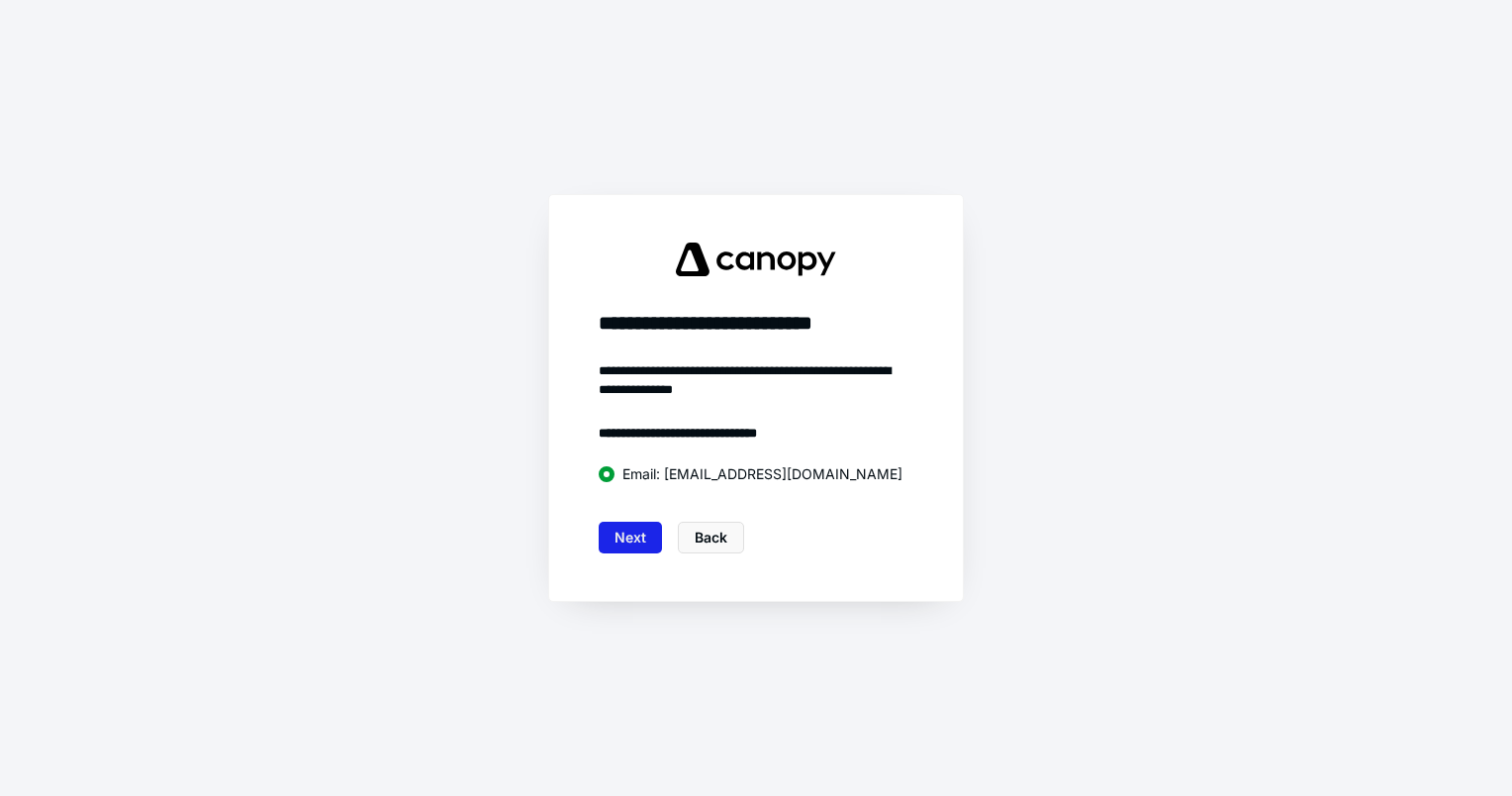 click on "Next" at bounding box center (630, 538) 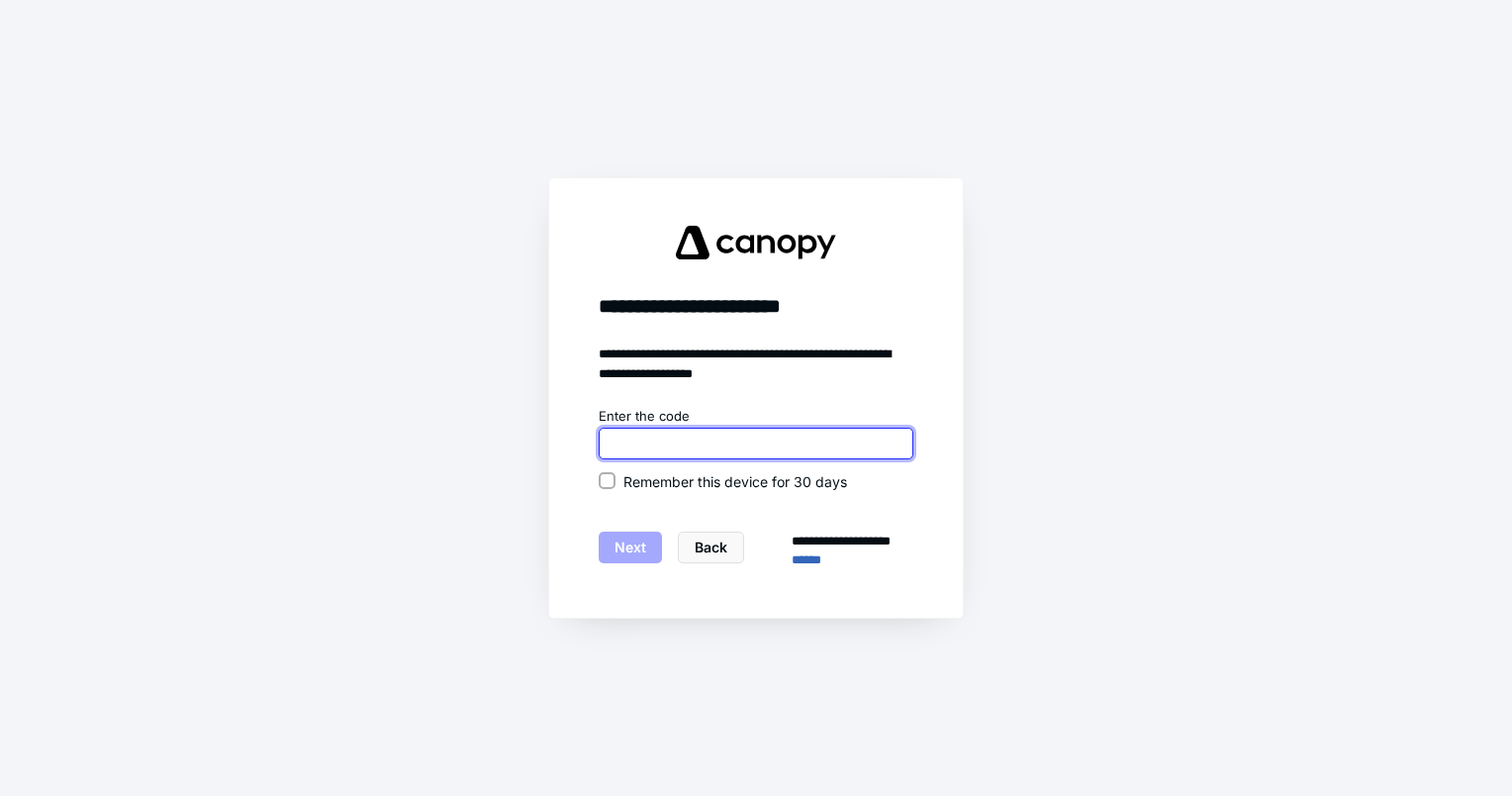 paste on "******" 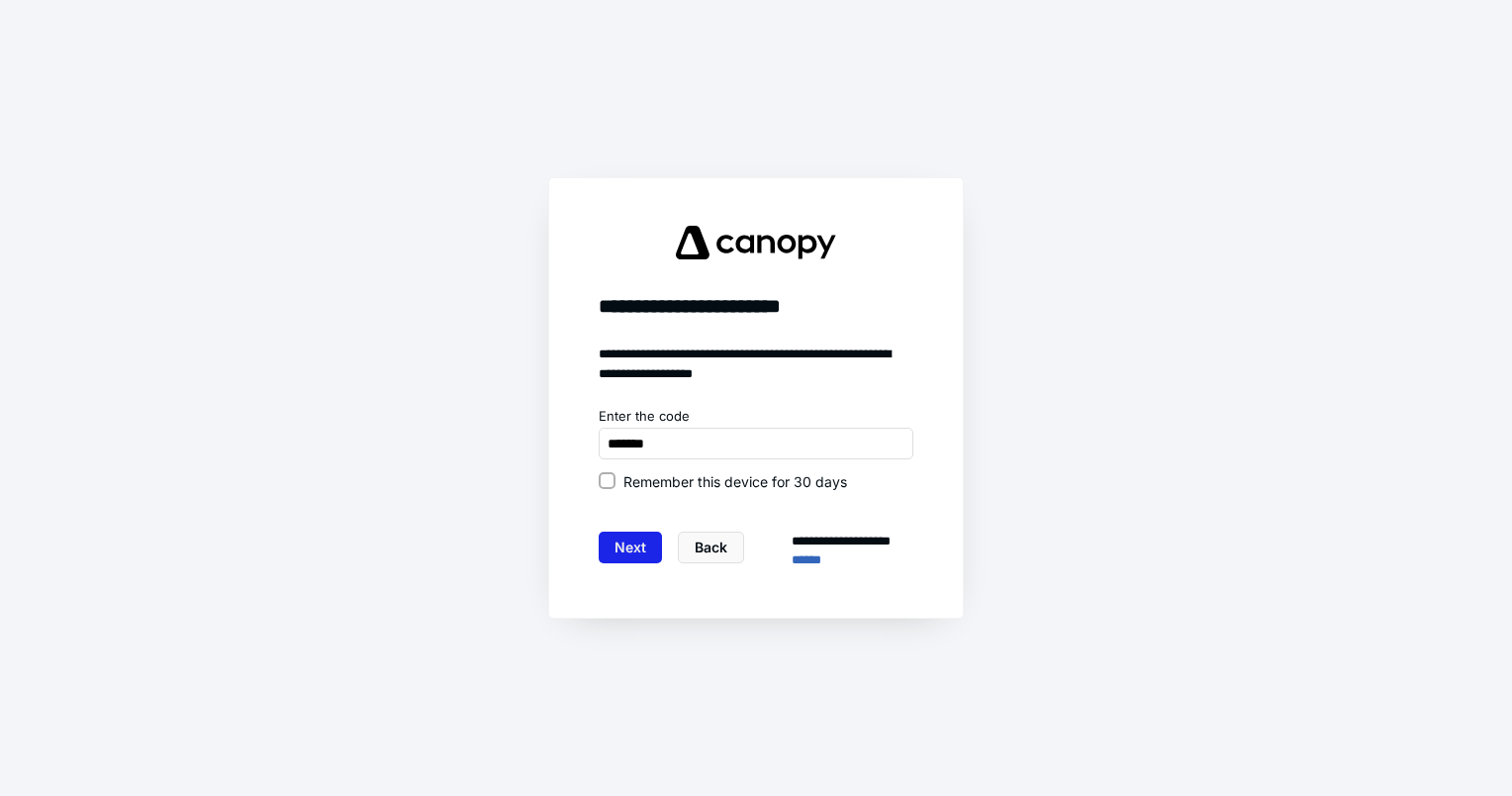 type on "******" 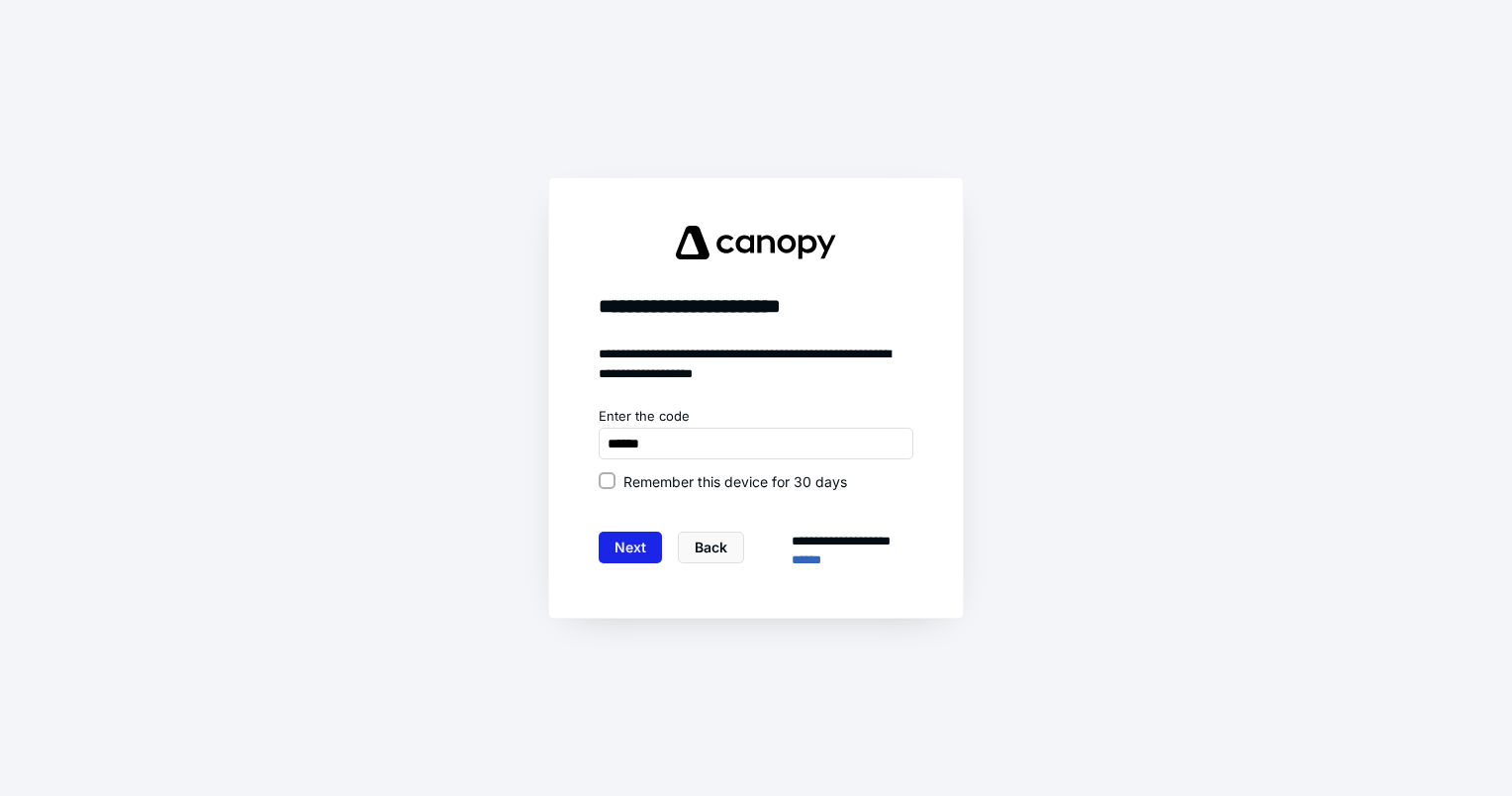 click on "Next" at bounding box center (630, 547) 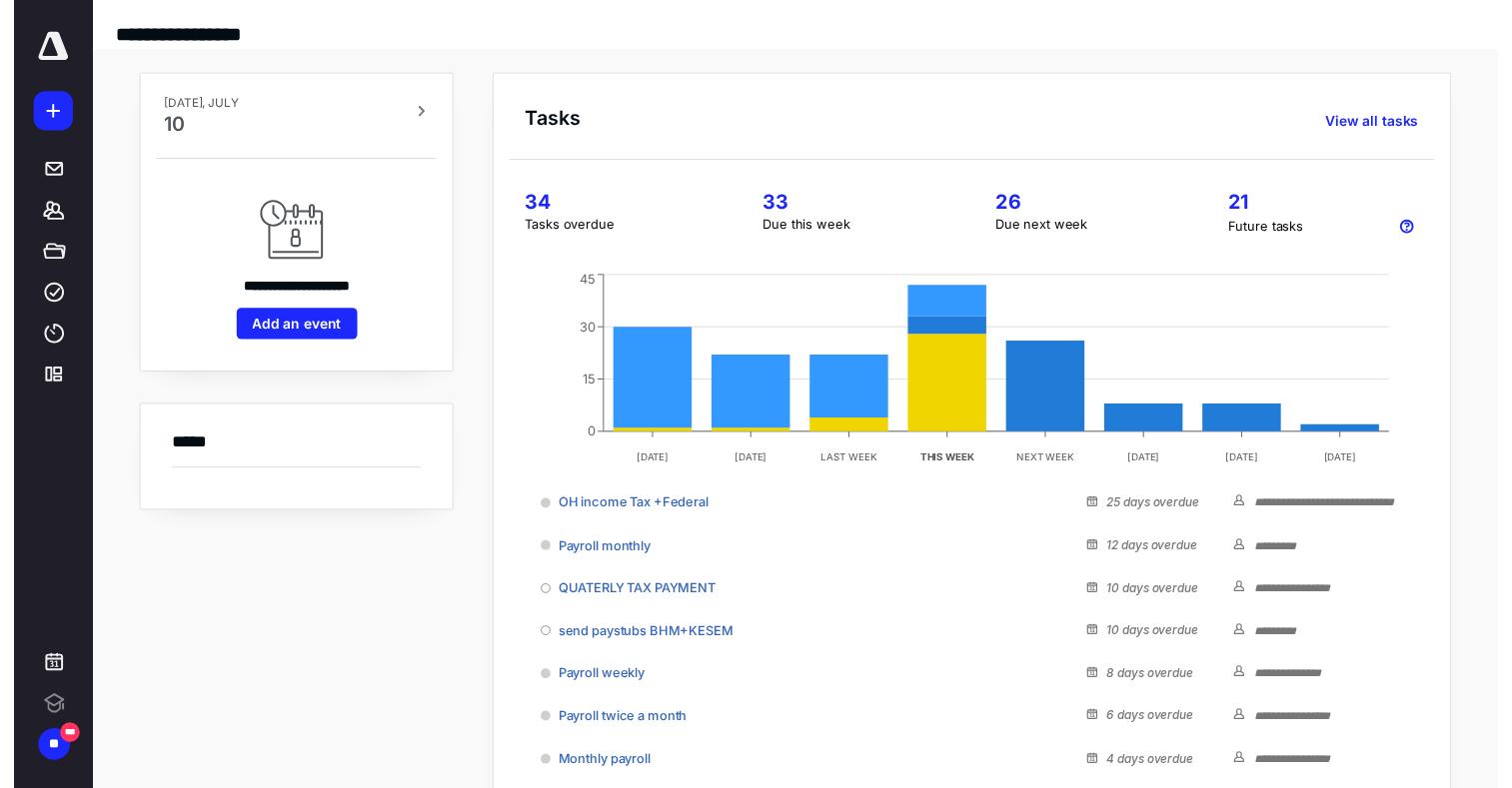 scroll, scrollTop: 0, scrollLeft: 0, axis: both 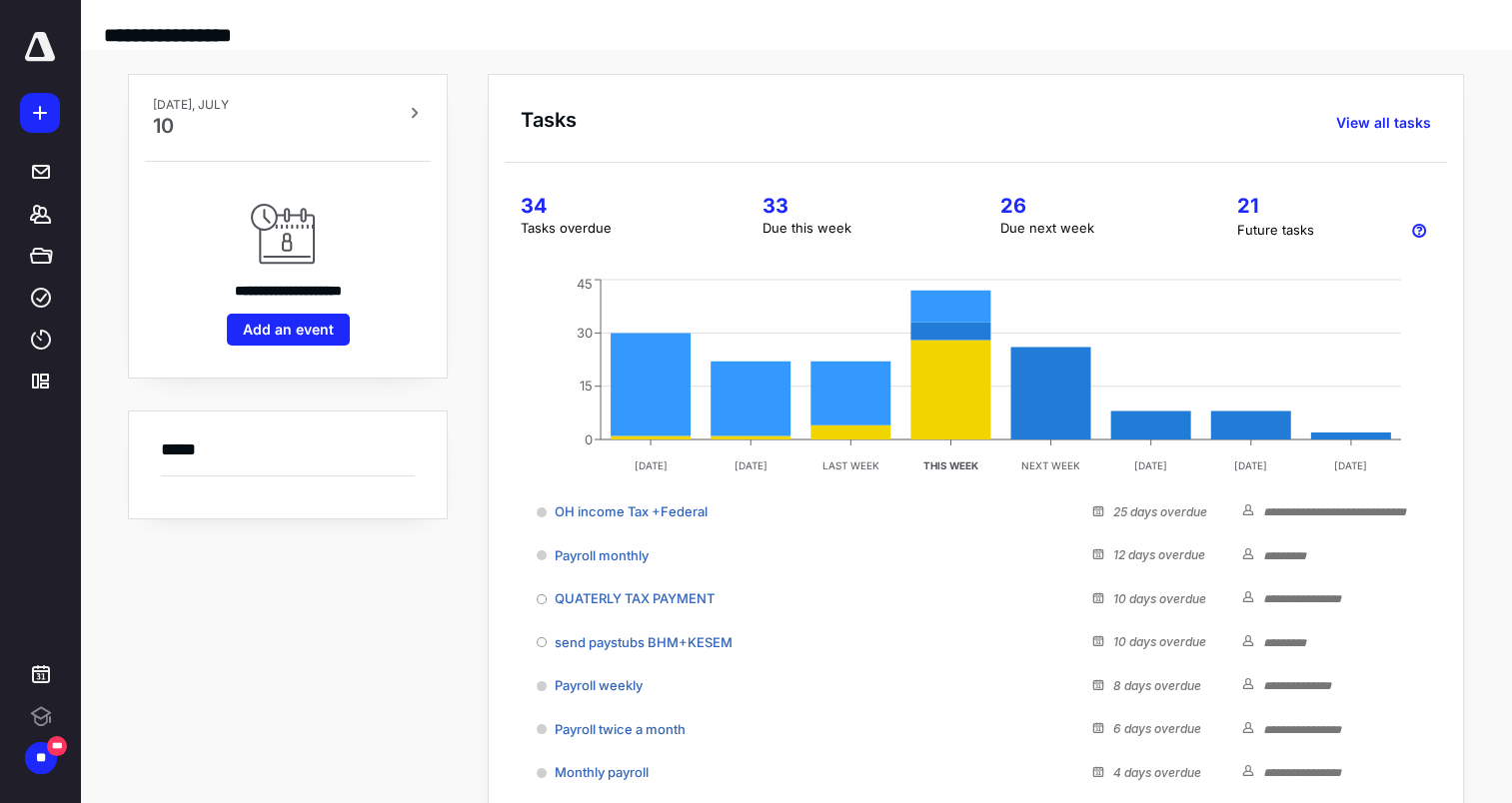 click on "34" at bounding box center (618, 206) 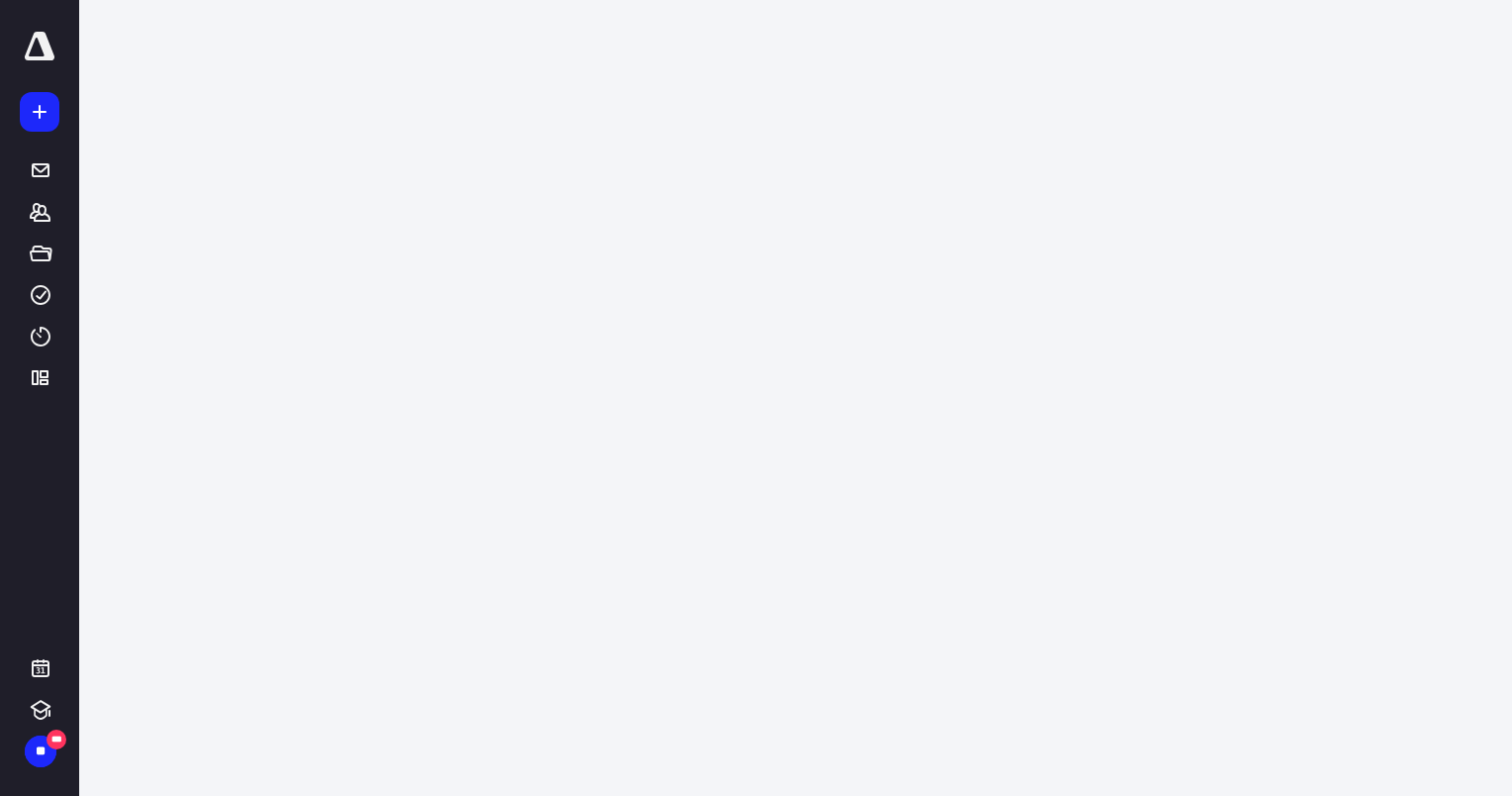 click on "**********" at bounding box center (756, 398) 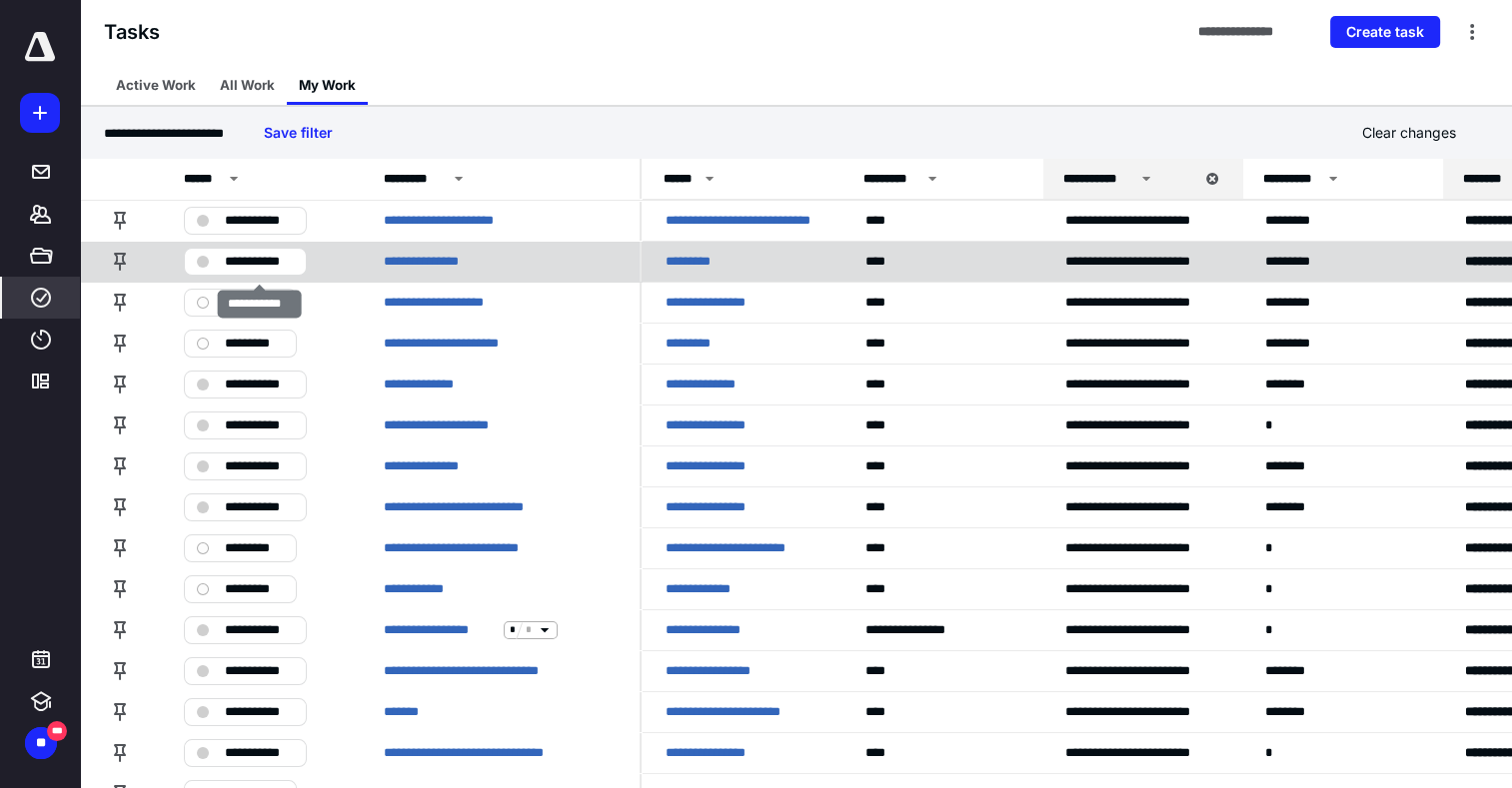 click on "**********" at bounding box center [259, 262] 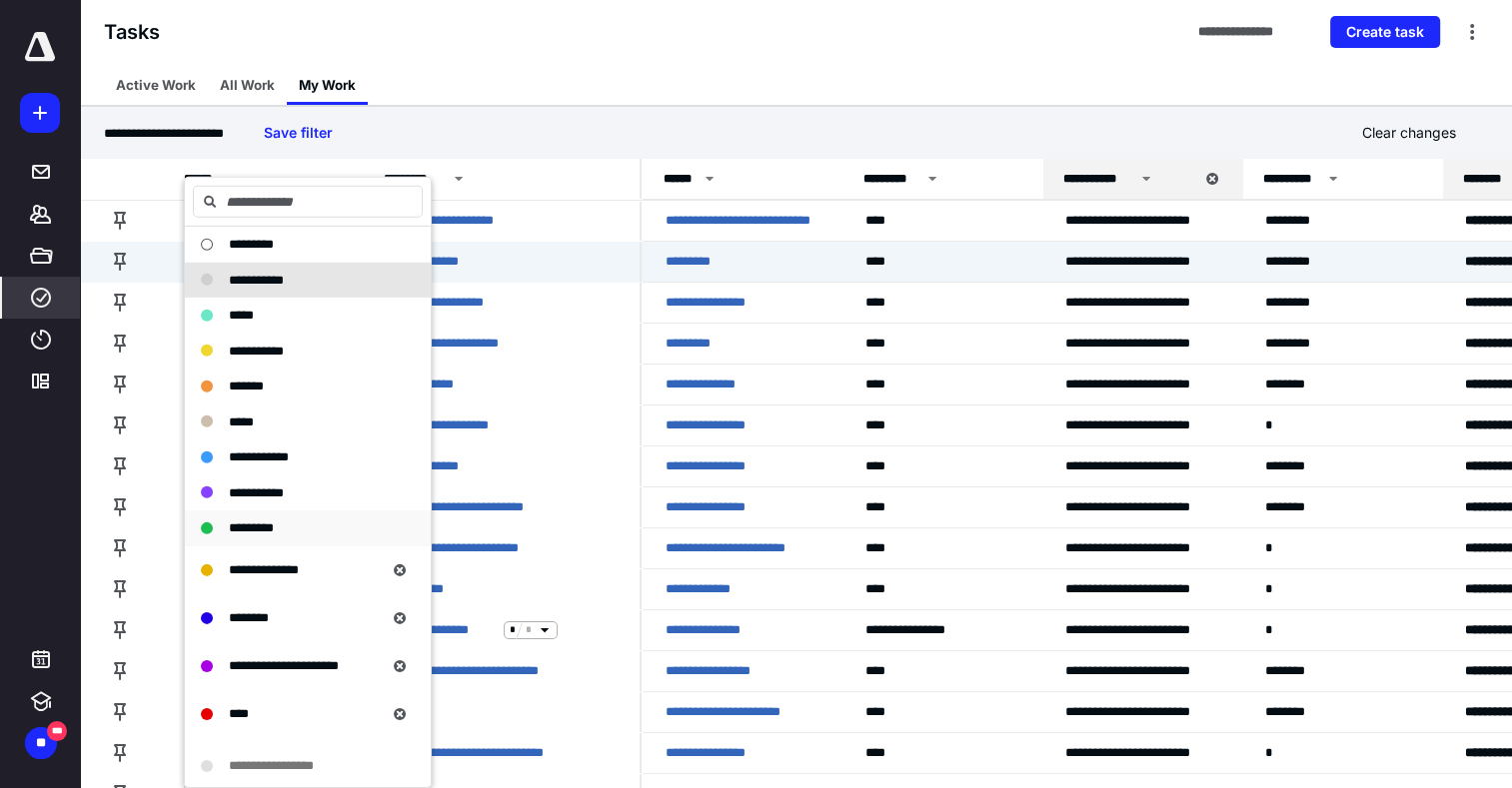 click on "*********" at bounding box center (251, 527) 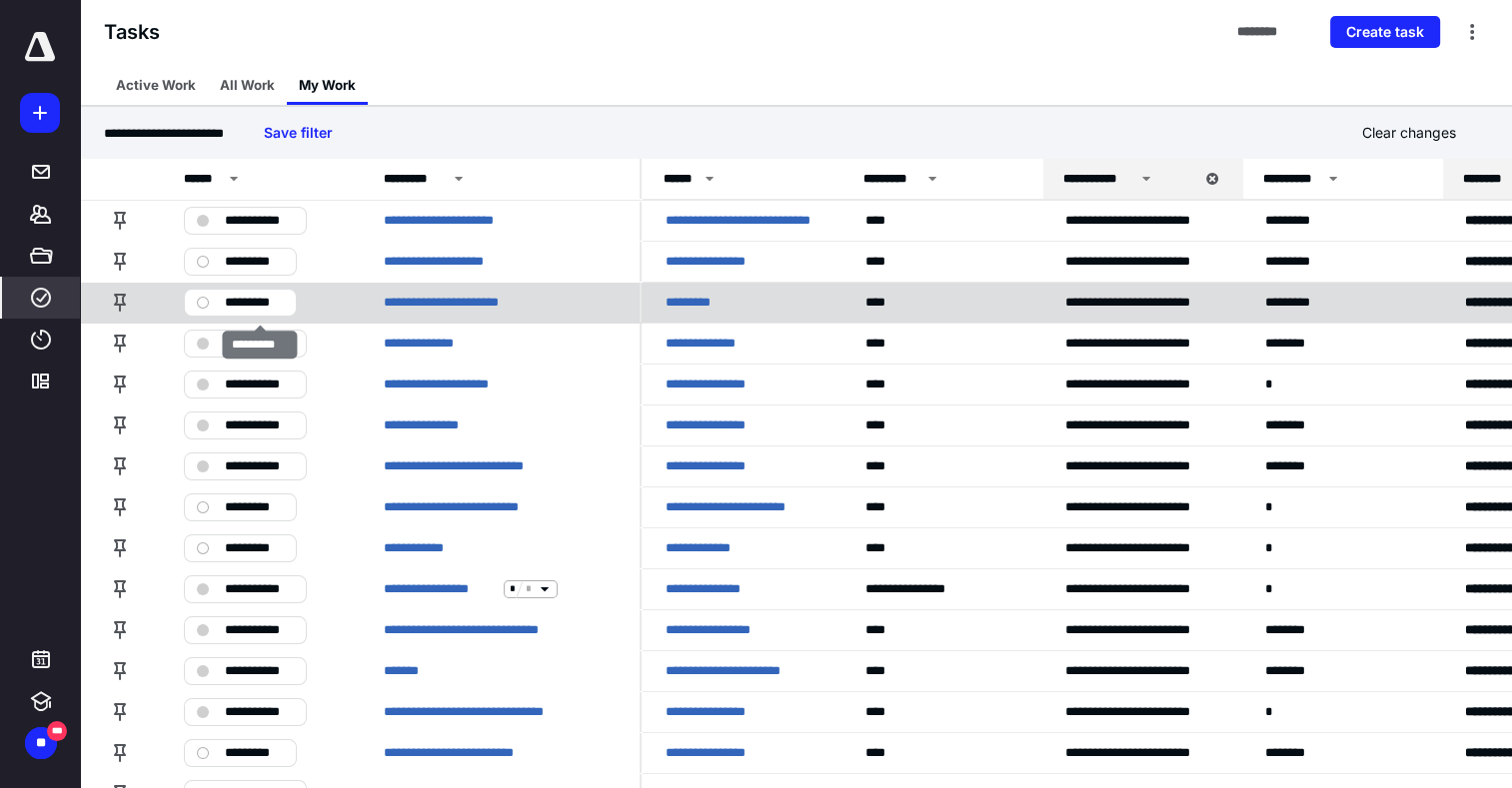 click on "*********" at bounding box center (254, 303) 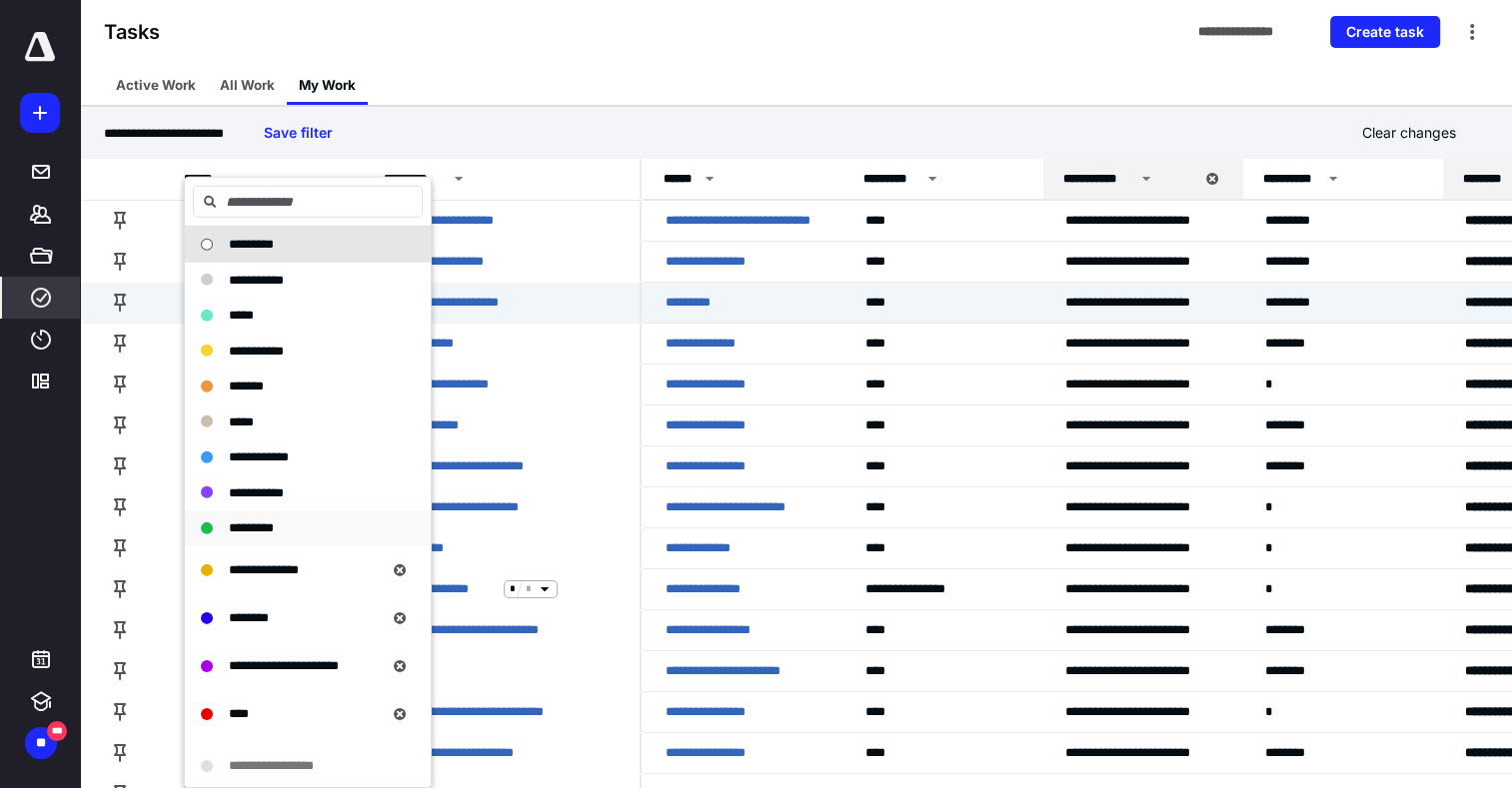 click on "*********" at bounding box center (251, 527) 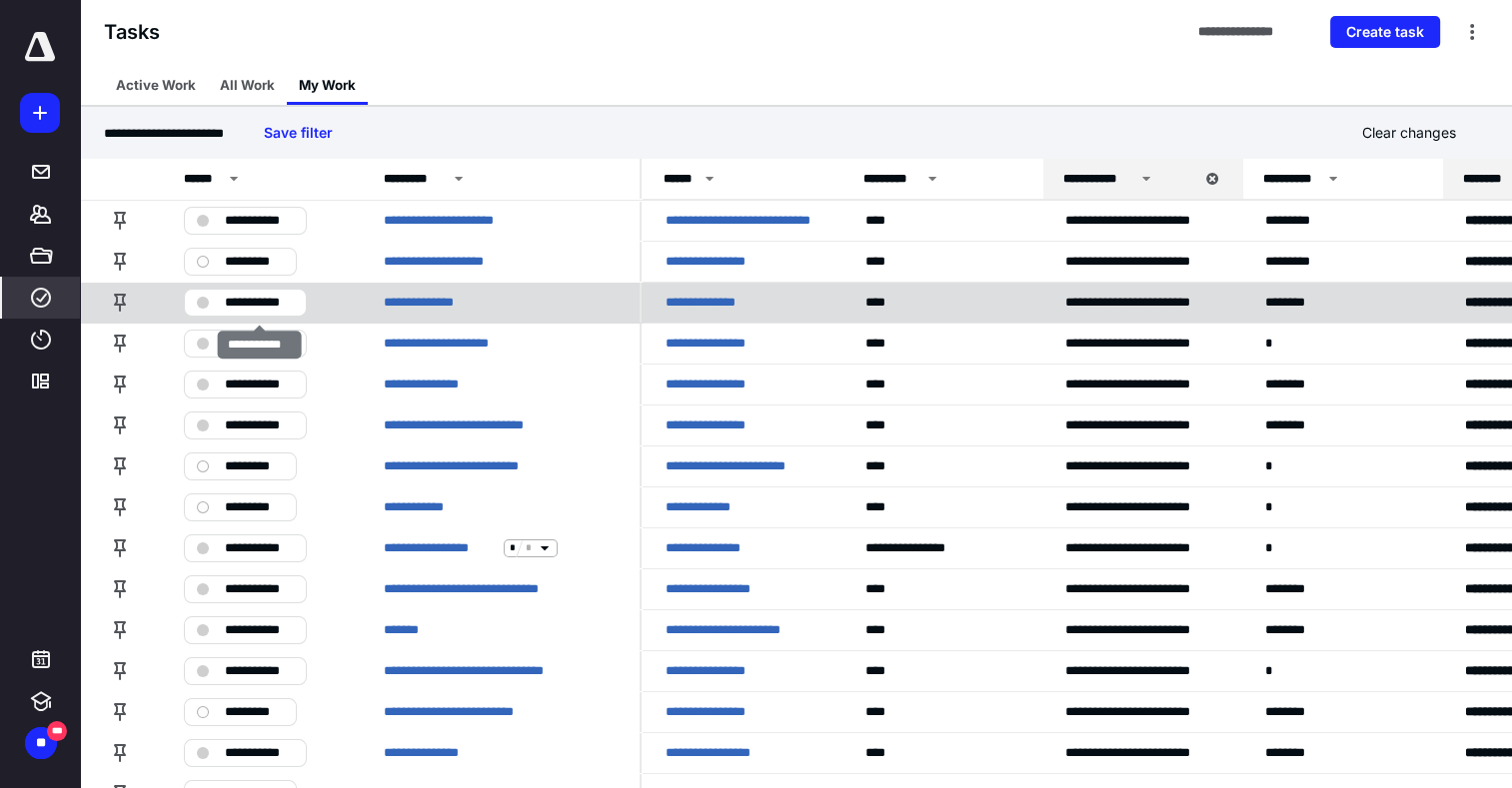 click on "**********" at bounding box center [259, 303] 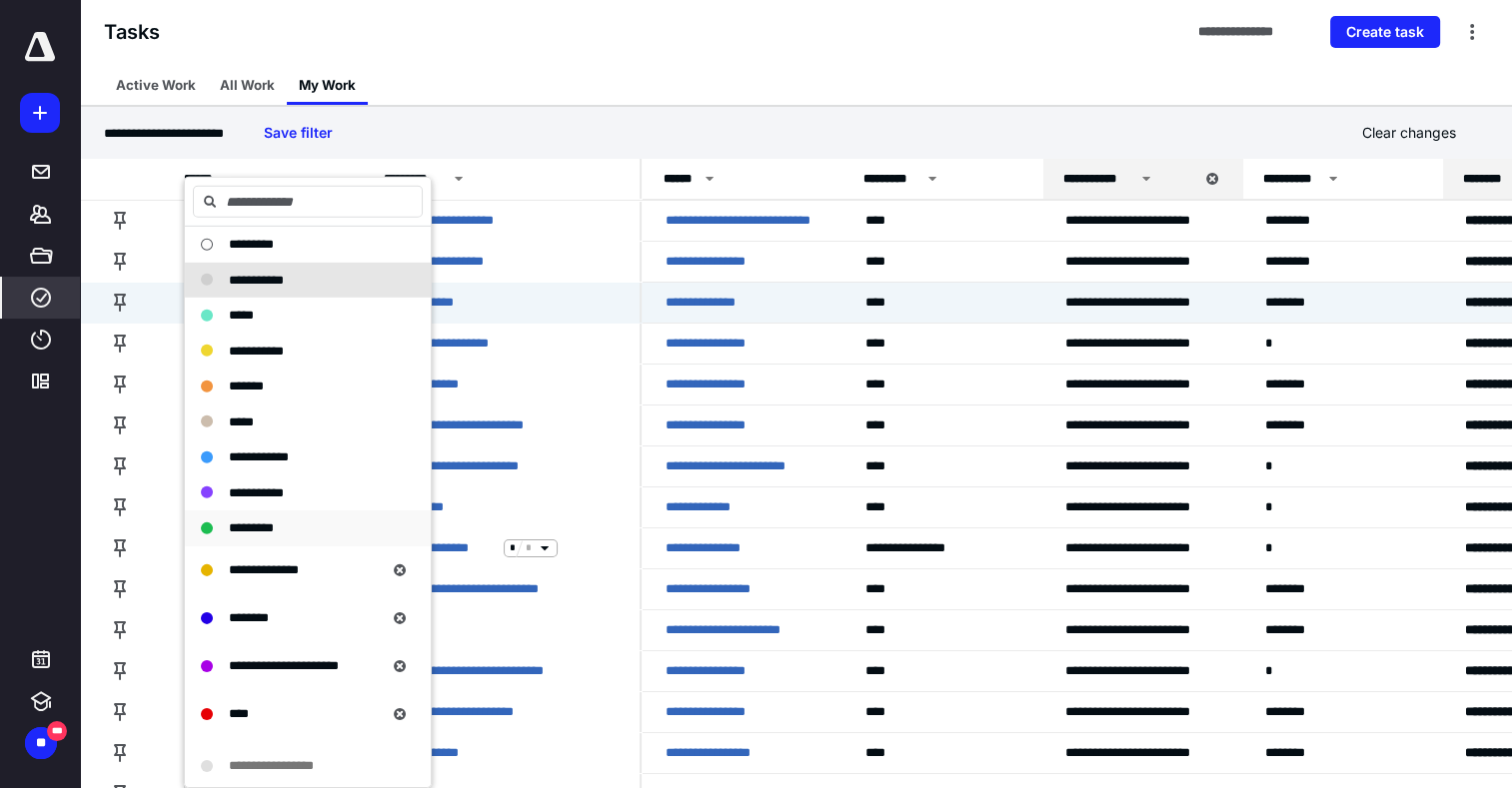 click on "*********" at bounding box center (251, 527) 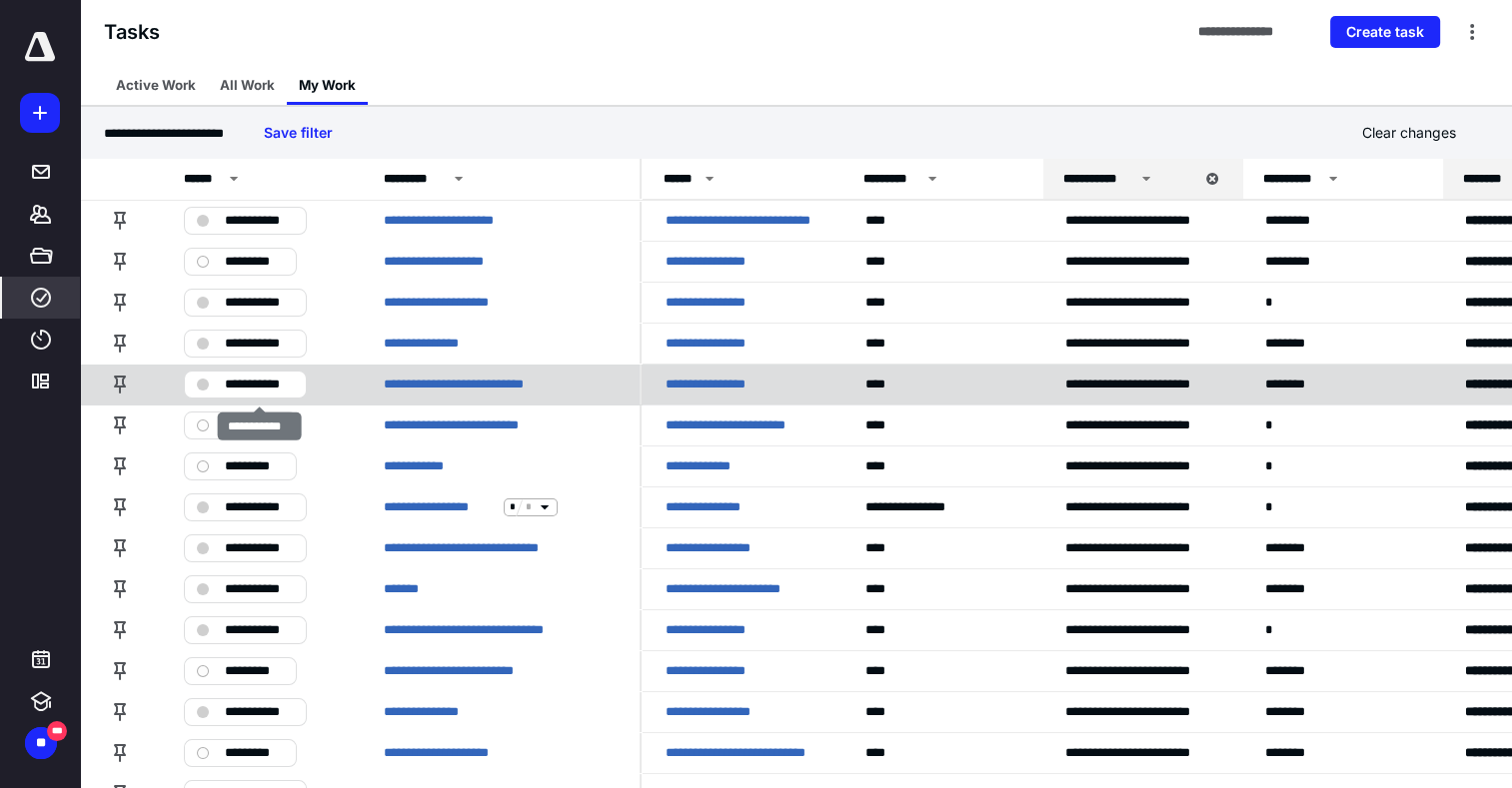 click on "**********" at bounding box center (245, 385) 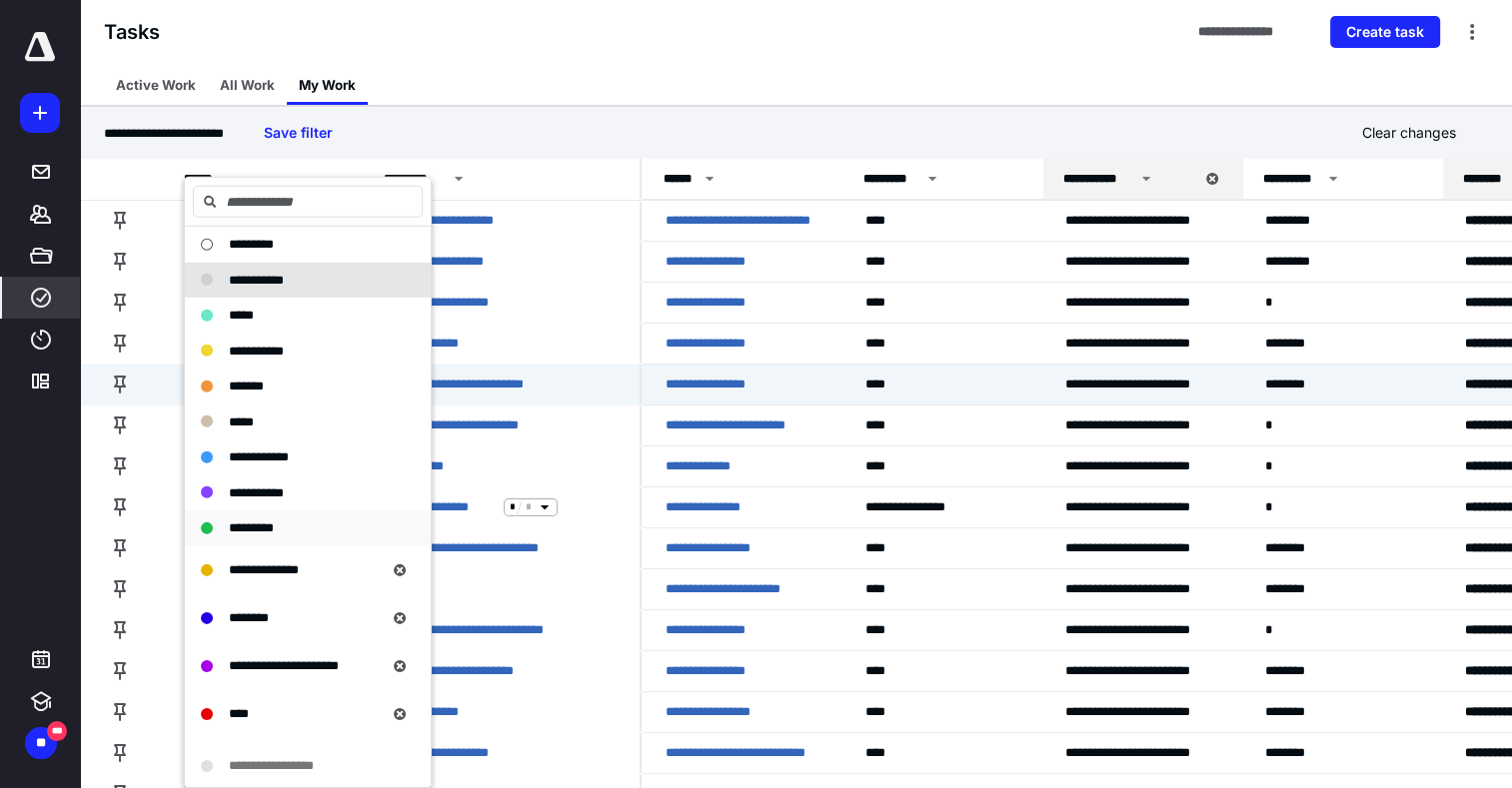 click on "*********" at bounding box center [308, 528] 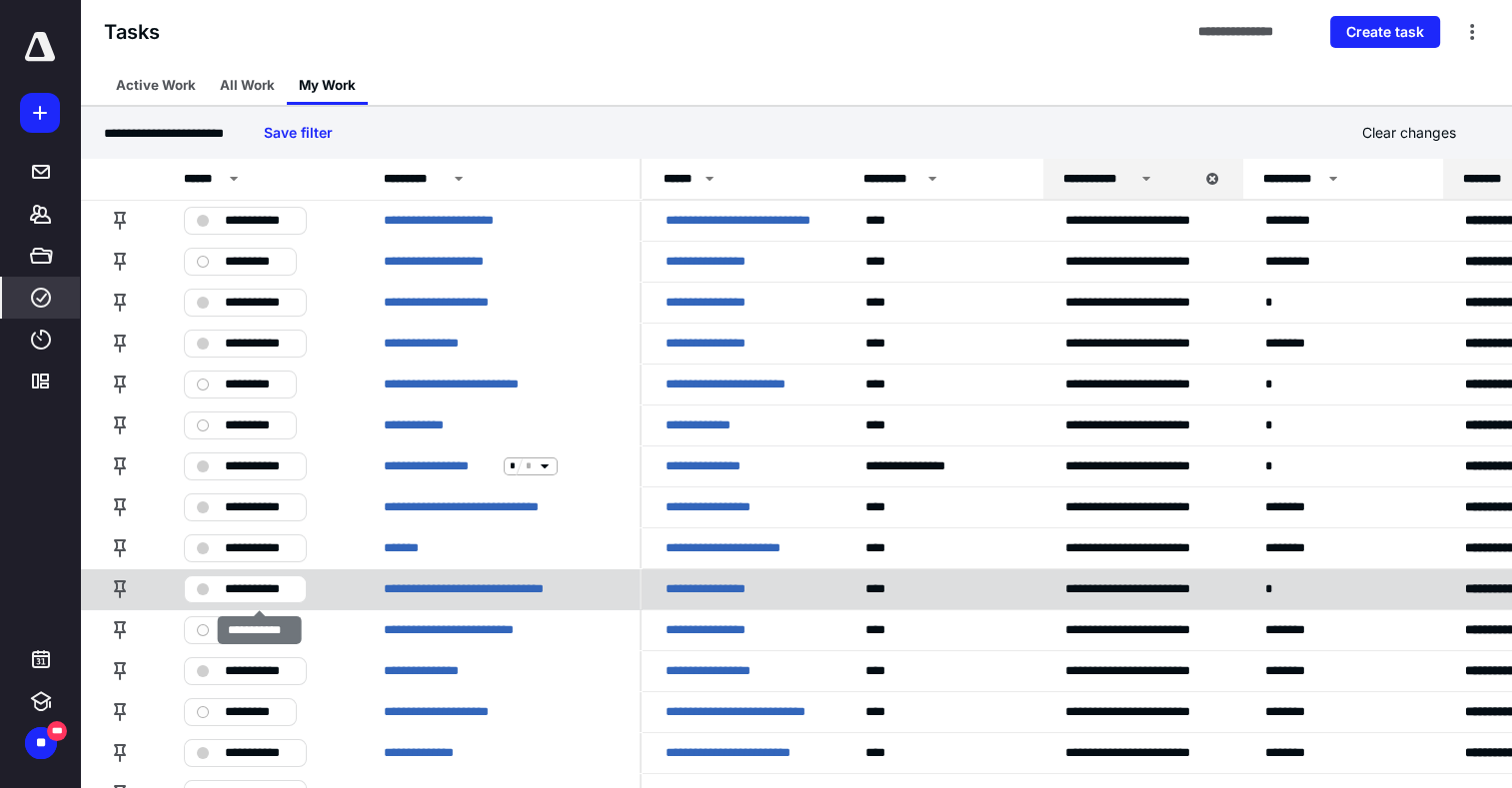 click on "**********" at bounding box center (259, 589) 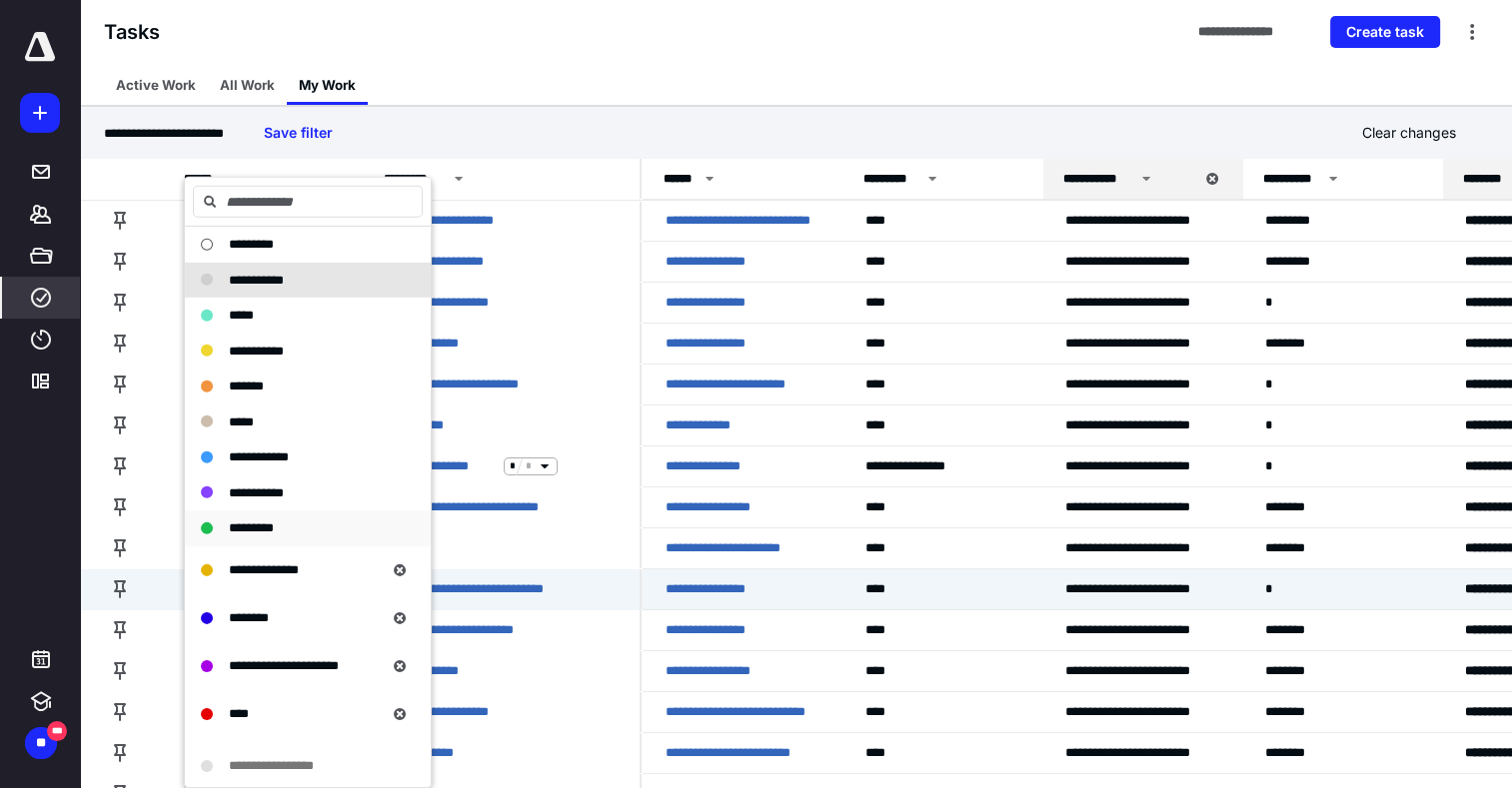 click on "*********" at bounding box center [251, 527] 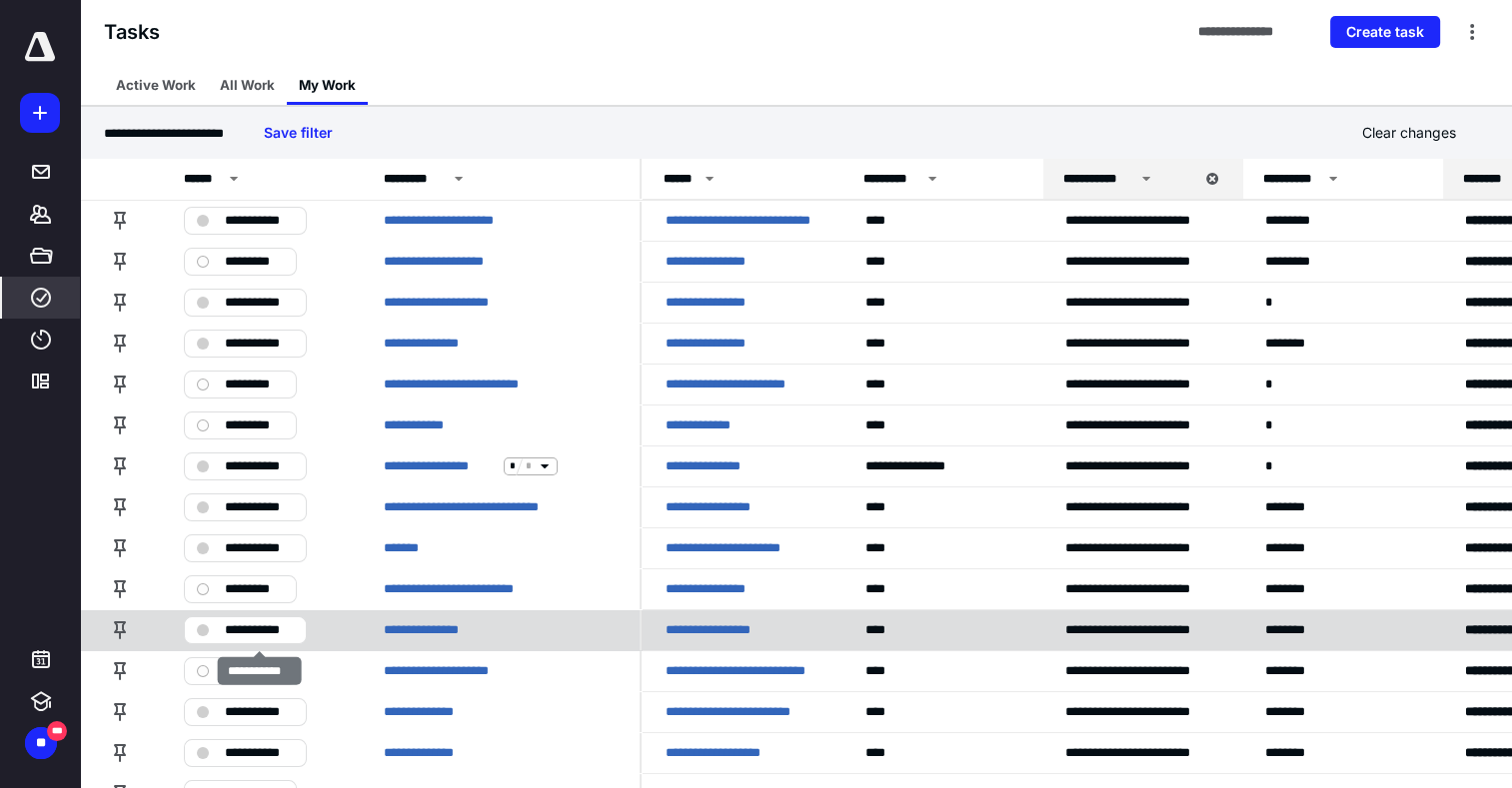 click on "**********" at bounding box center (259, 630) 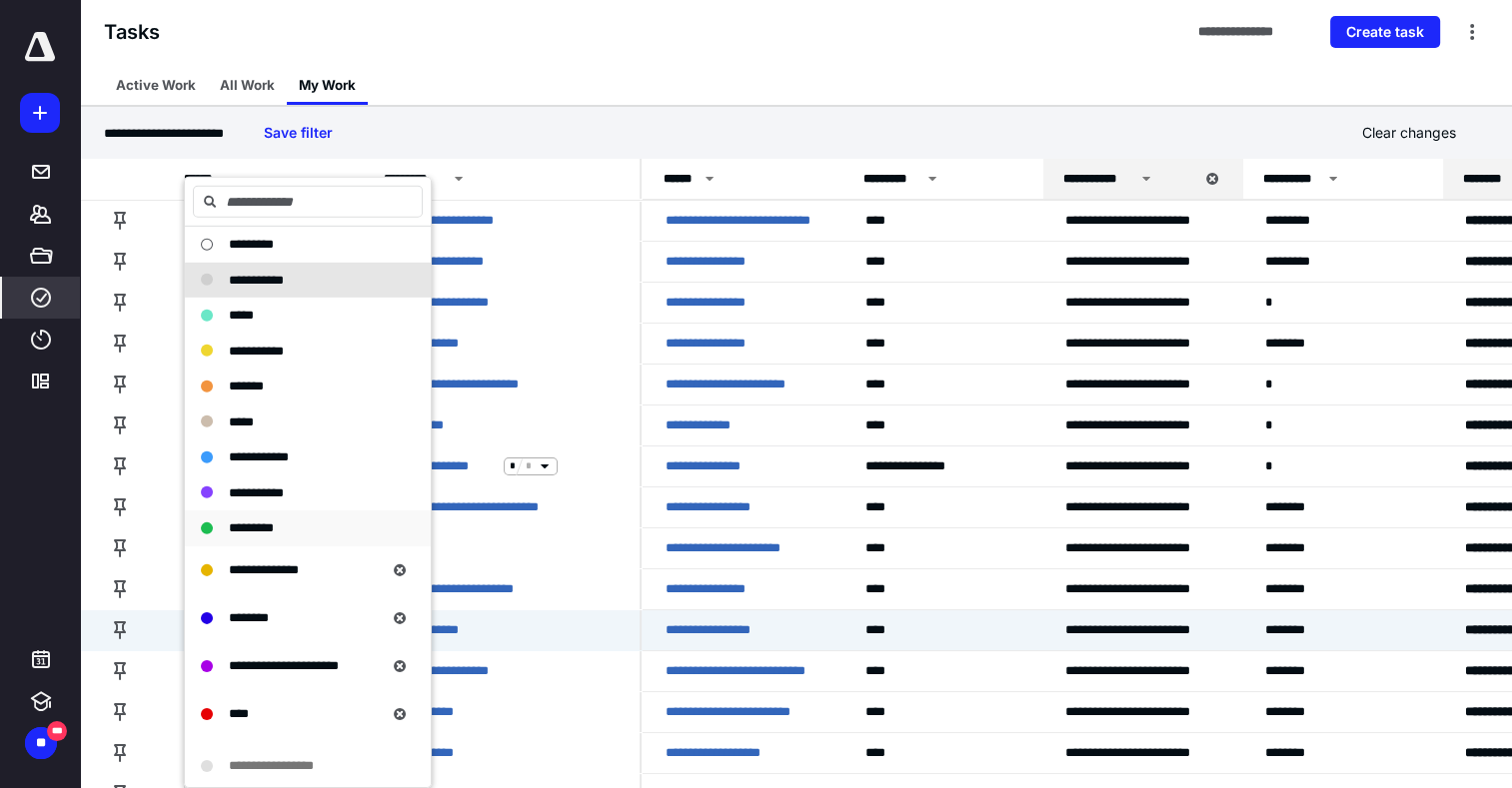click on "*********" at bounding box center (308, 528) 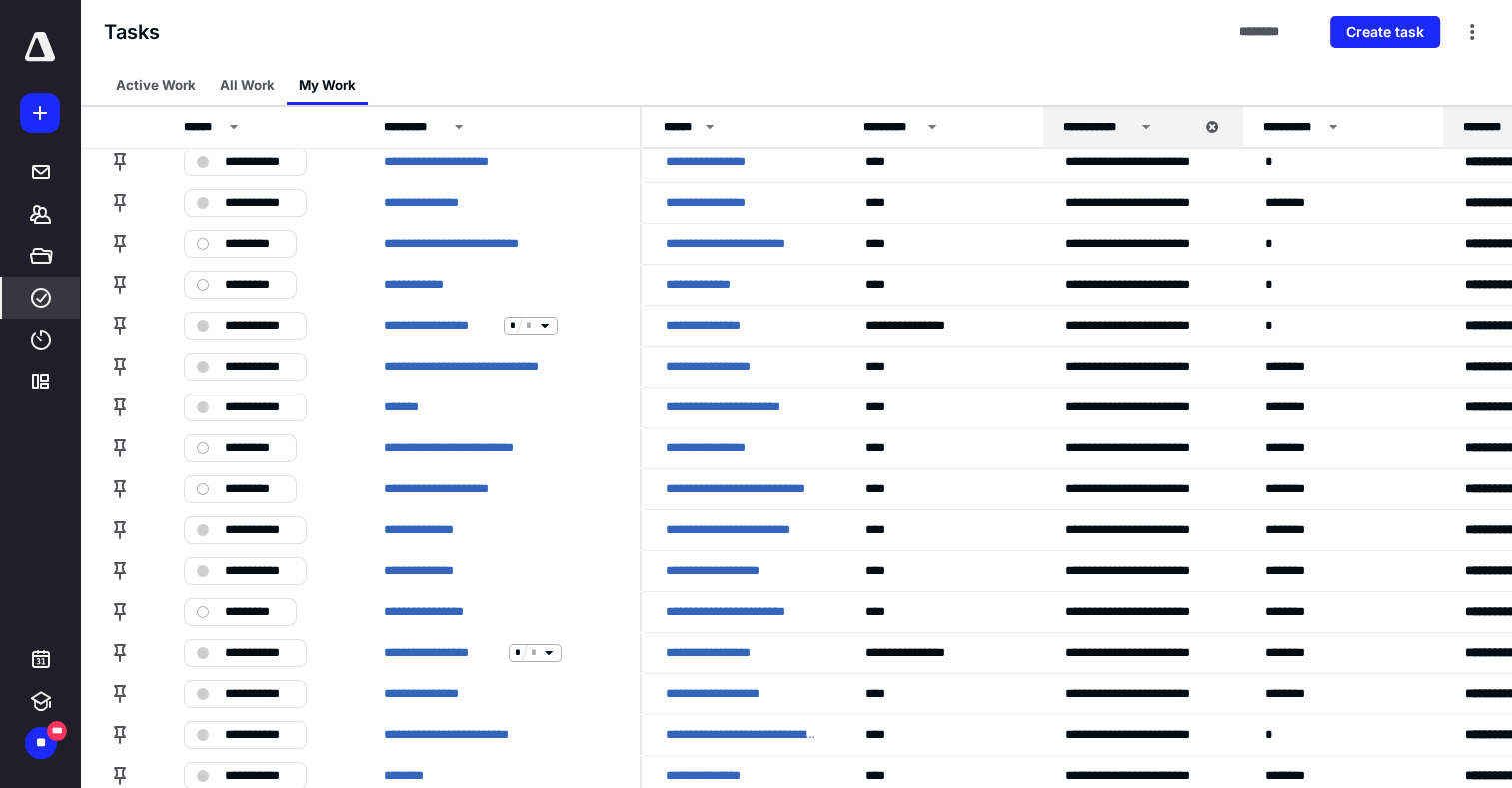 scroll, scrollTop: 170, scrollLeft: 0, axis: vertical 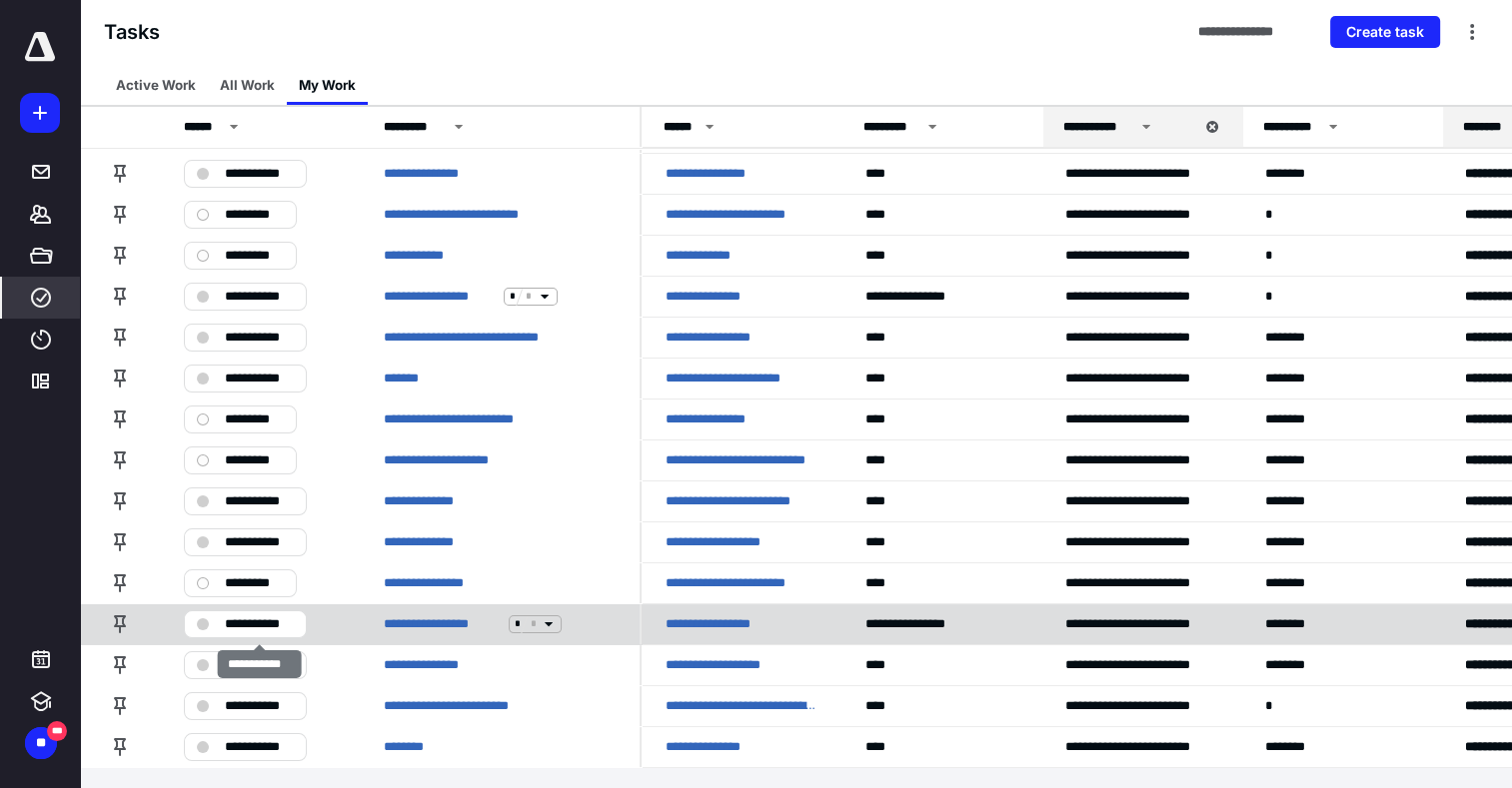 click on "**********" at bounding box center [259, 624] 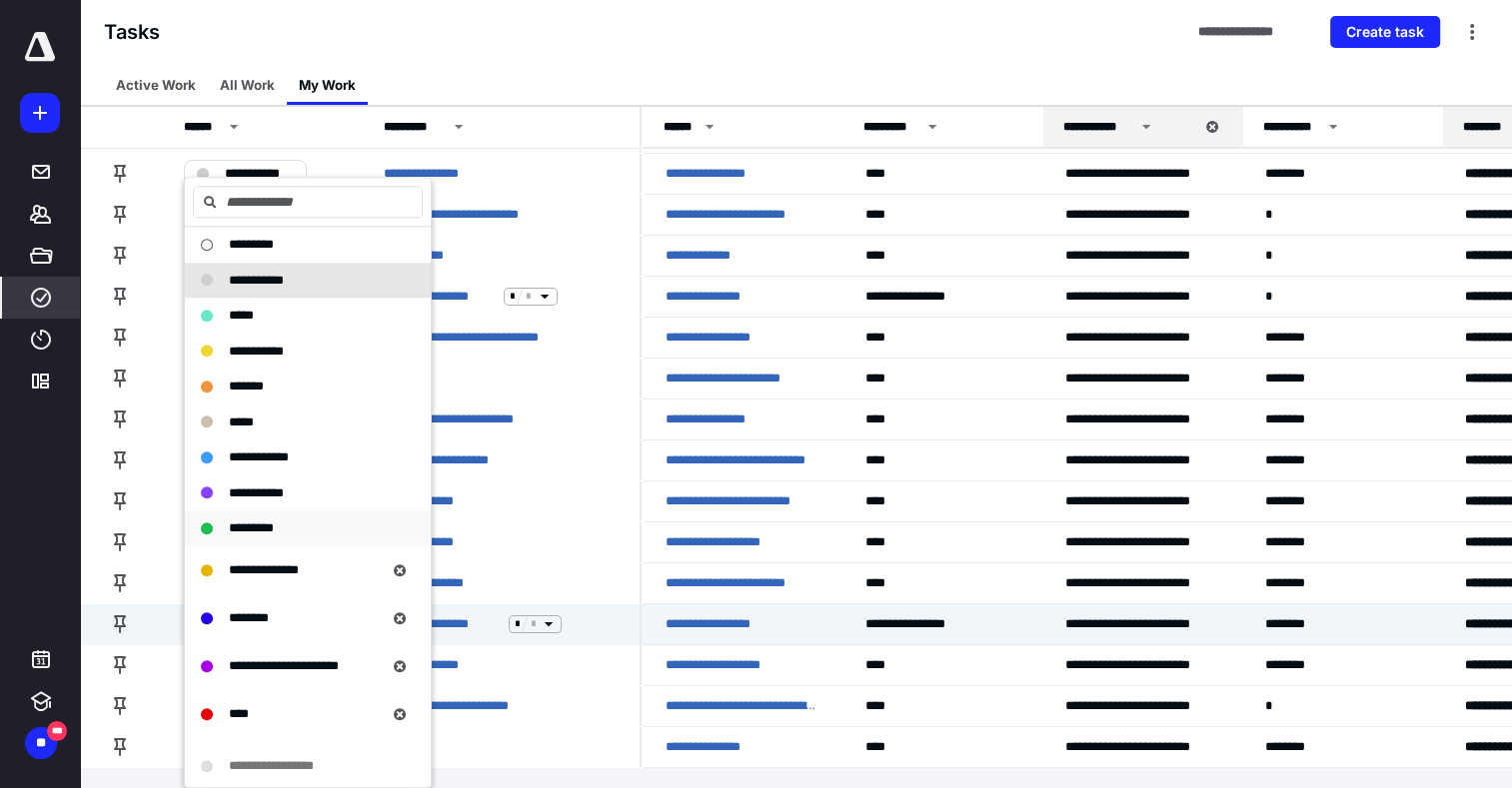 click on "*********" at bounding box center (251, 527) 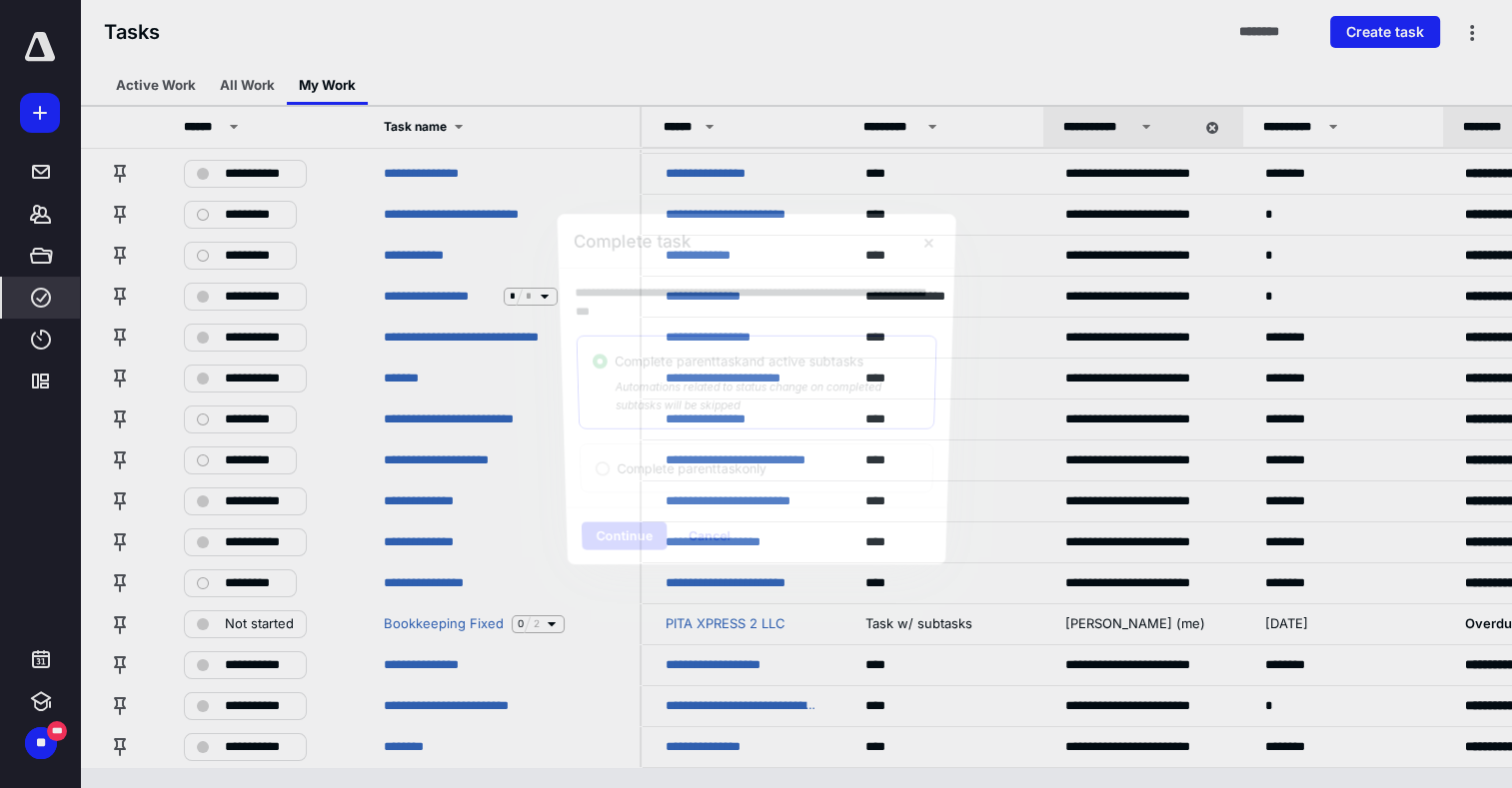 scroll, scrollTop: 155, scrollLeft: 0, axis: vertical 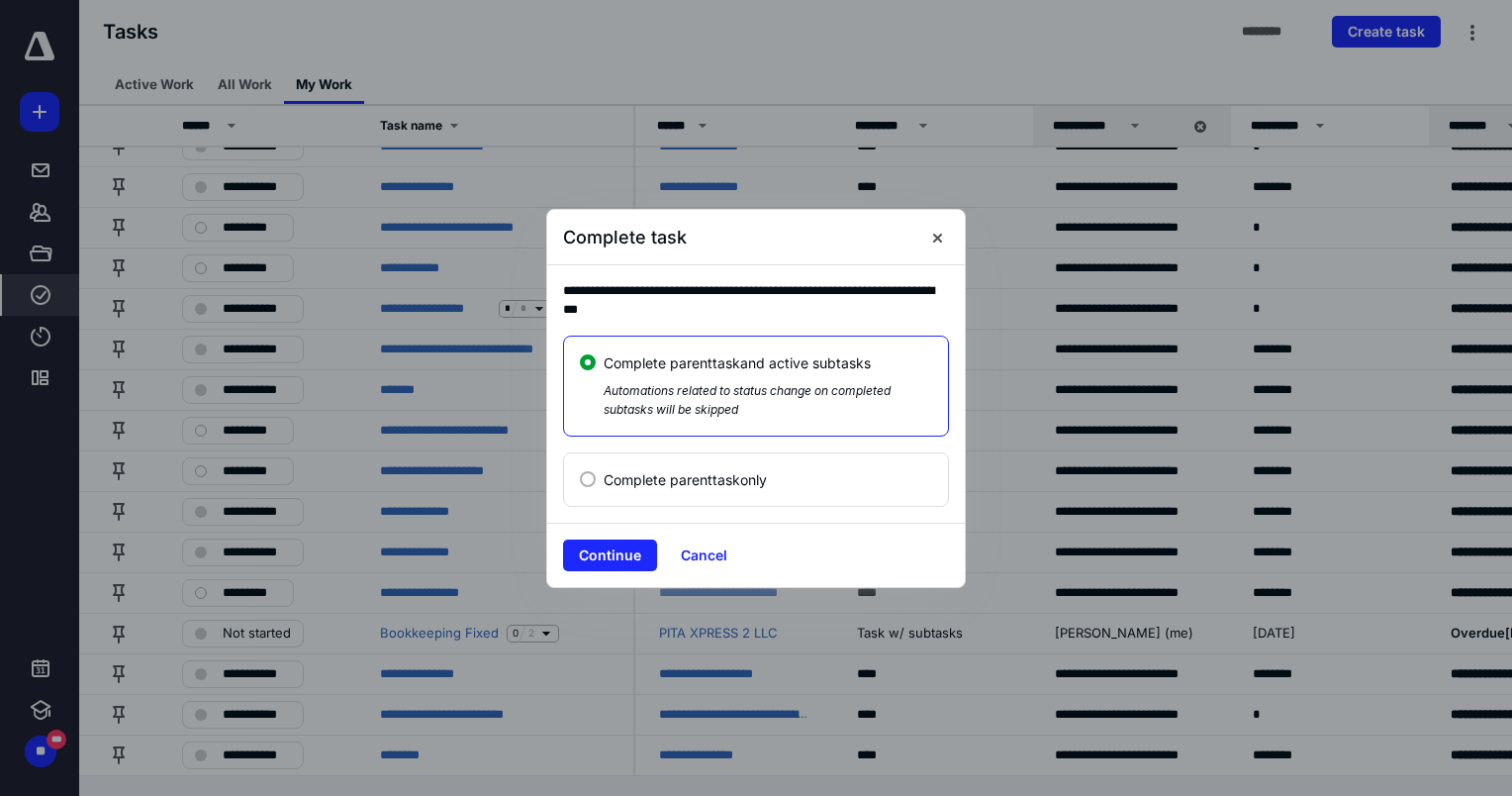 click on "Continue Cancel" at bounding box center (756, 554) 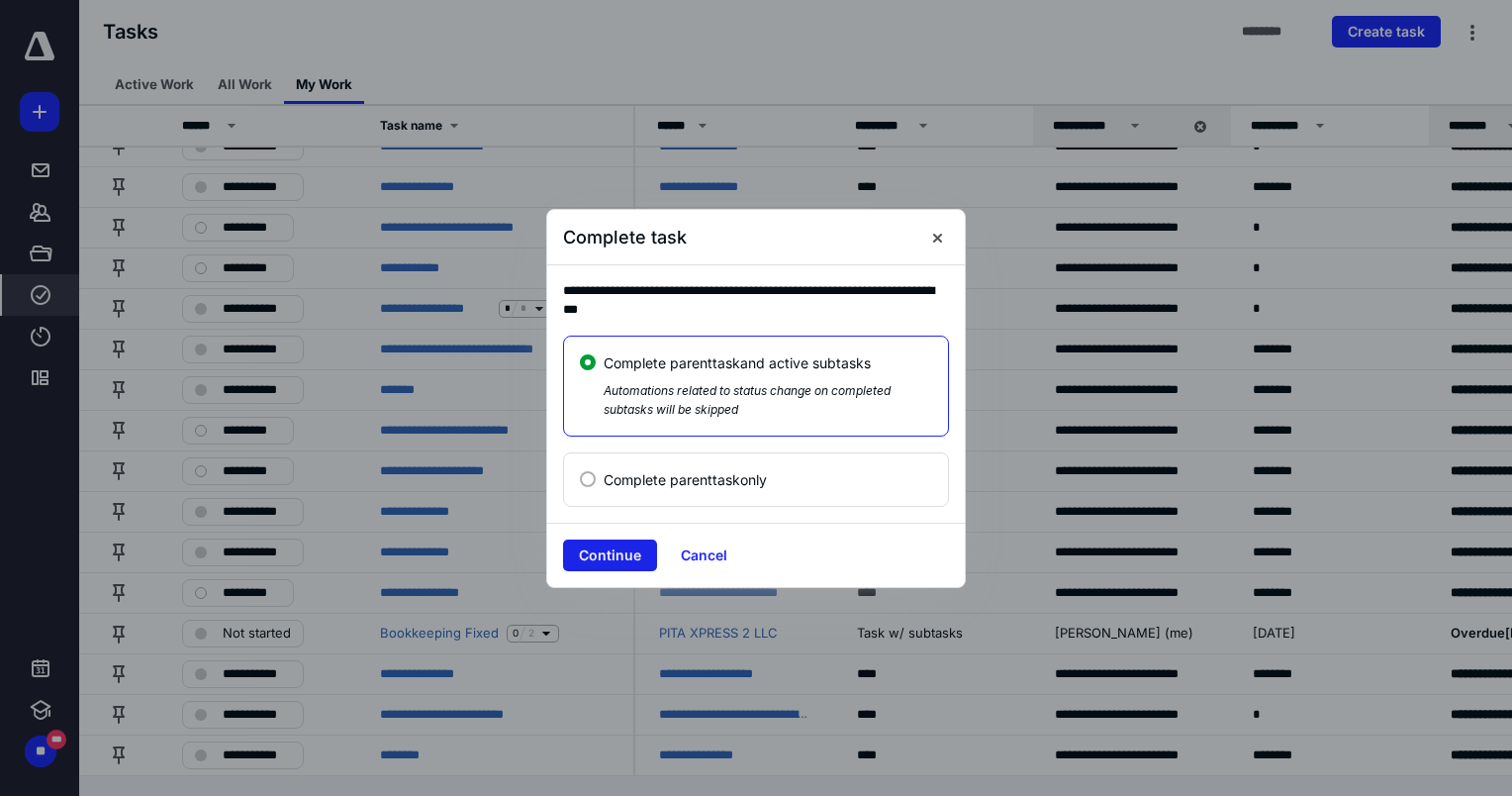 click on "Continue" at bounding box center [610, 555] 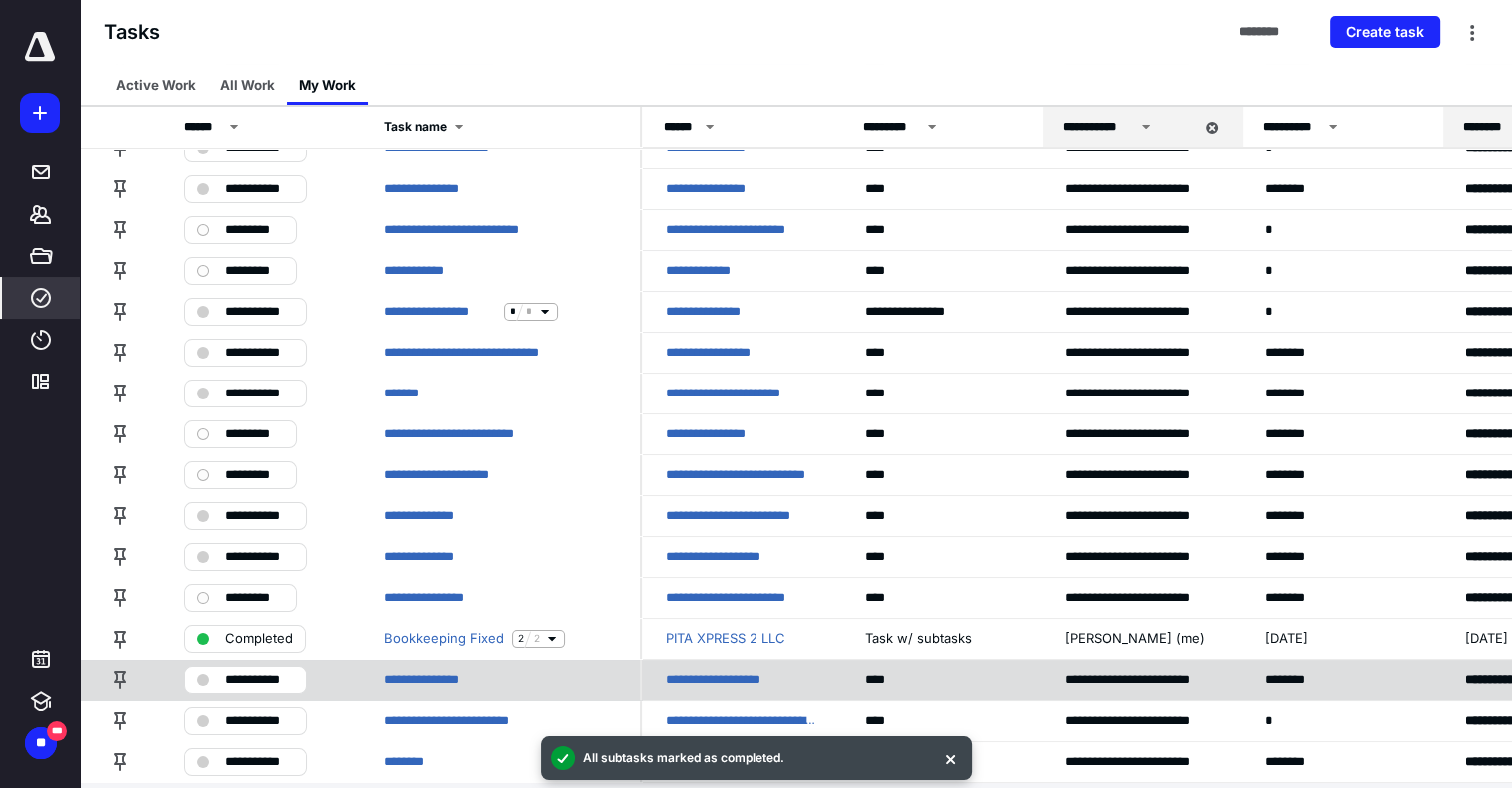 scroll, scrollTop: 129, scrollLeft: 0, axis: vertical 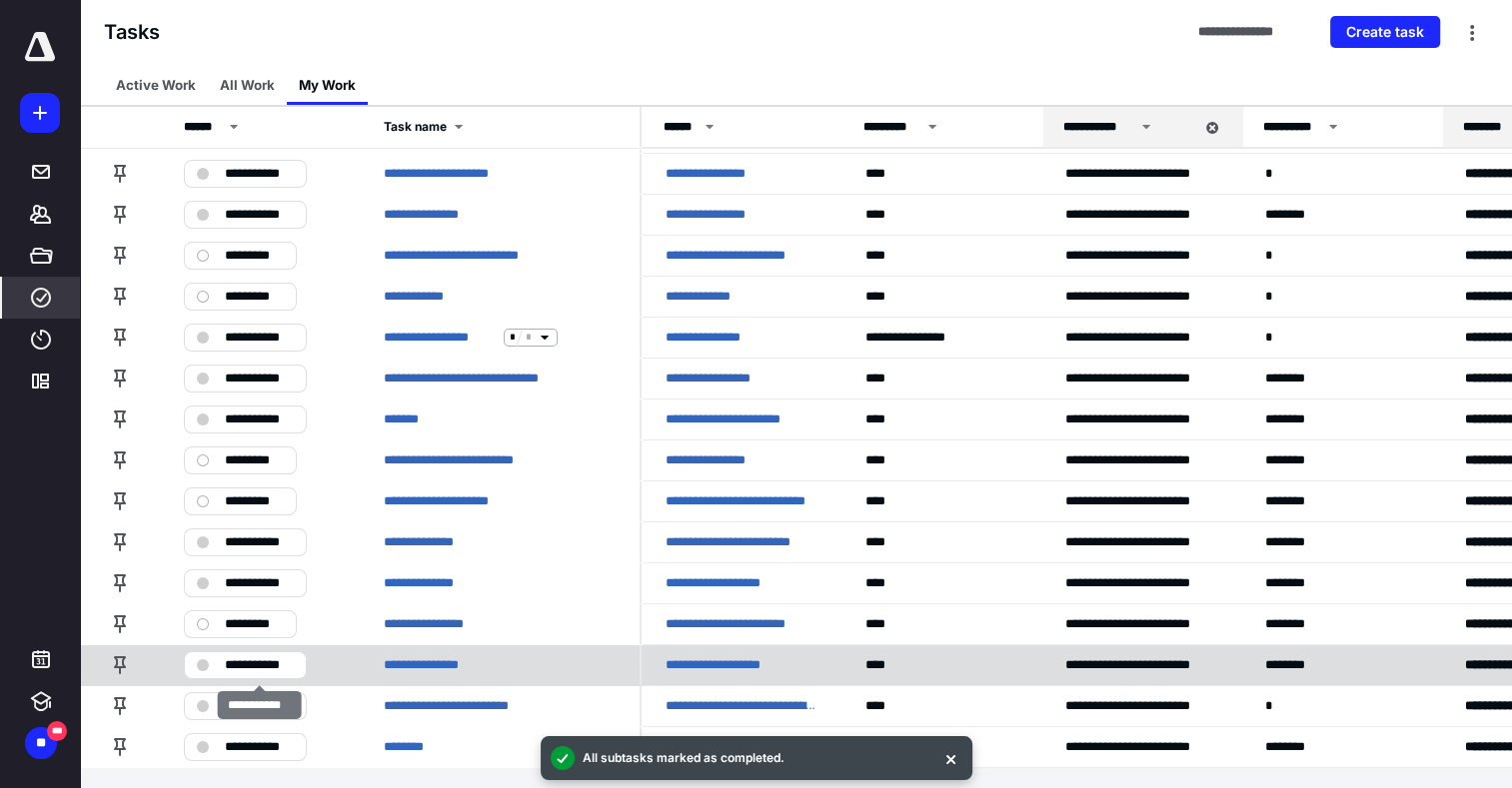 click on "**********" at bounding box center [259, 665] 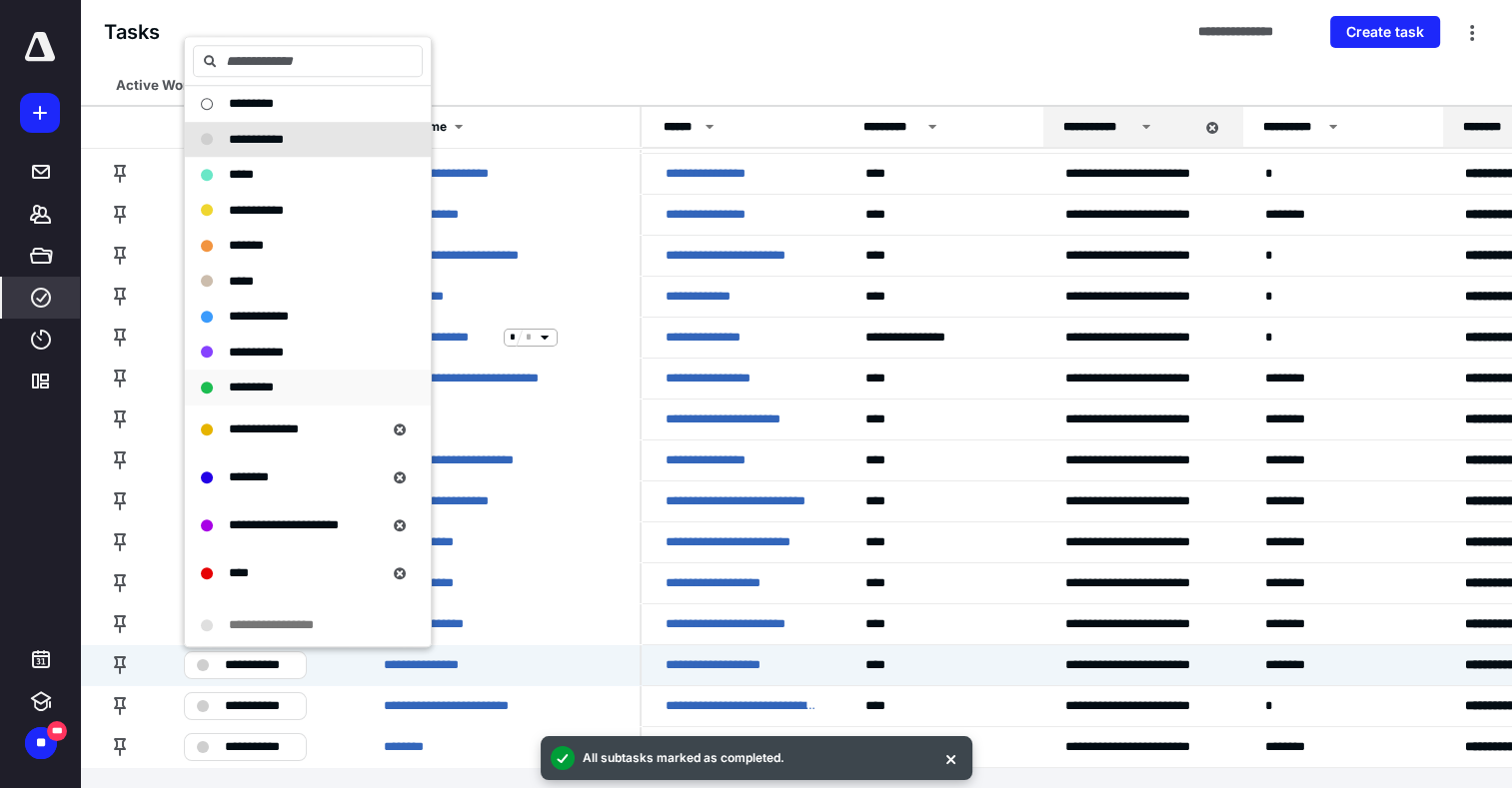 click on "*********" at bounding box center (251, 387) 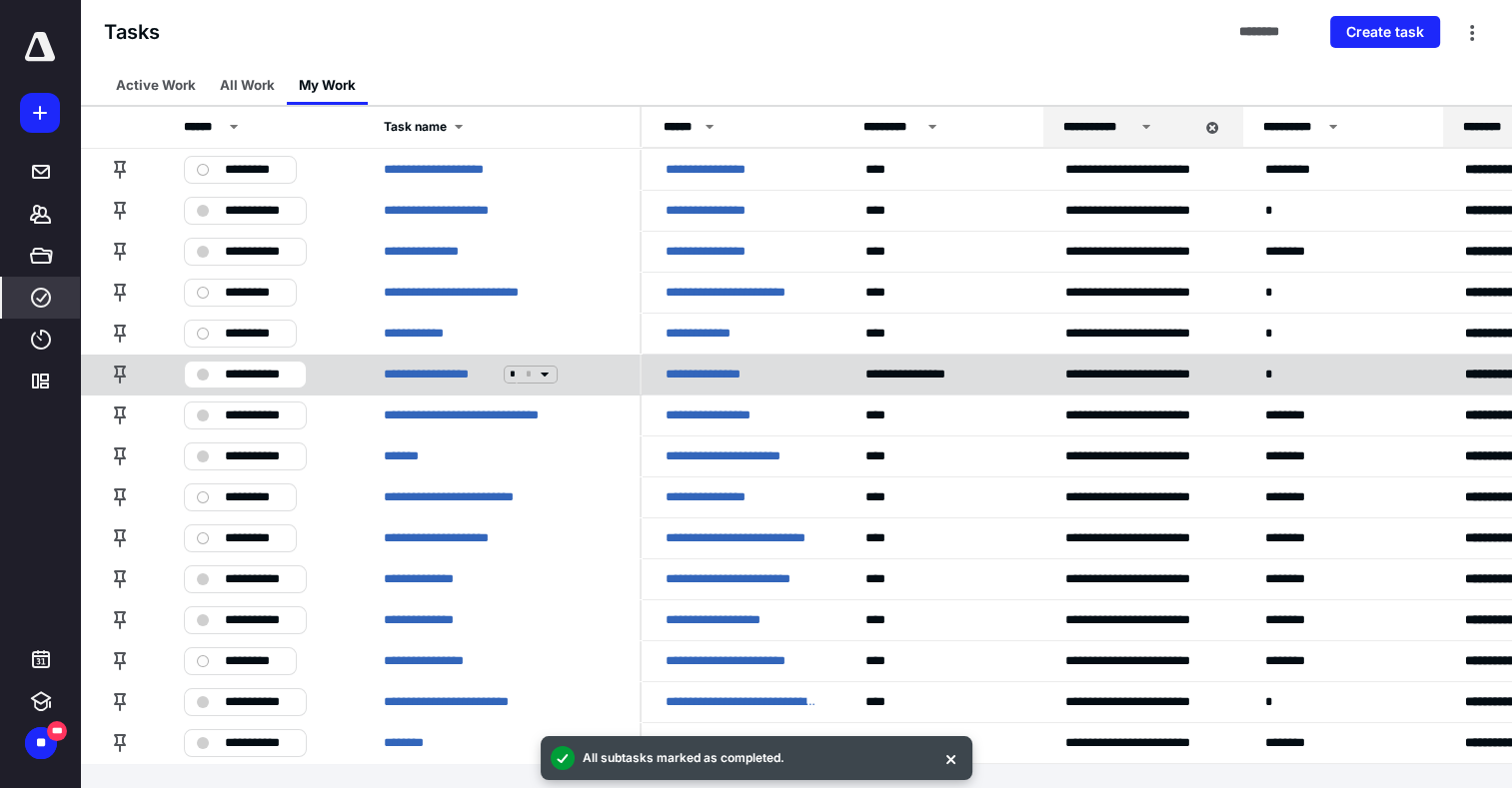 scroll, scrollTop: 88, scrollLeft: 0, axis: vertical 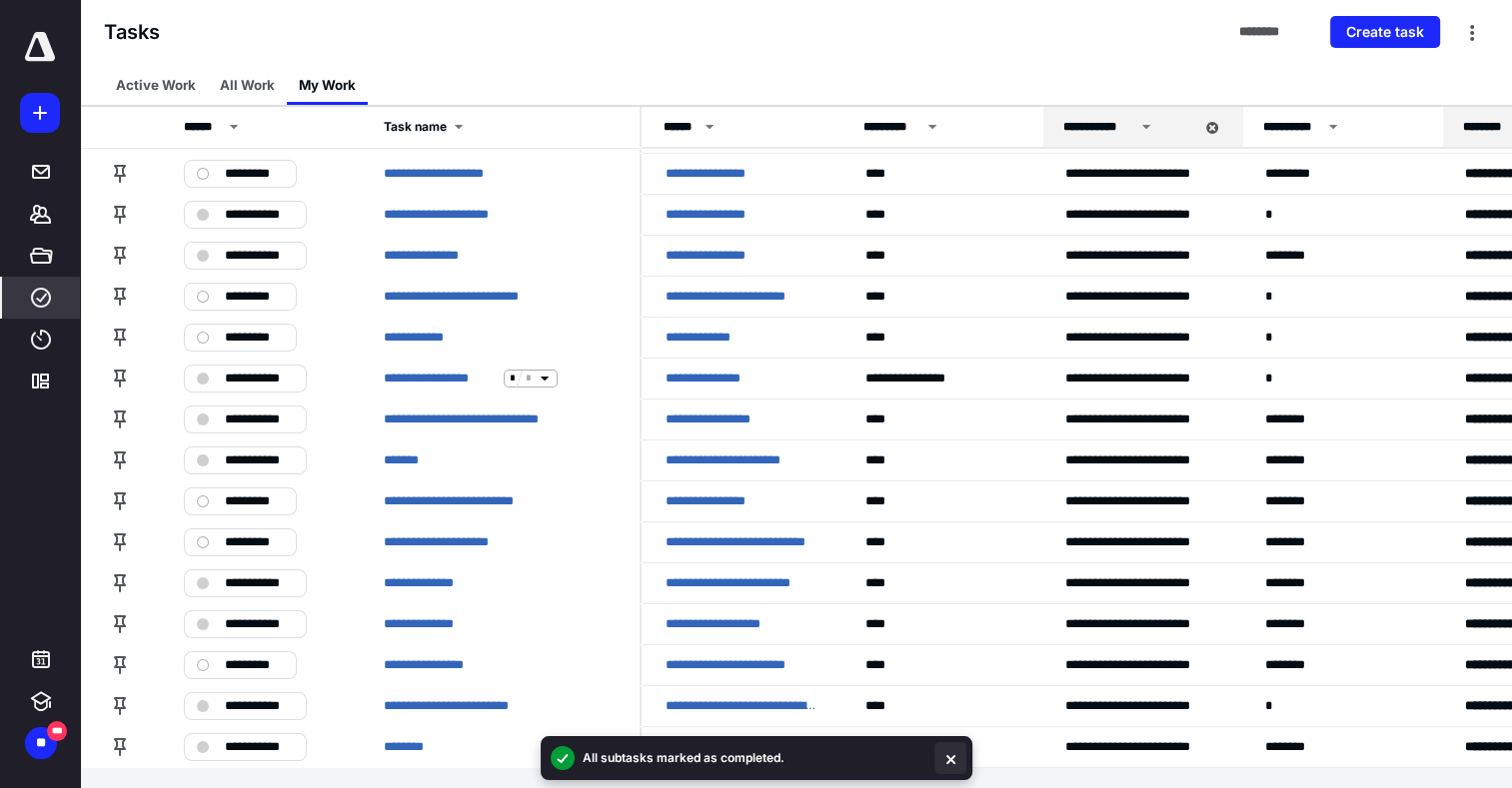click at bounding box center (950, 758) 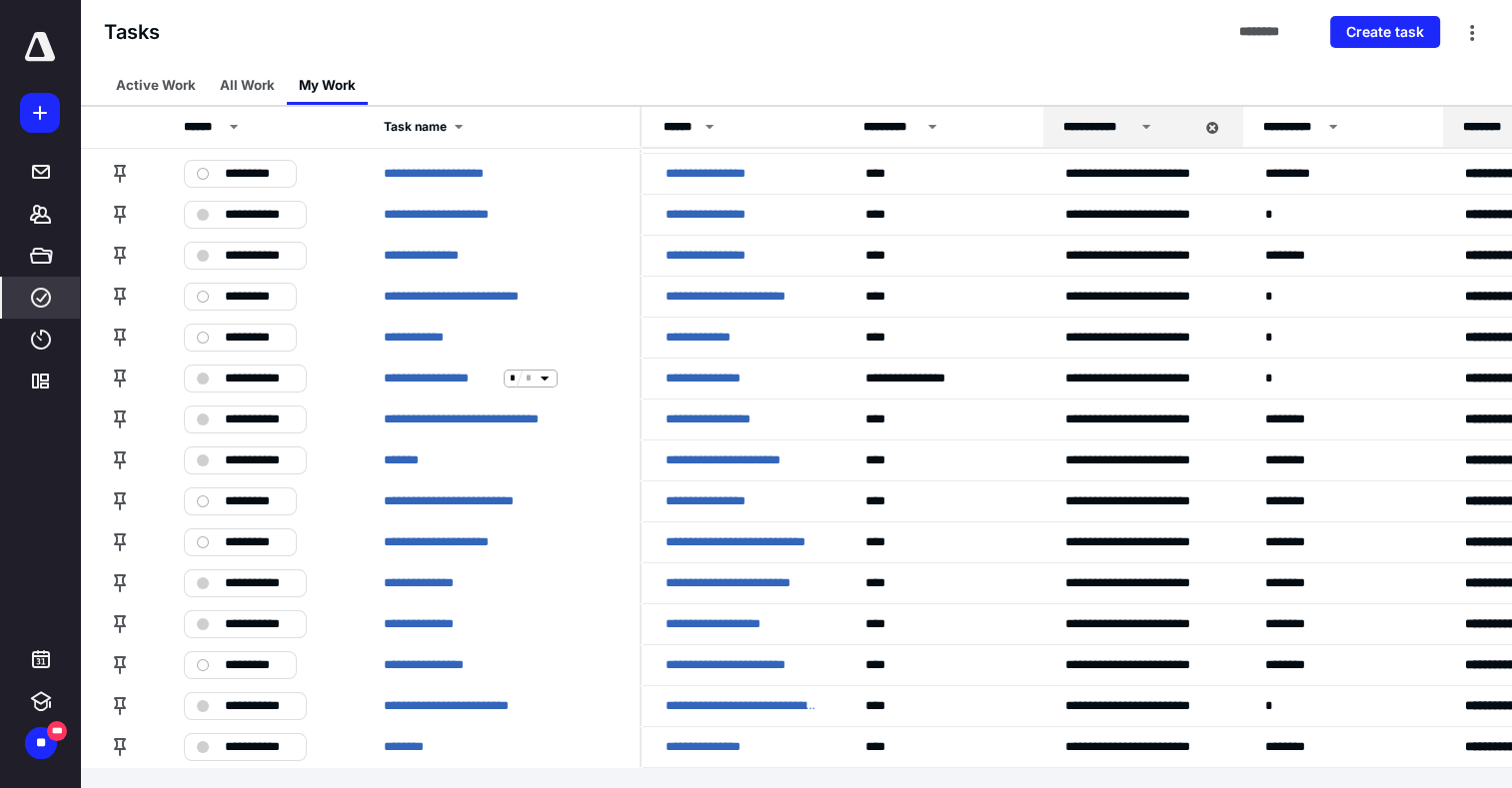 click at bounding box center (40, 47) 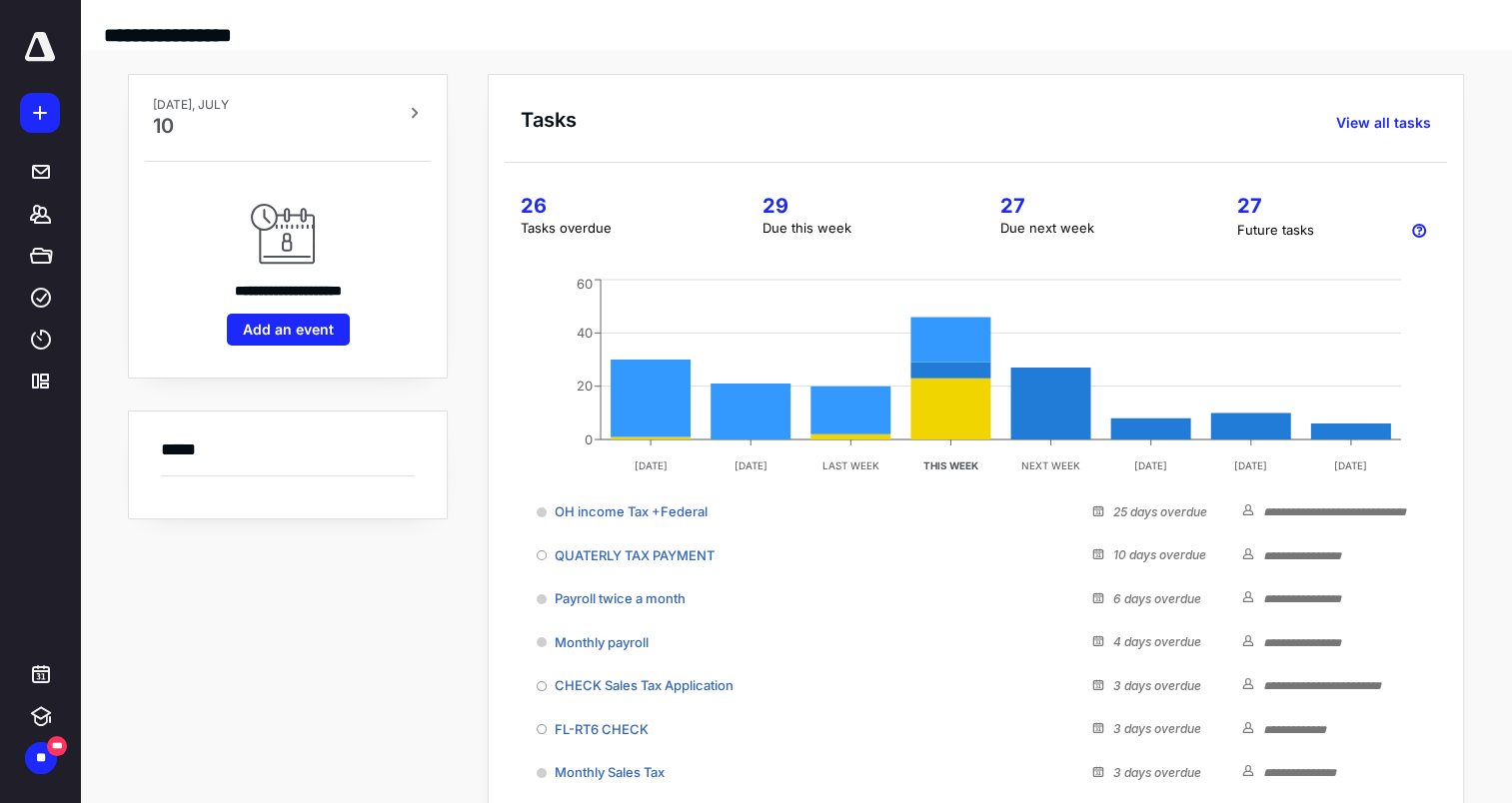 click on "29" at bounding box center [856, 206] 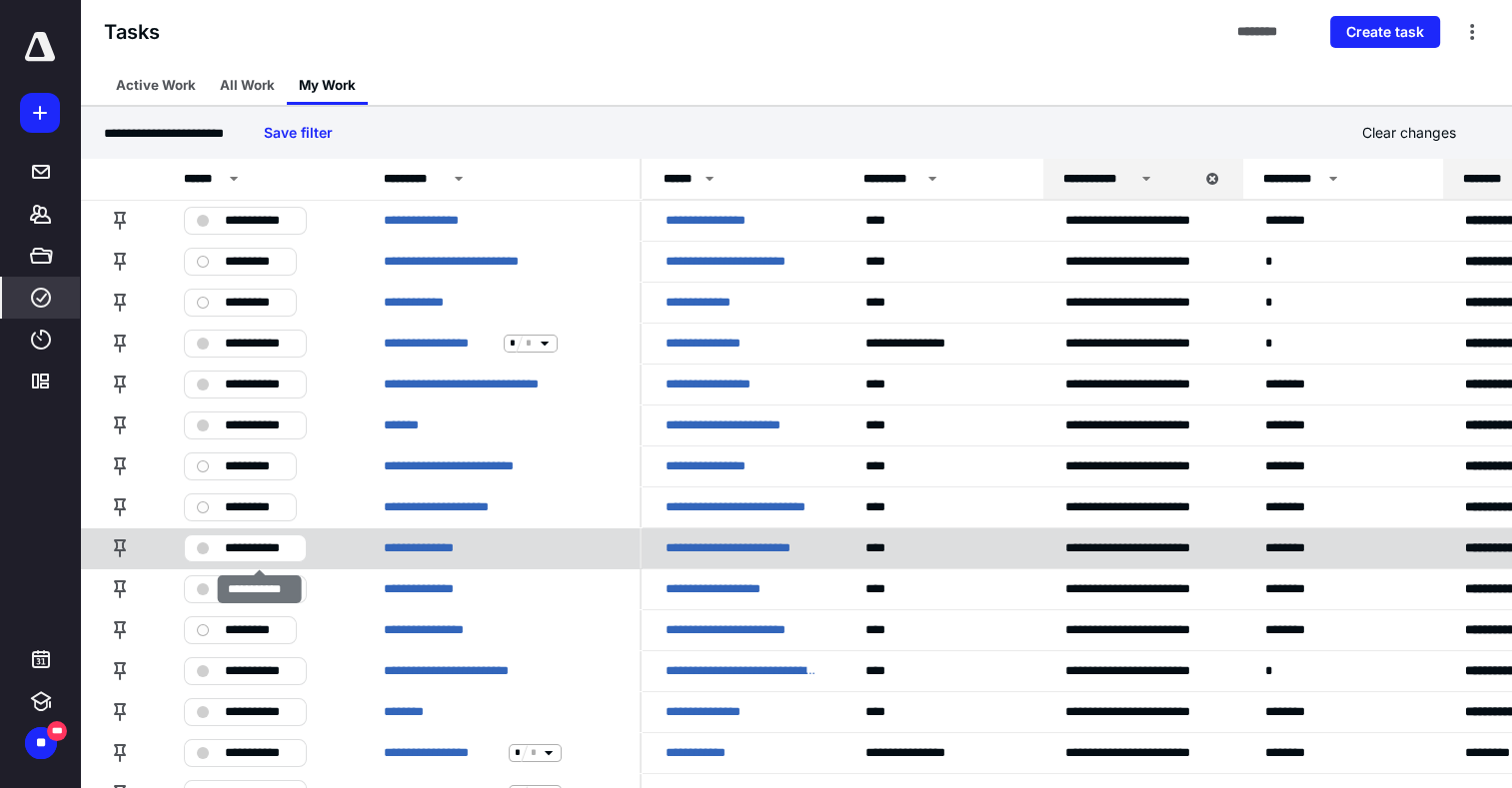 click on "**********" at bounding box center [259, 548] 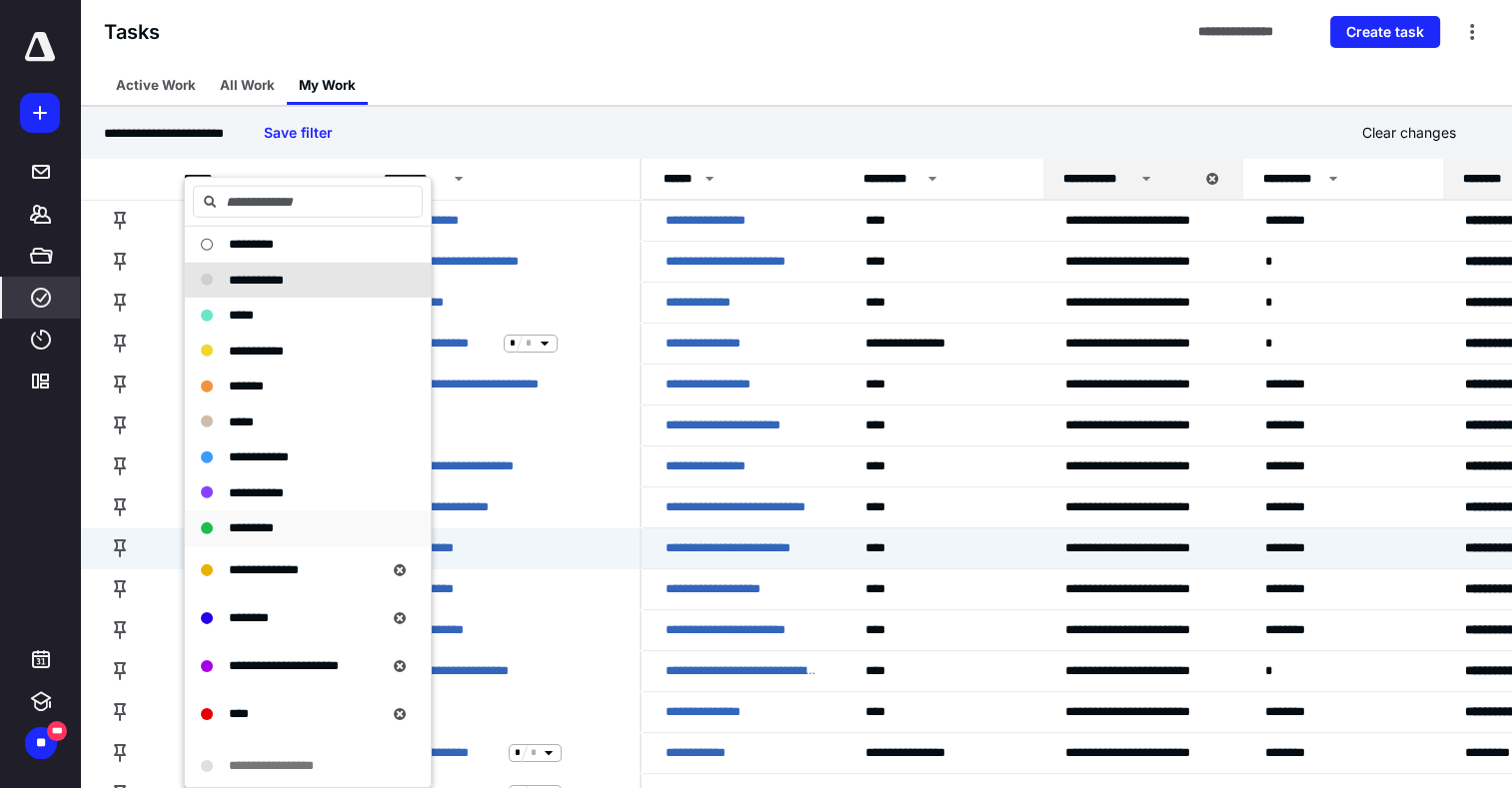 click on "*********" at bounding box center [251, 528] 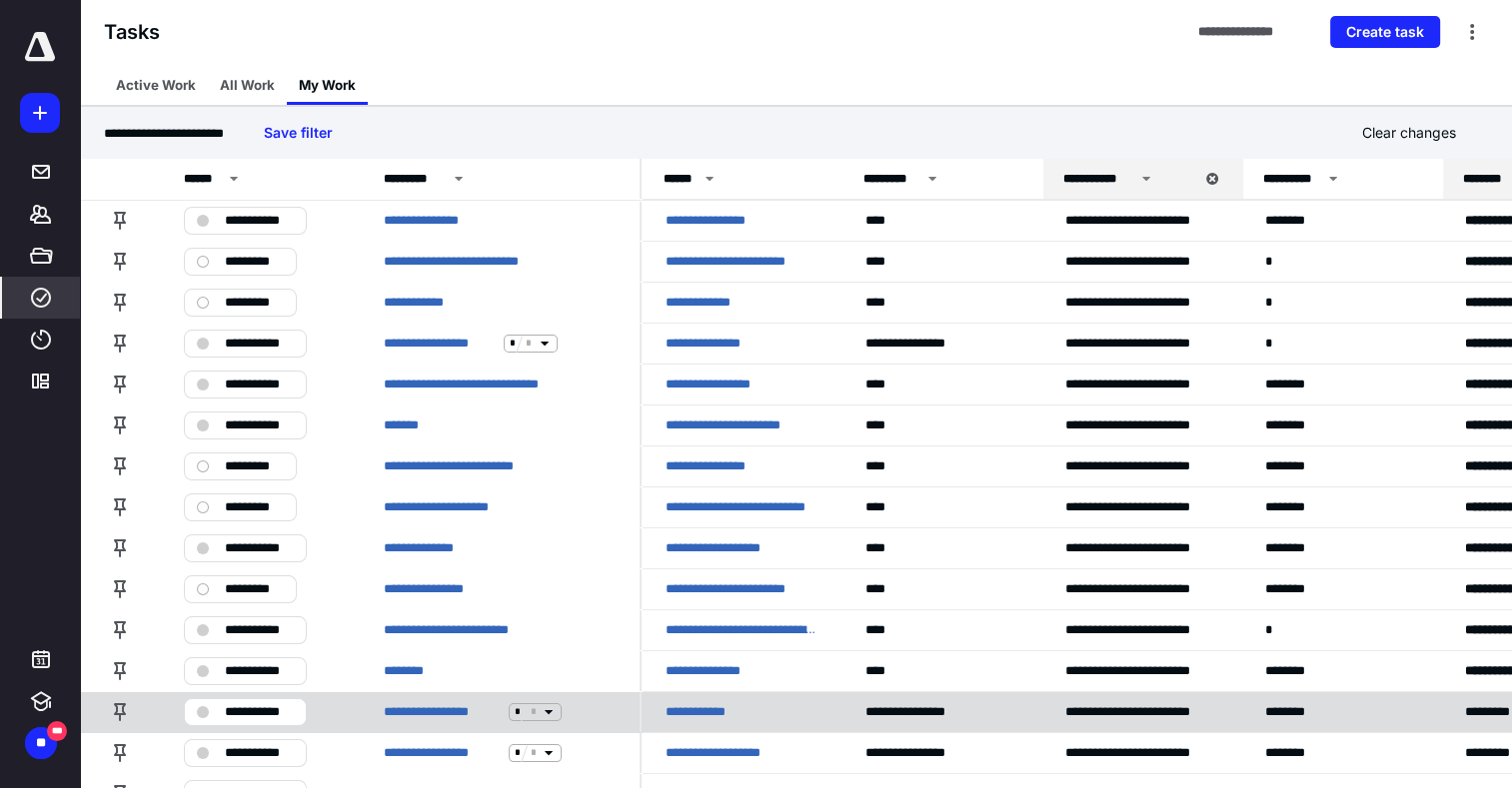 click on "**********" at bounding box center (259, 712) 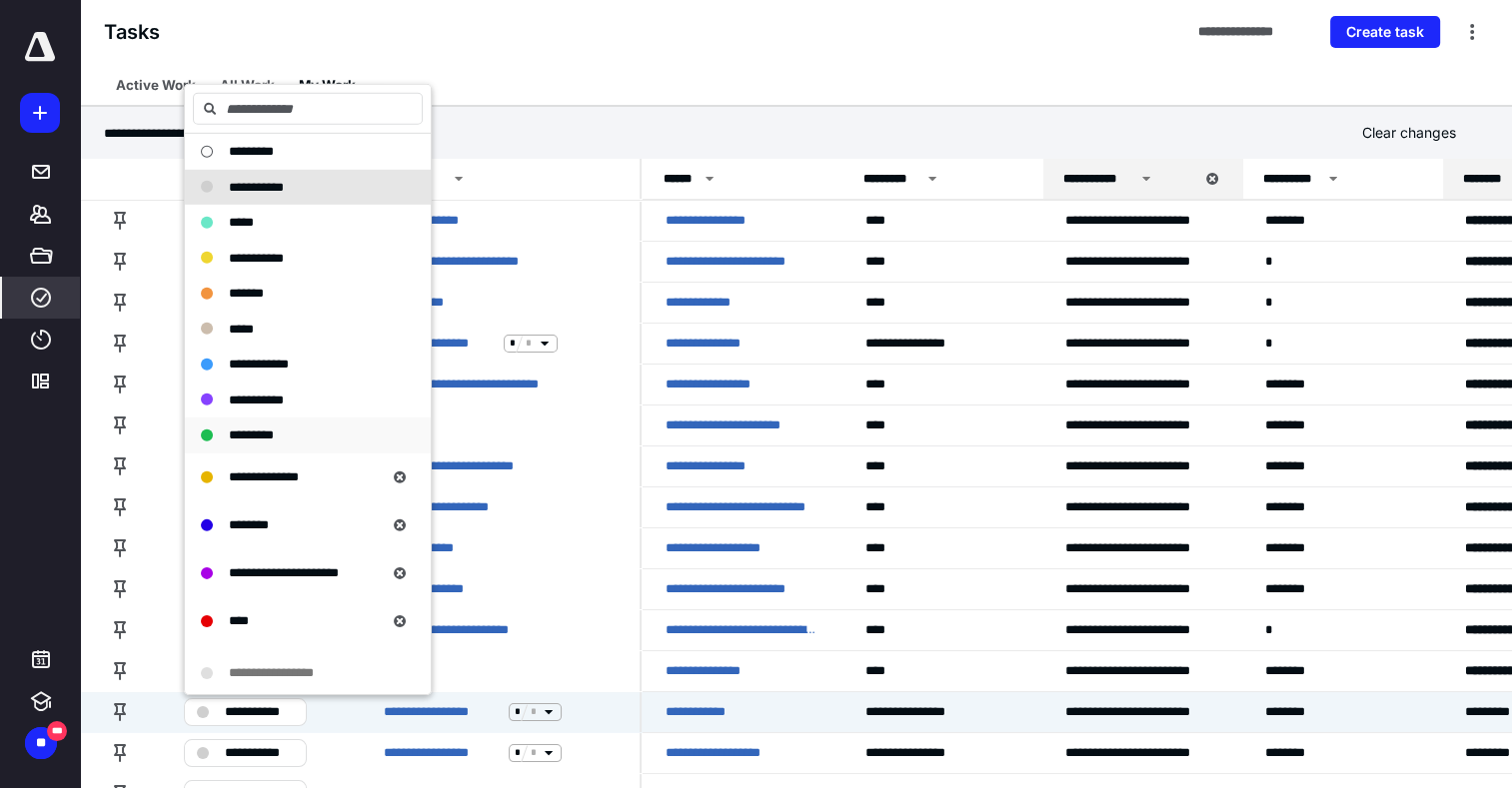 click on "*********" at bounding box center (308, 435) 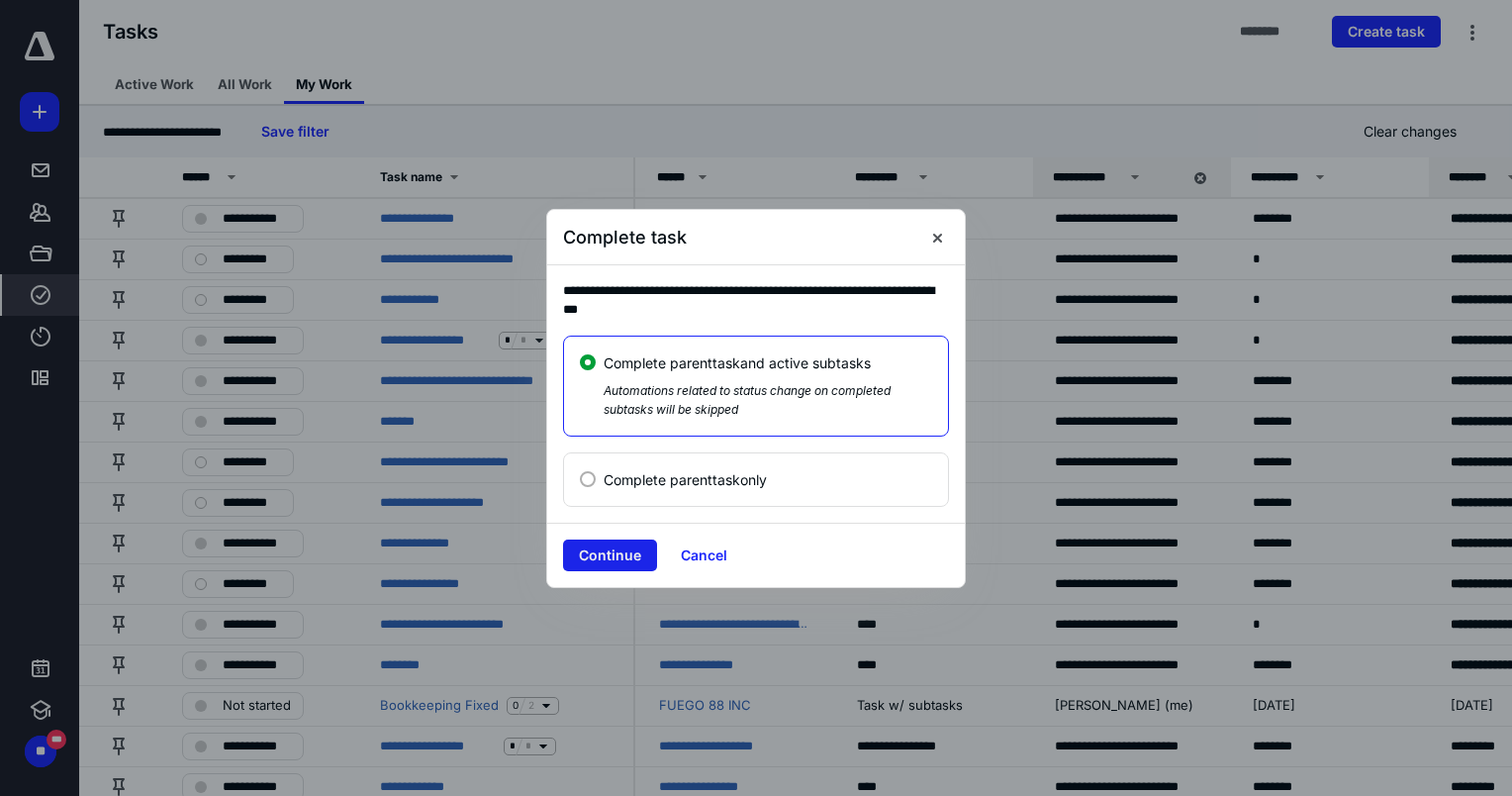 click on "Continue" at bounding box center [610, 555] 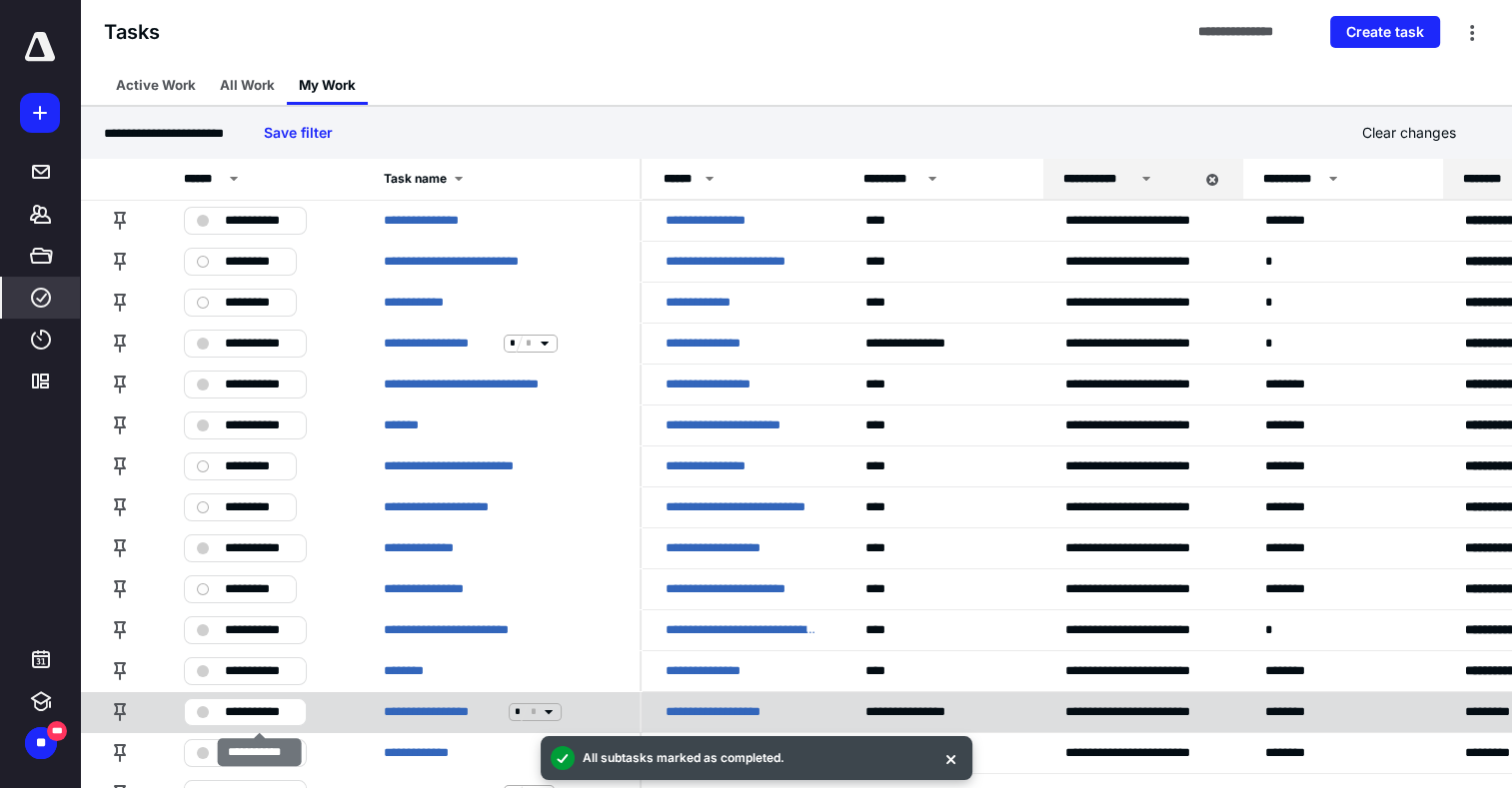 click on "**********" at bounding box center [259, 712] 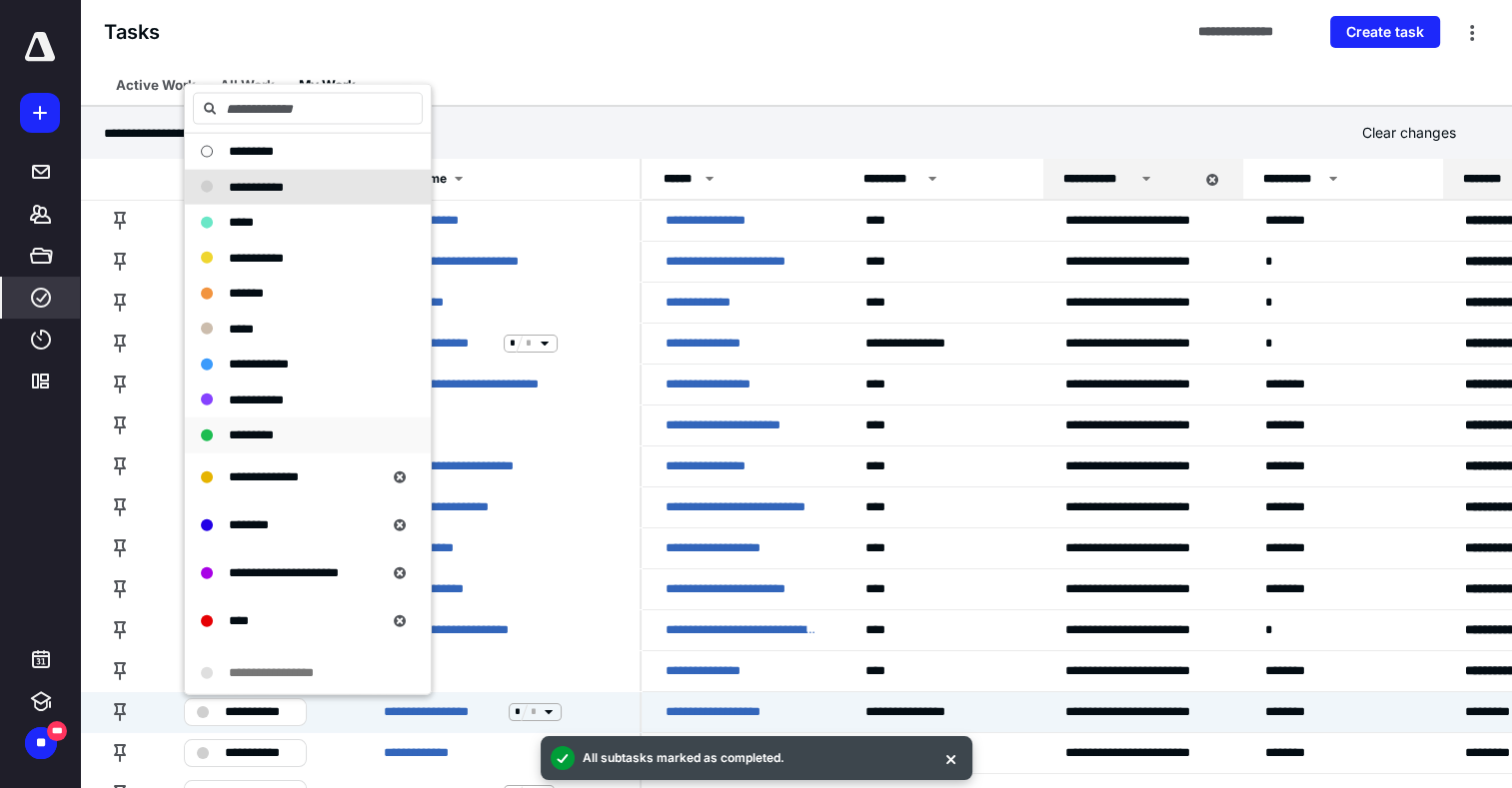 click on "*********" at bounding box center [296, 435] 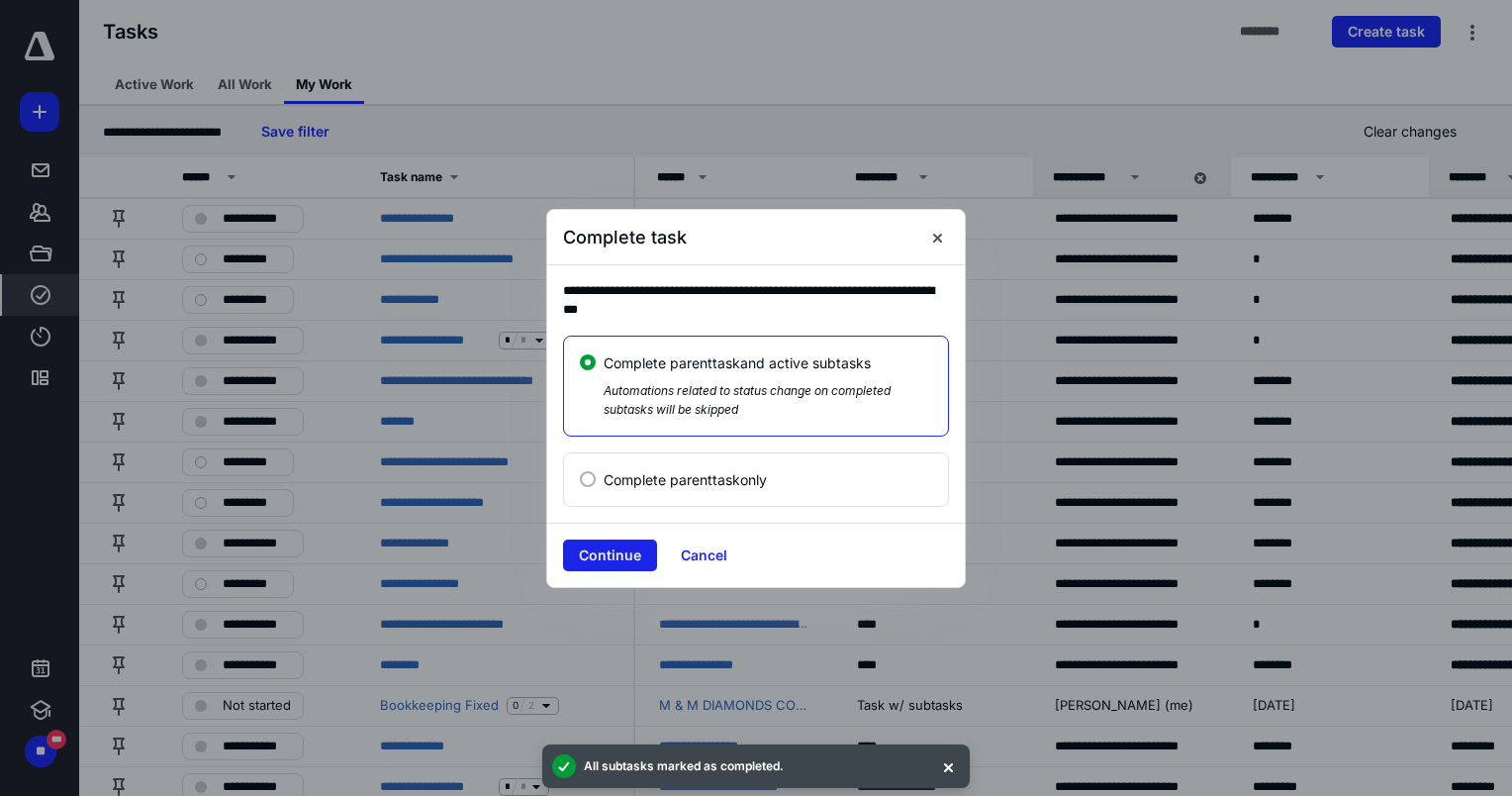 click on "Continue" at bounding box center (610, 555) 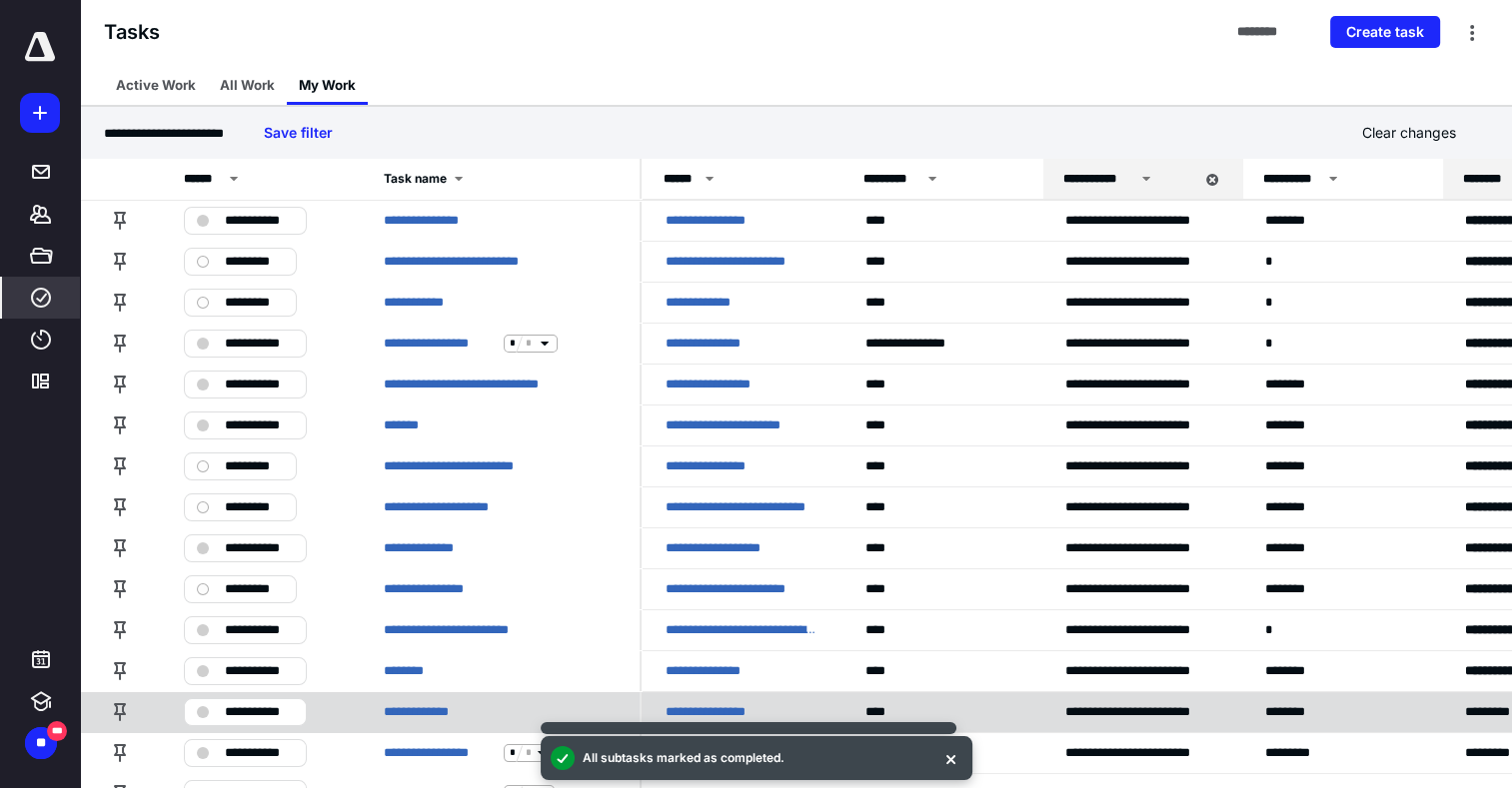 click on "**********" at bounding box center (259, 712) 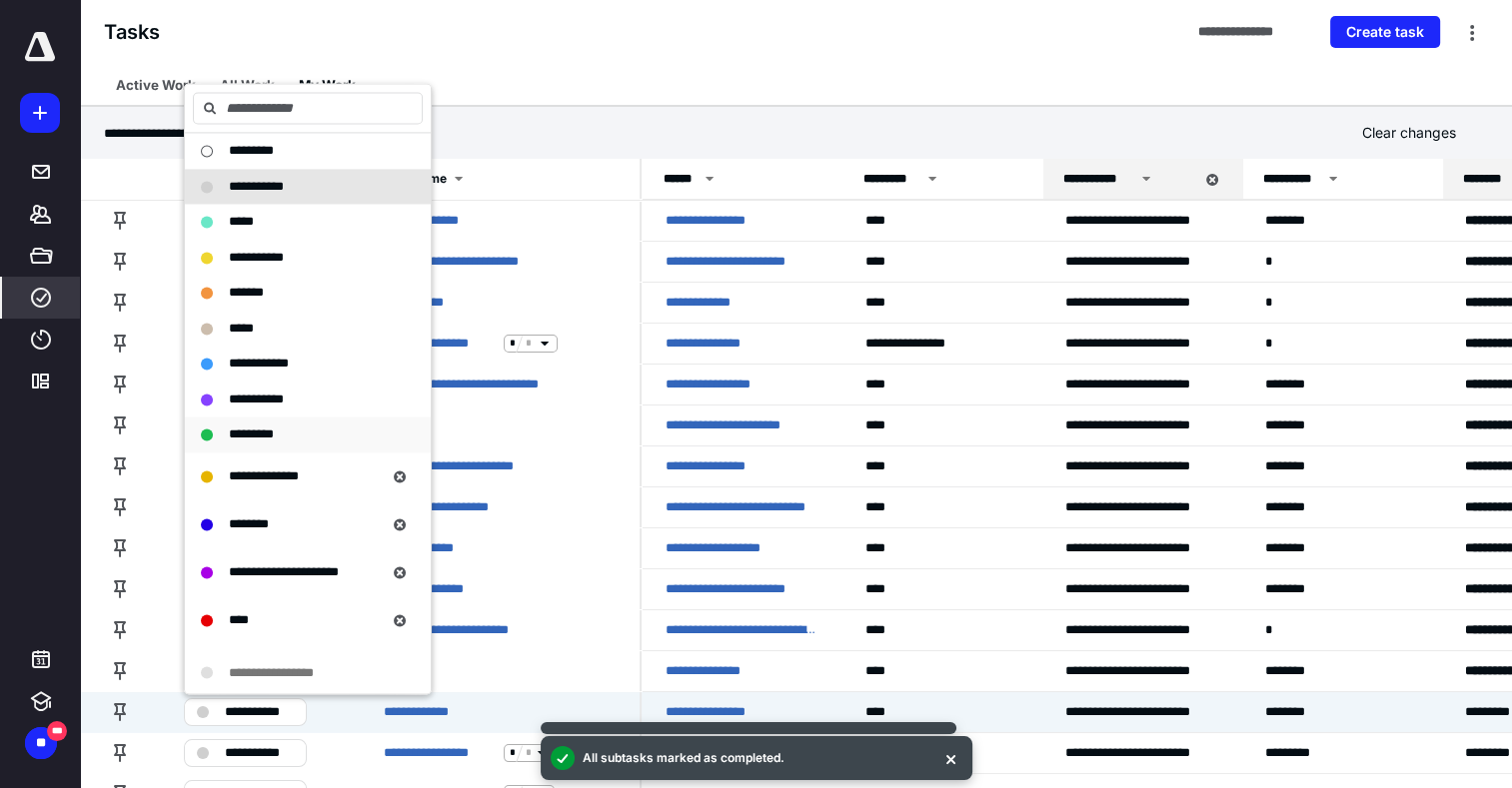 click on "*********" at bounding box center [251, 434] 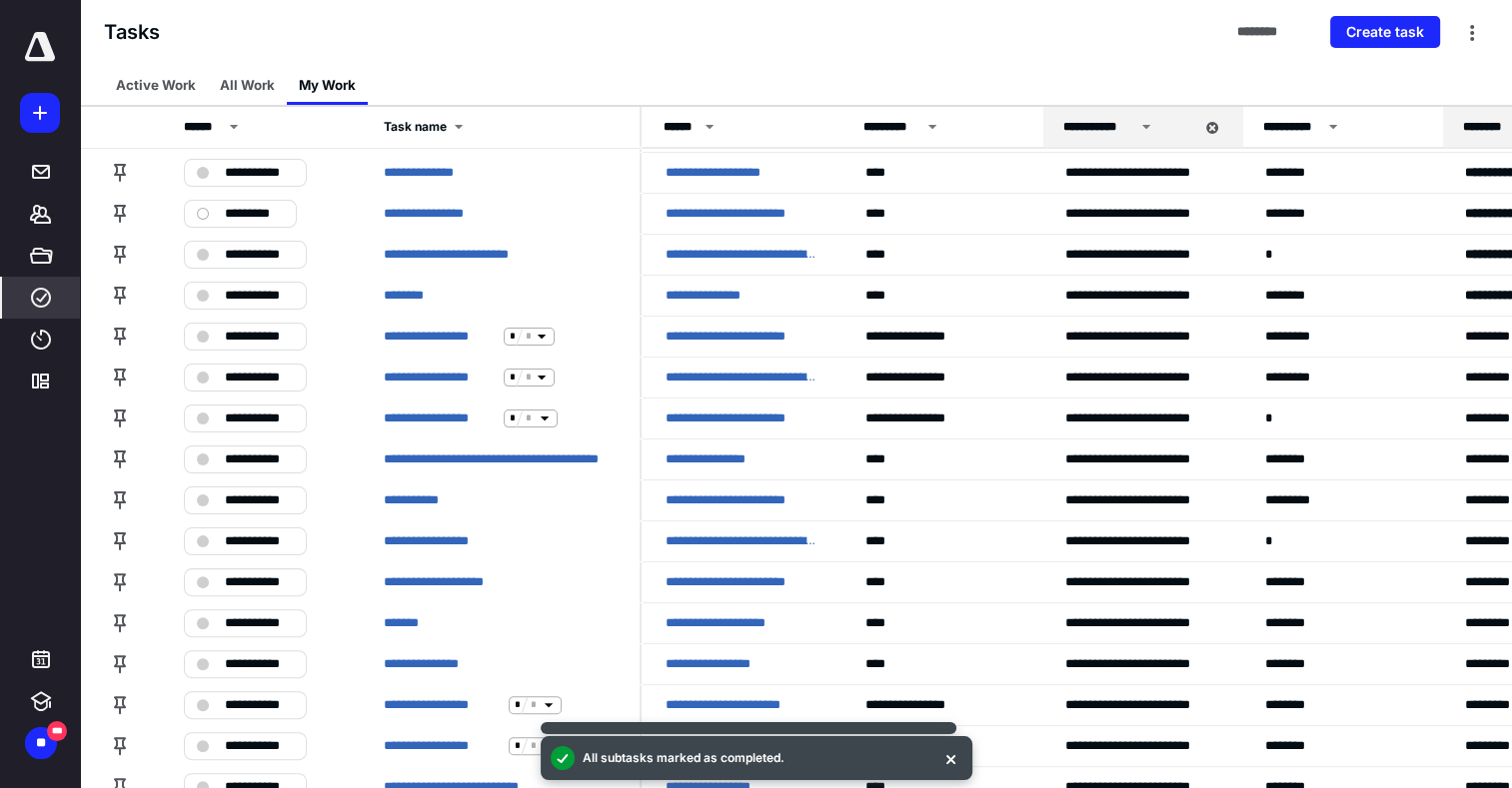 scroll, scrollTop: 455, scrollLeft: 0, axis: vertical 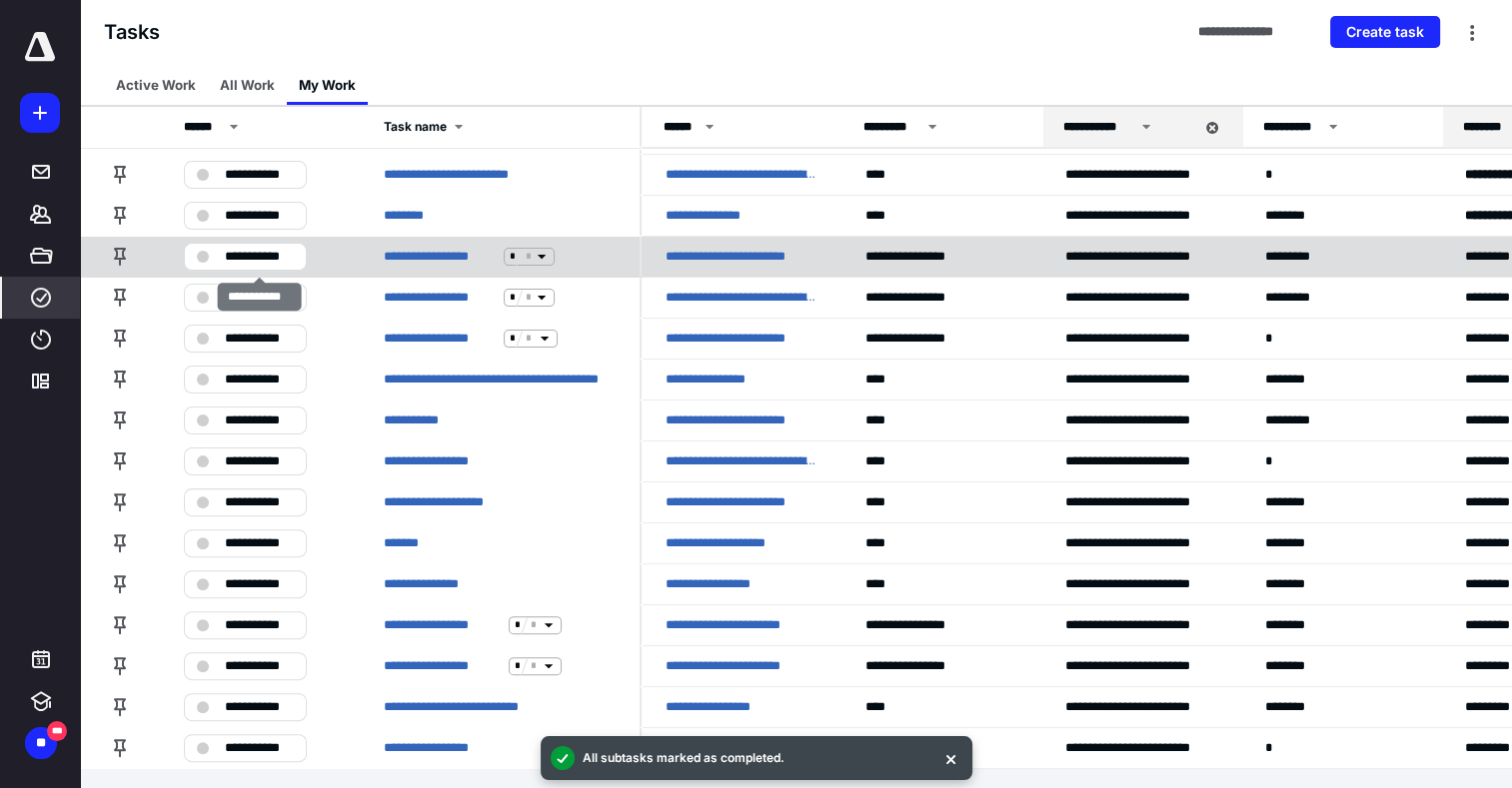 click at bounding box center (203, 257) 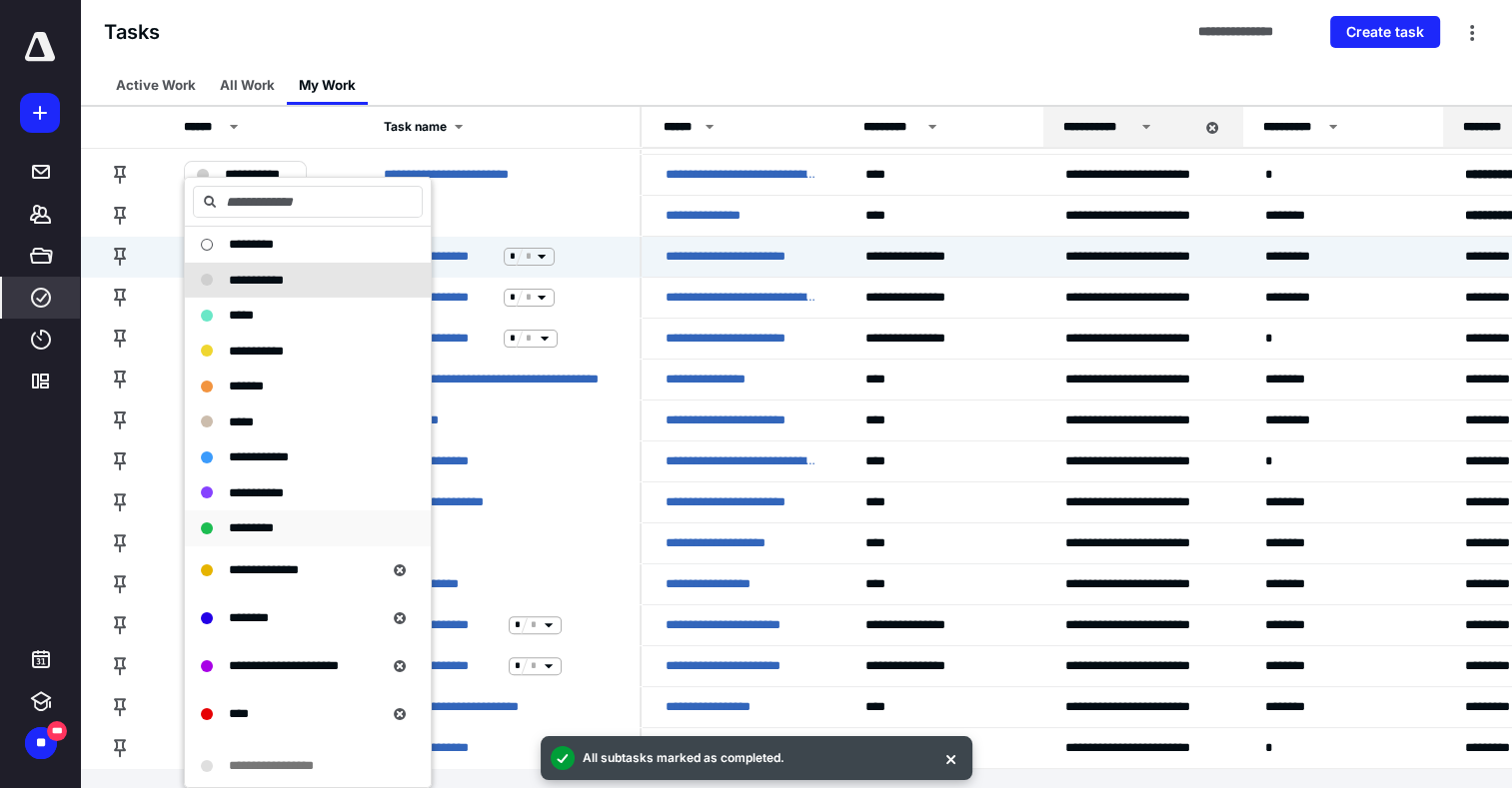 click on "*********" at bounding box center [251, 527] 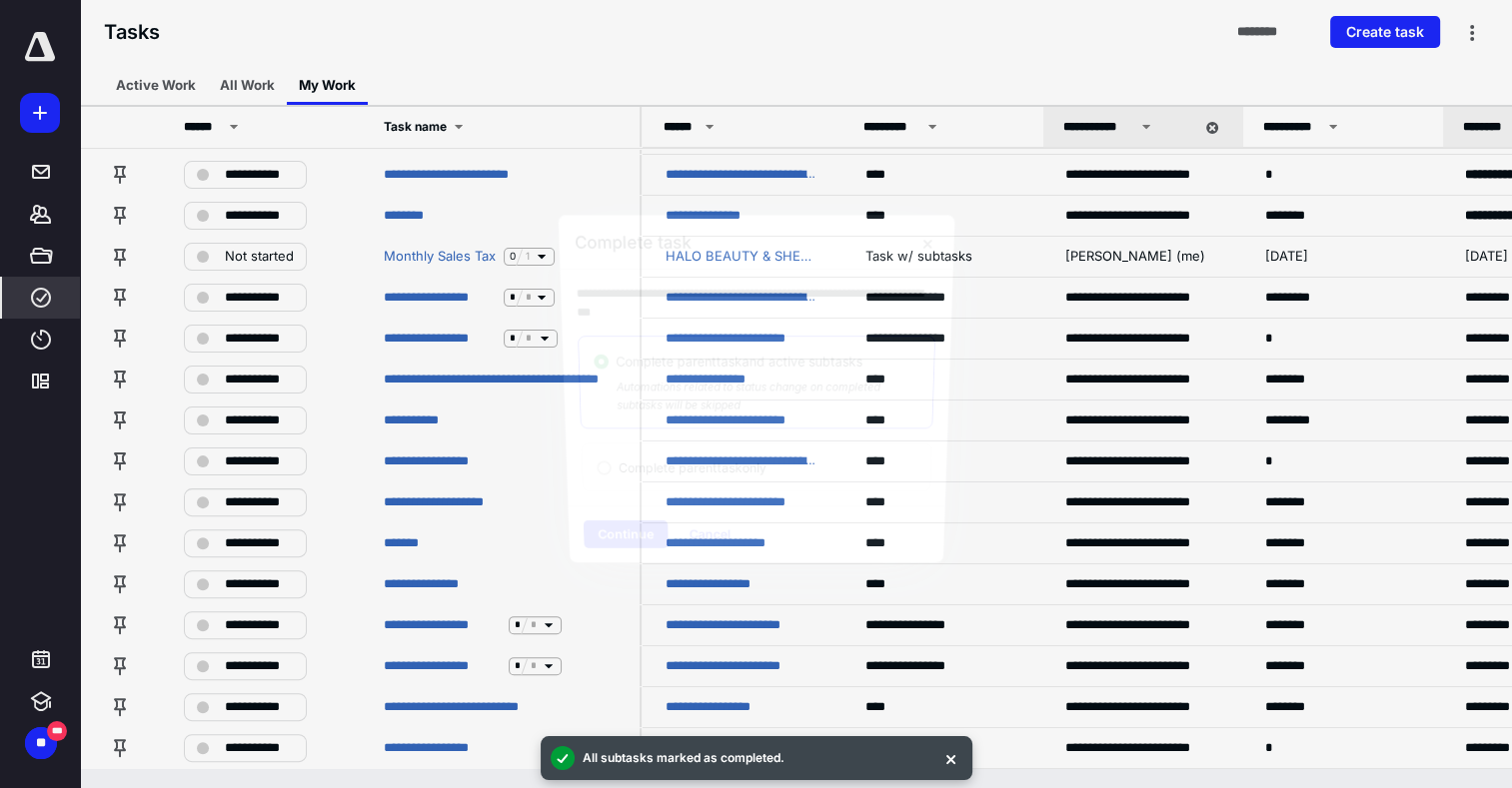 scroll, scrollTop: 439, scrollLeft: 0, axis: vertical 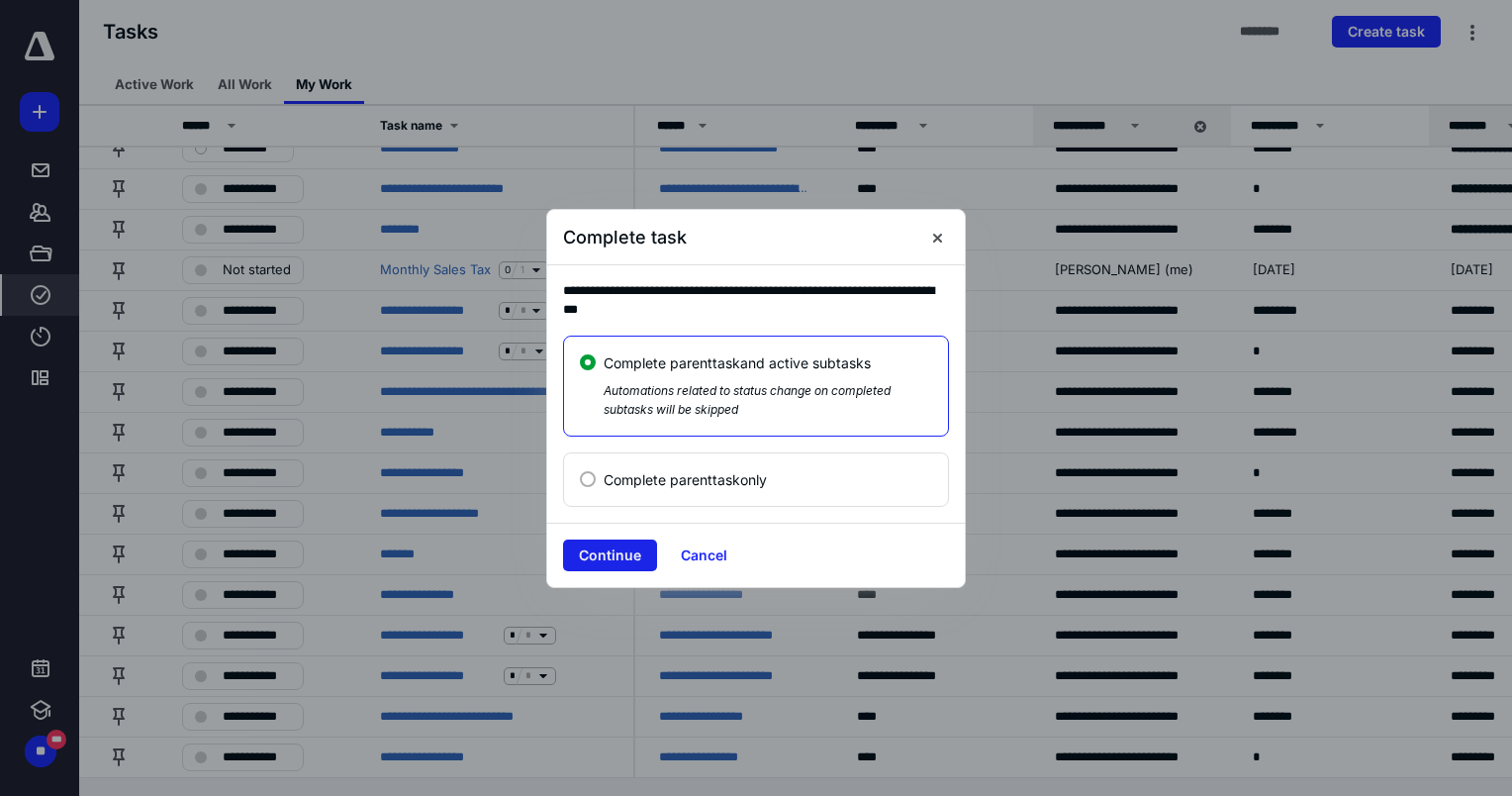 click on "Continue" at bounding box center [610, 555] 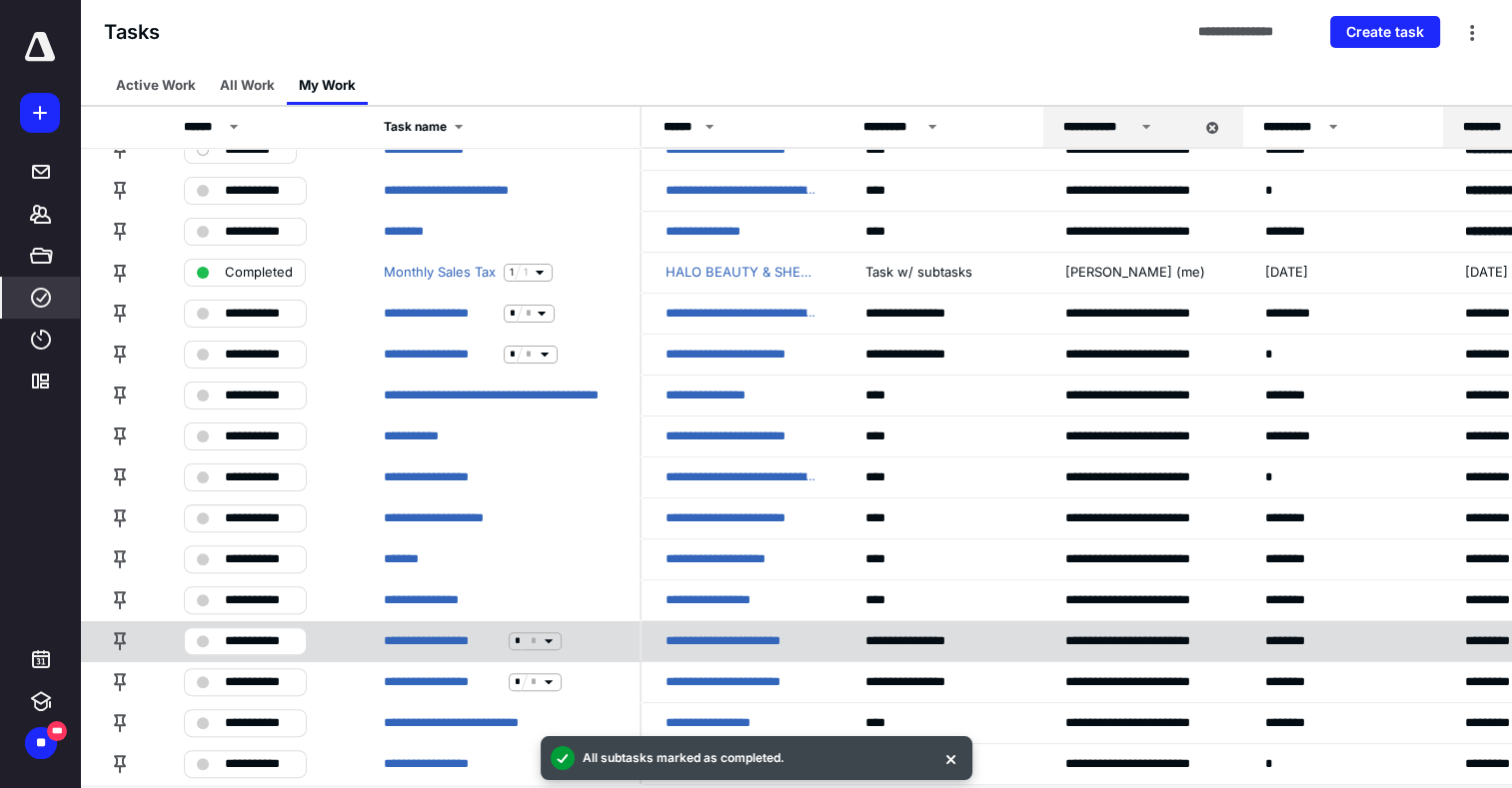click on "**********" at bounding box center (245, 641) 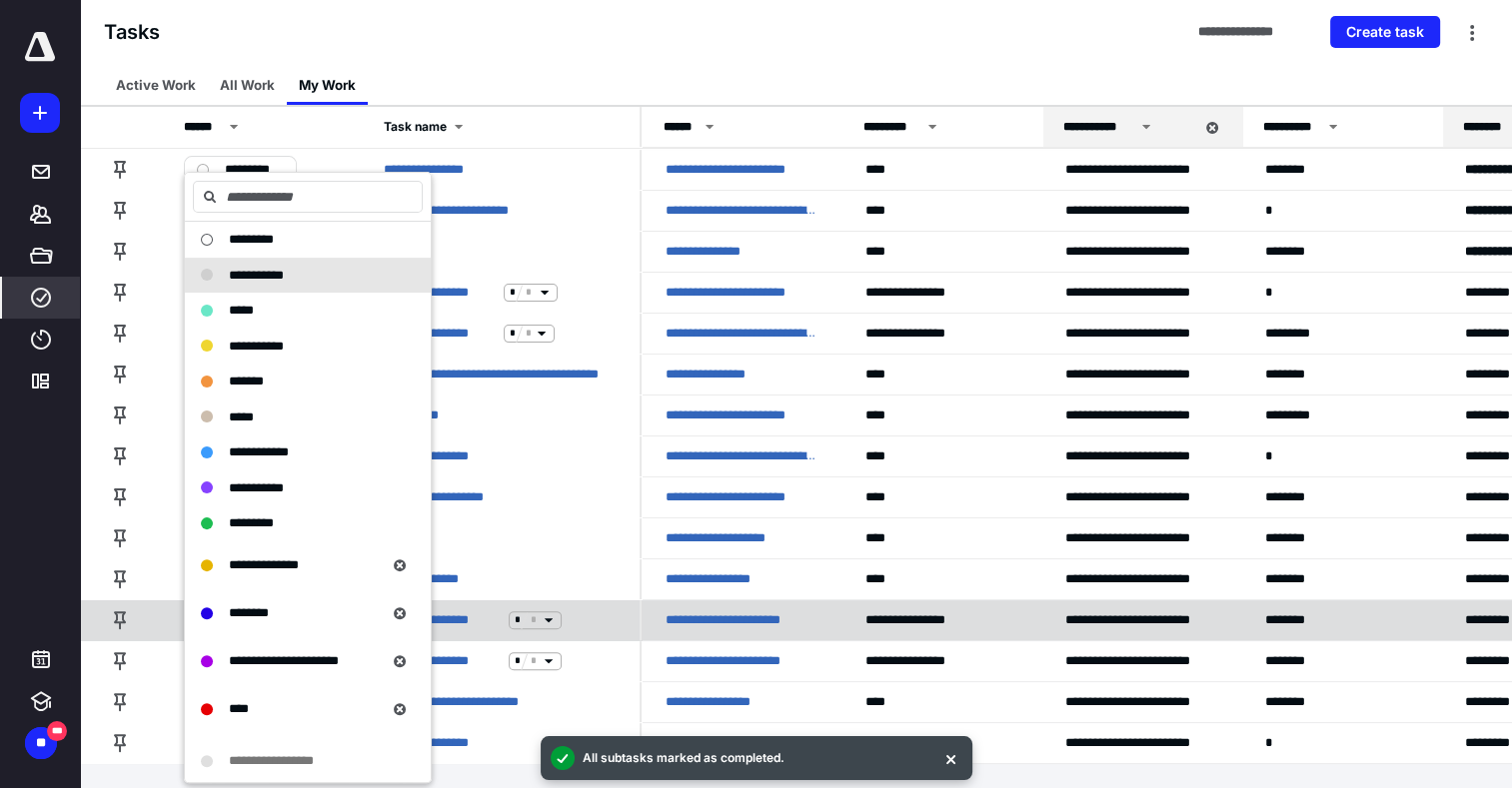 scroll, scrollTop: 414, scrollLeft: 0, axis: vertical 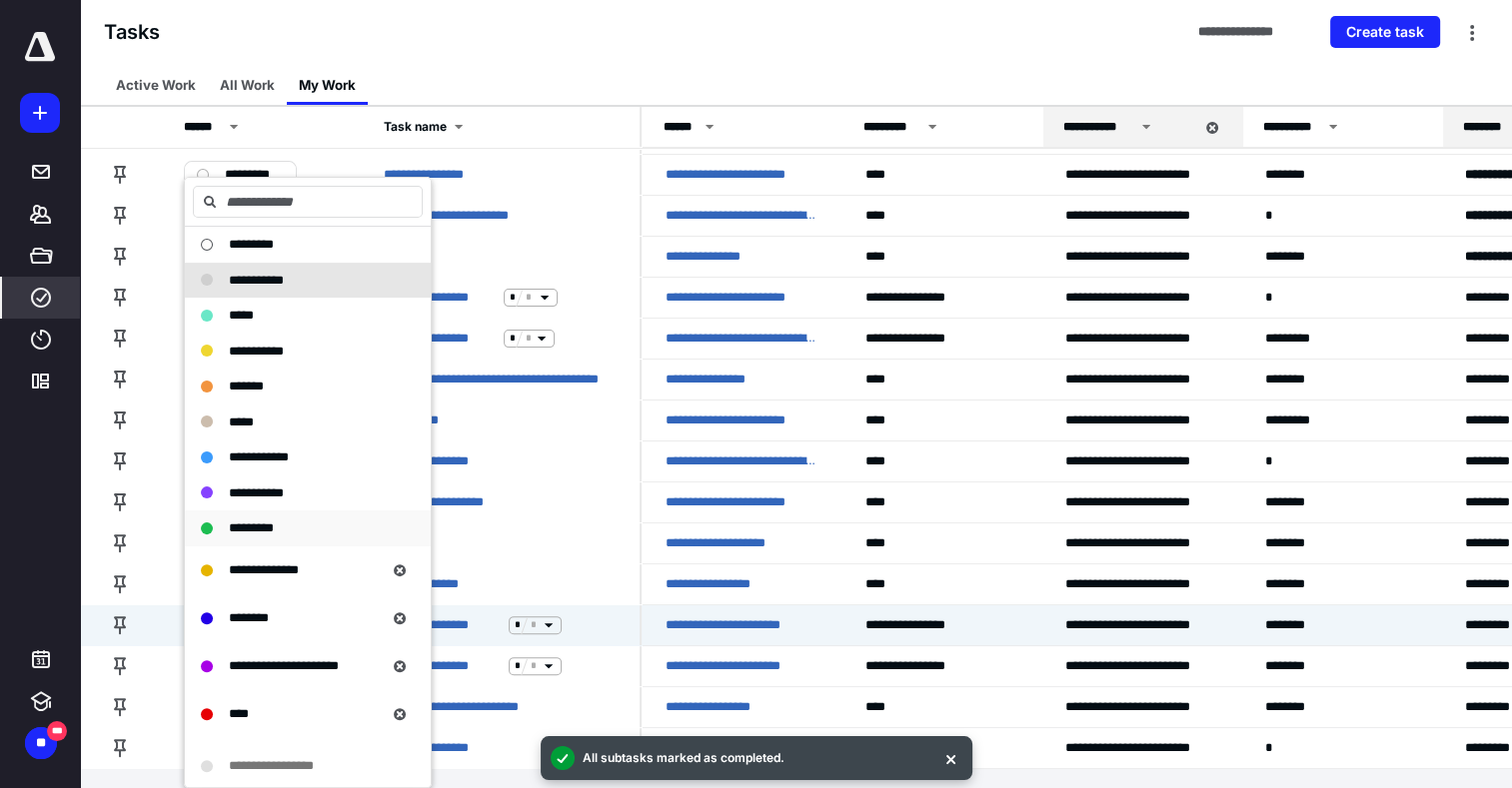 click on "*********" at bounding box center (251, 527) 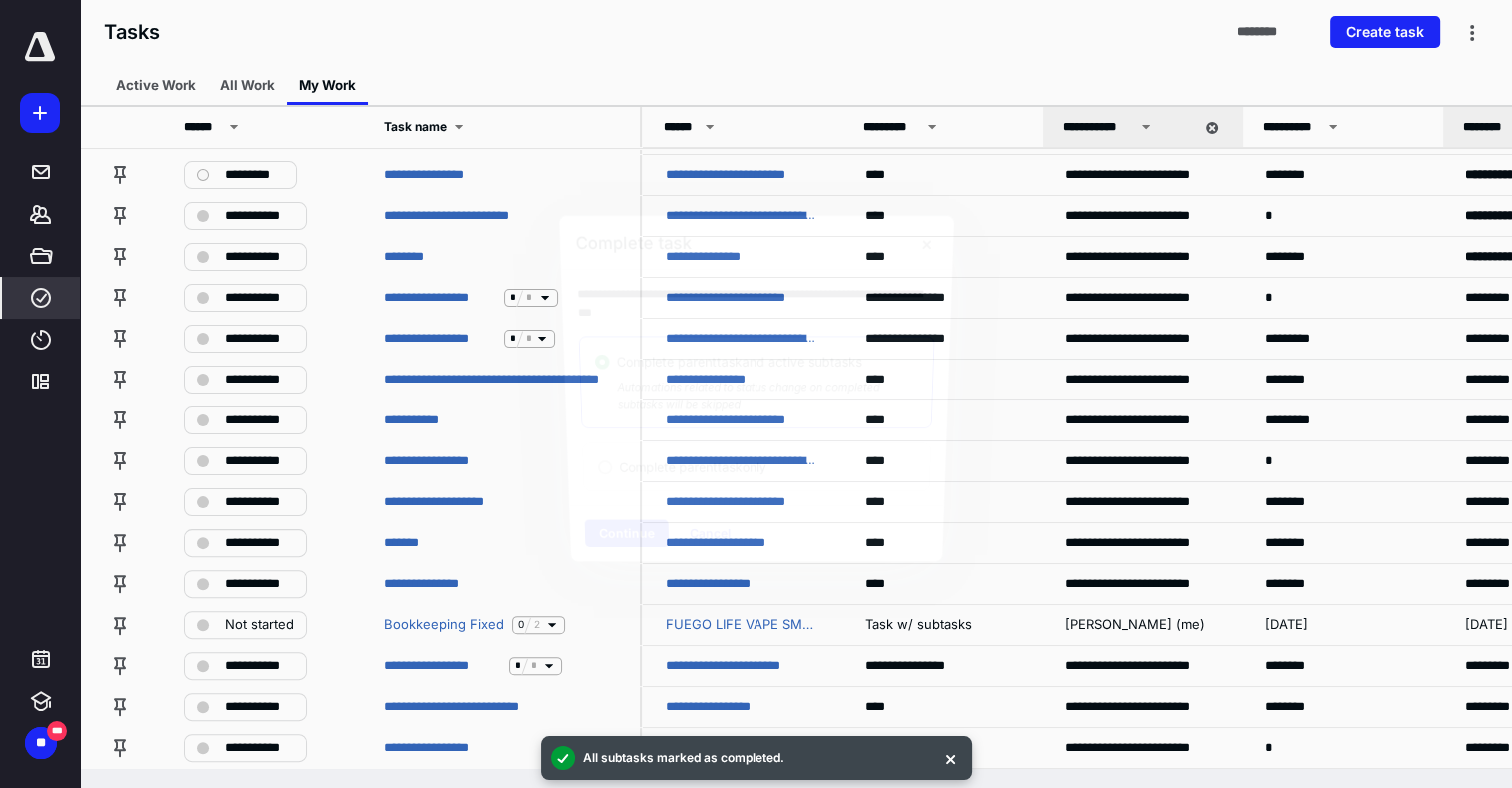 scroll, scrollTop: 399, scrollLeft: 0, axis: vertical 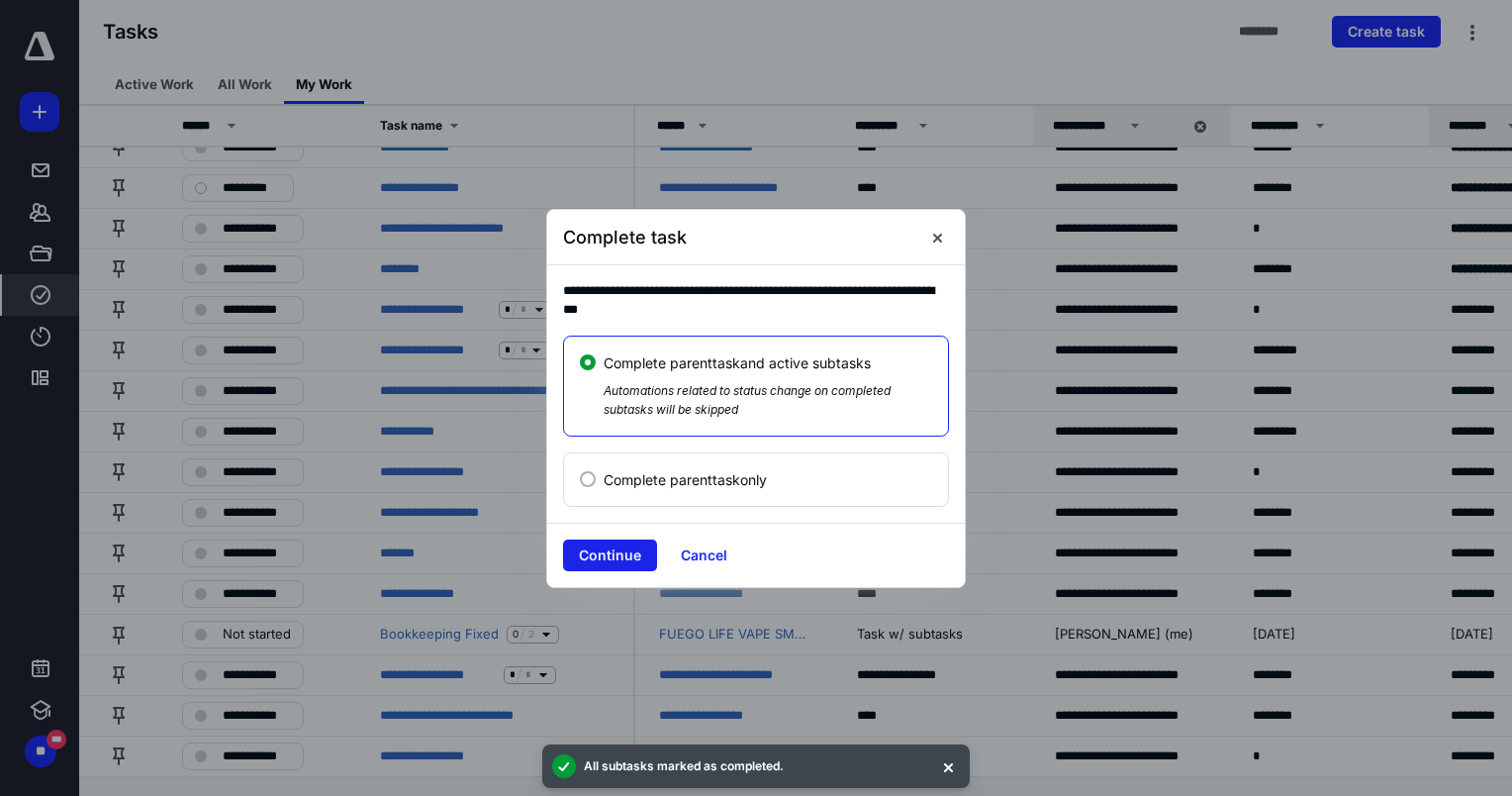 click on "Continue" at bounding box center (610, 555) 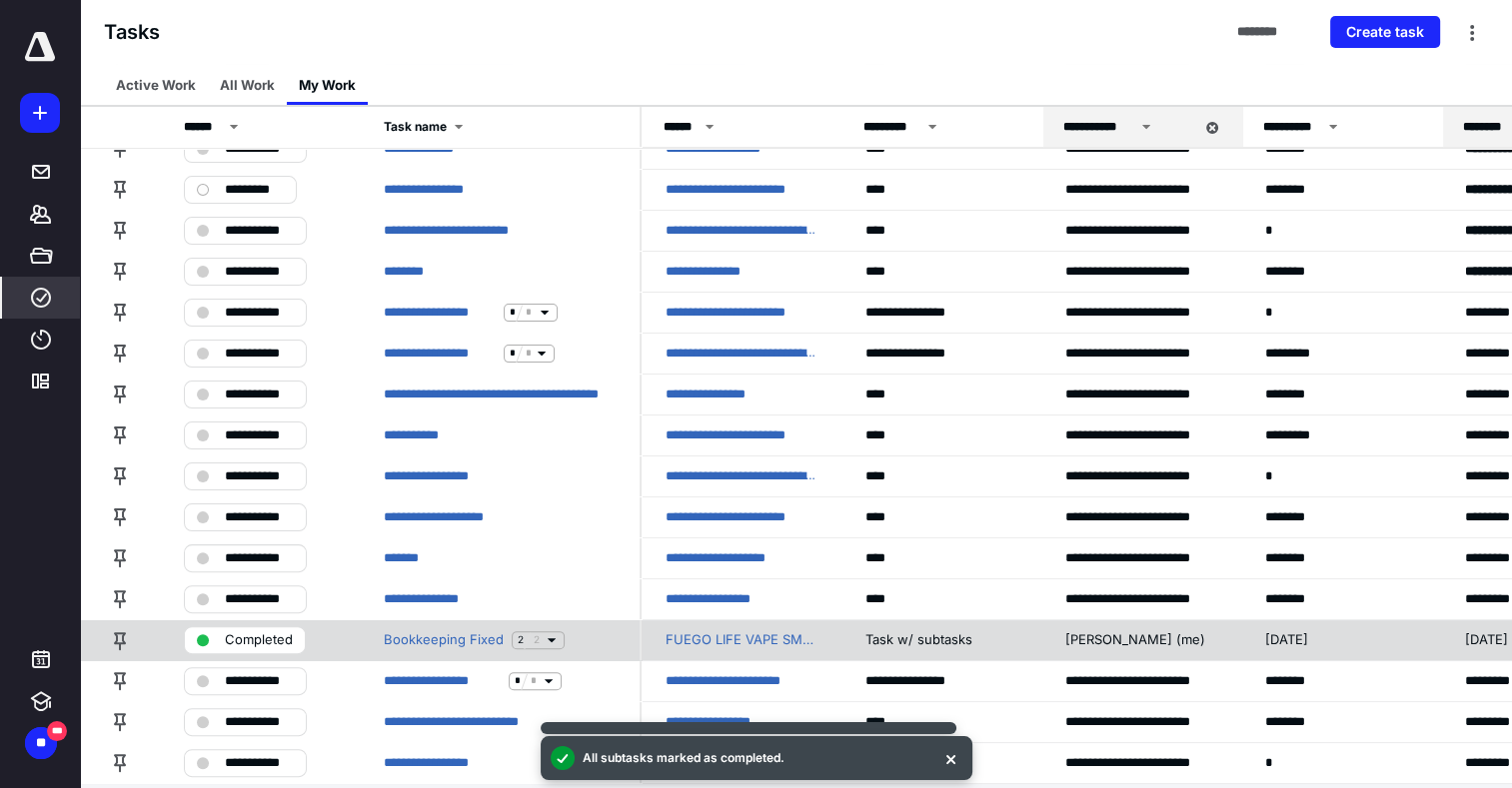 scroll, scrollTop: 374, scrollLeft: 0, axis: vertical 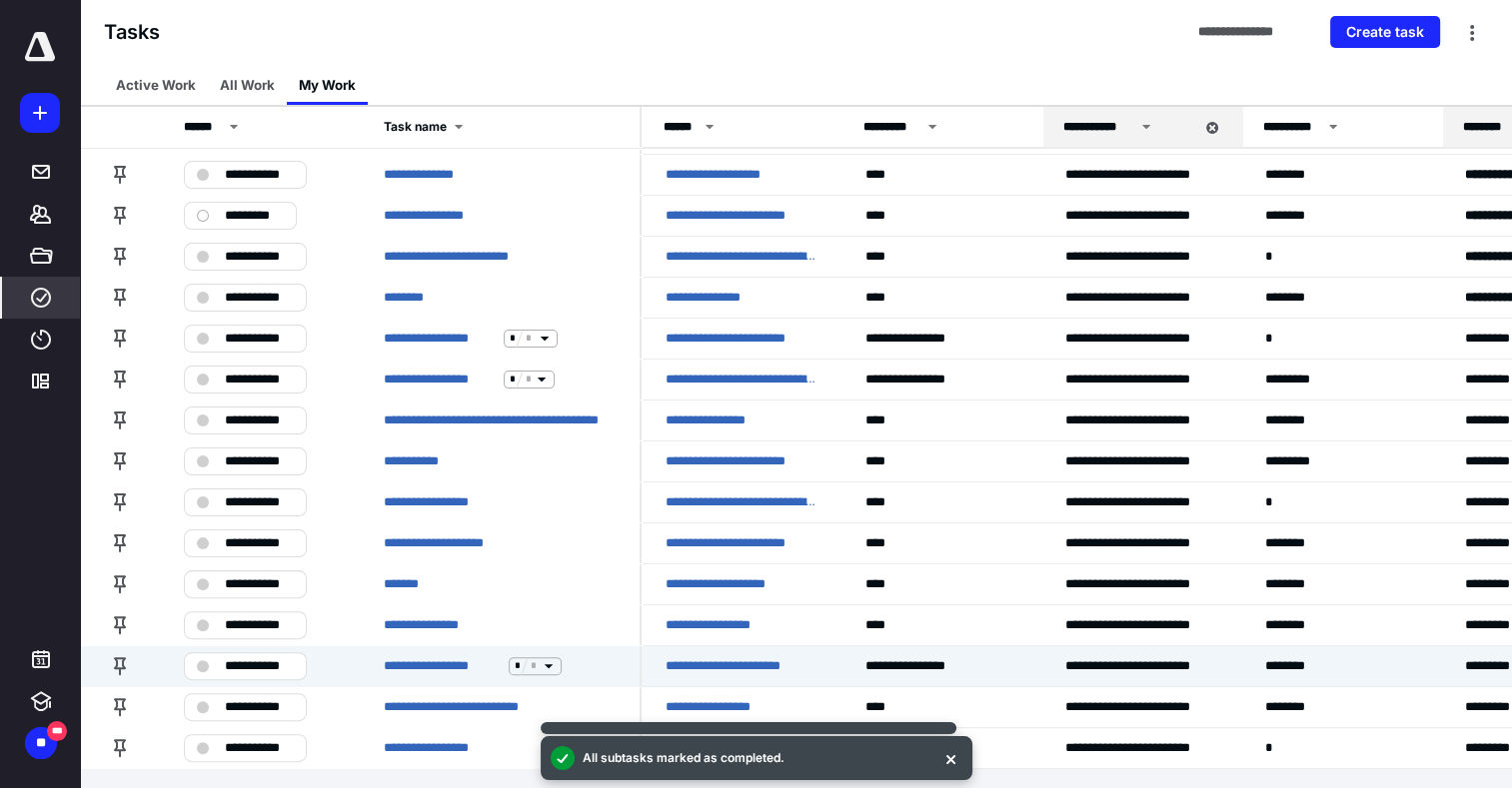click on "**********" at bounding box center [259, 666] 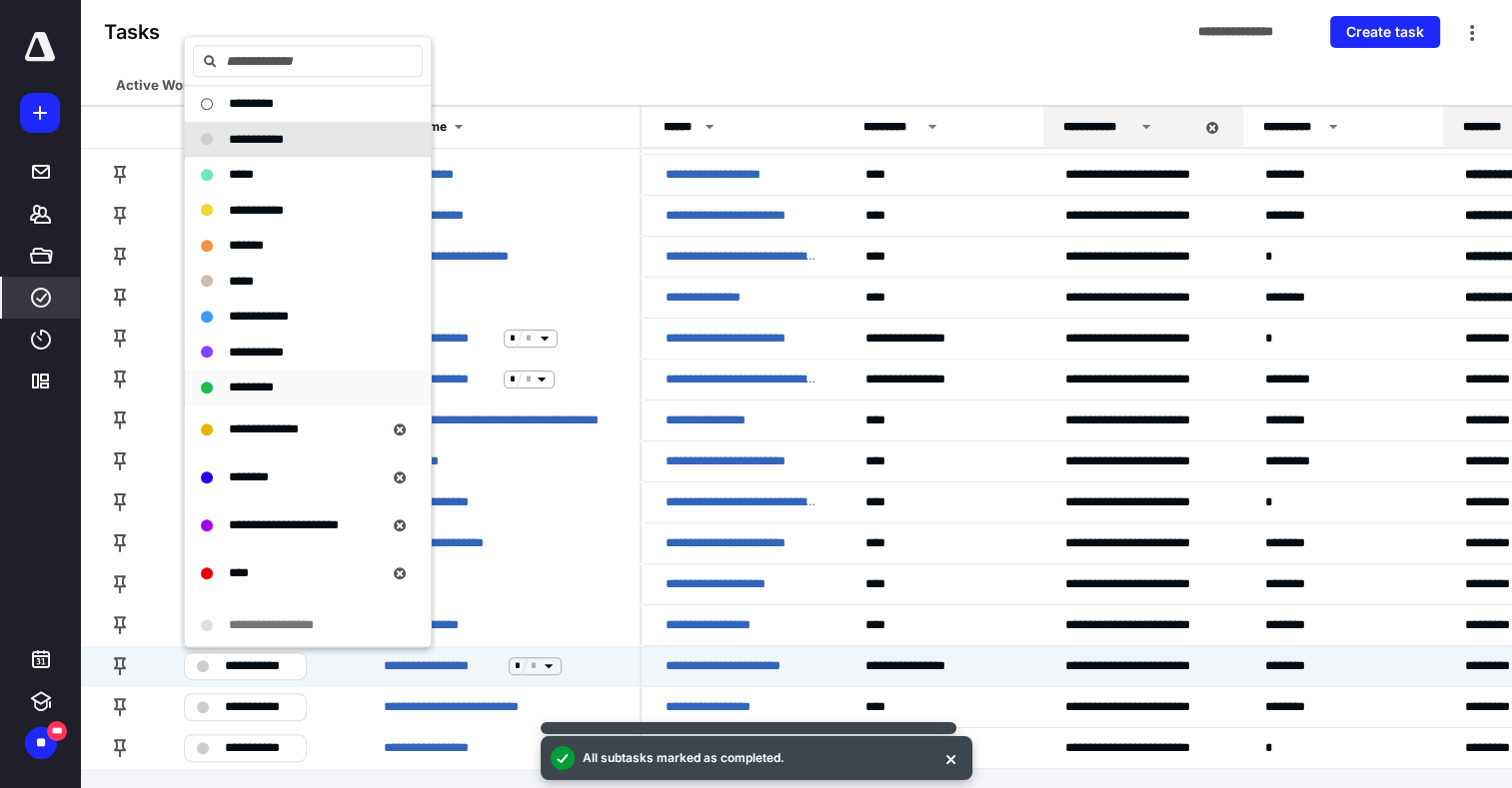 click on "*********" at bounding box center (296, 388) 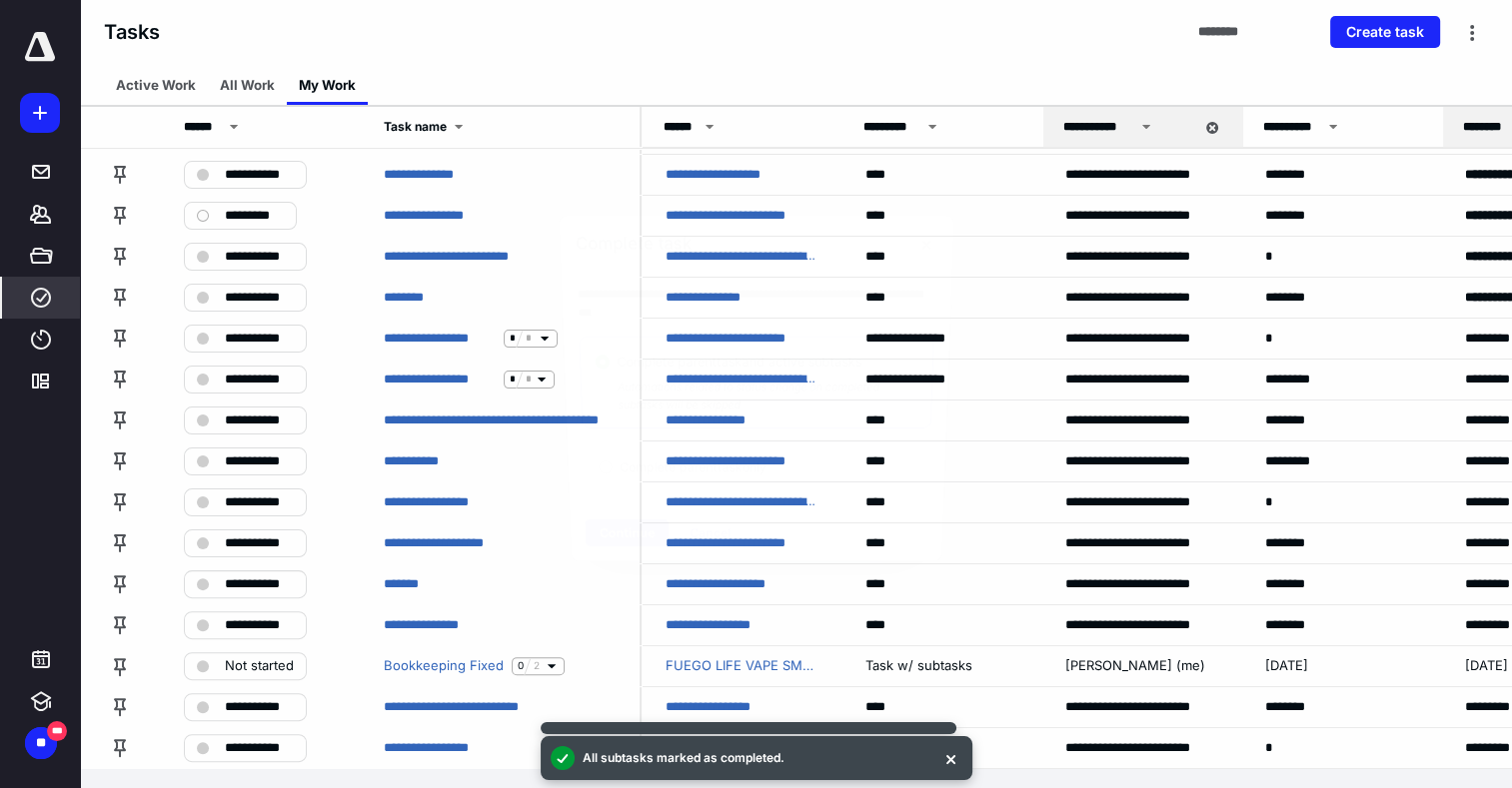scroll, scrollTop: 359, scrollLeft: 0, axis: vertical 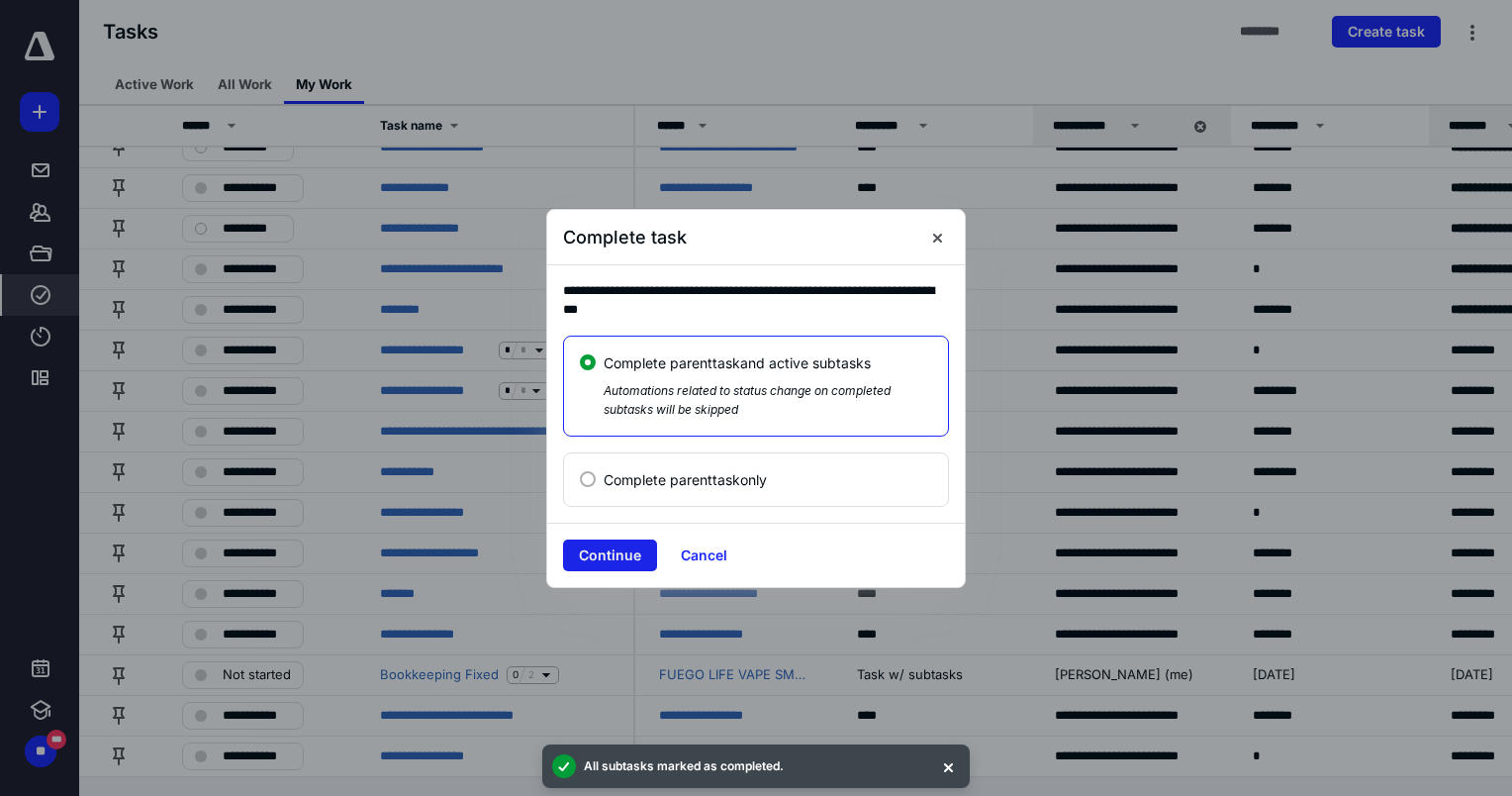 click on "Continue" at bounding box center [610, 555] 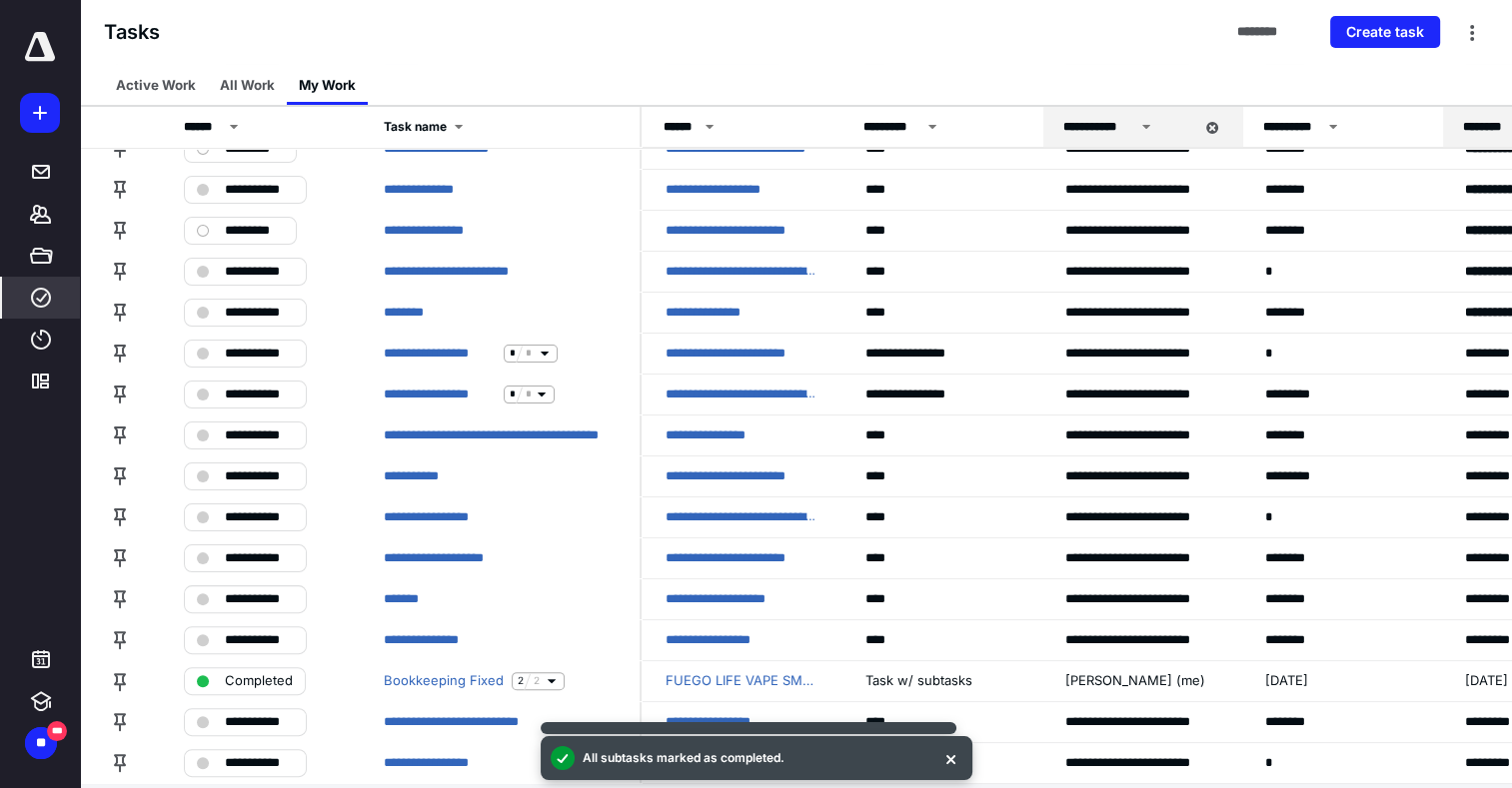 scroll, scrollTop: 333, scrollLeft: 0, axis: vertical 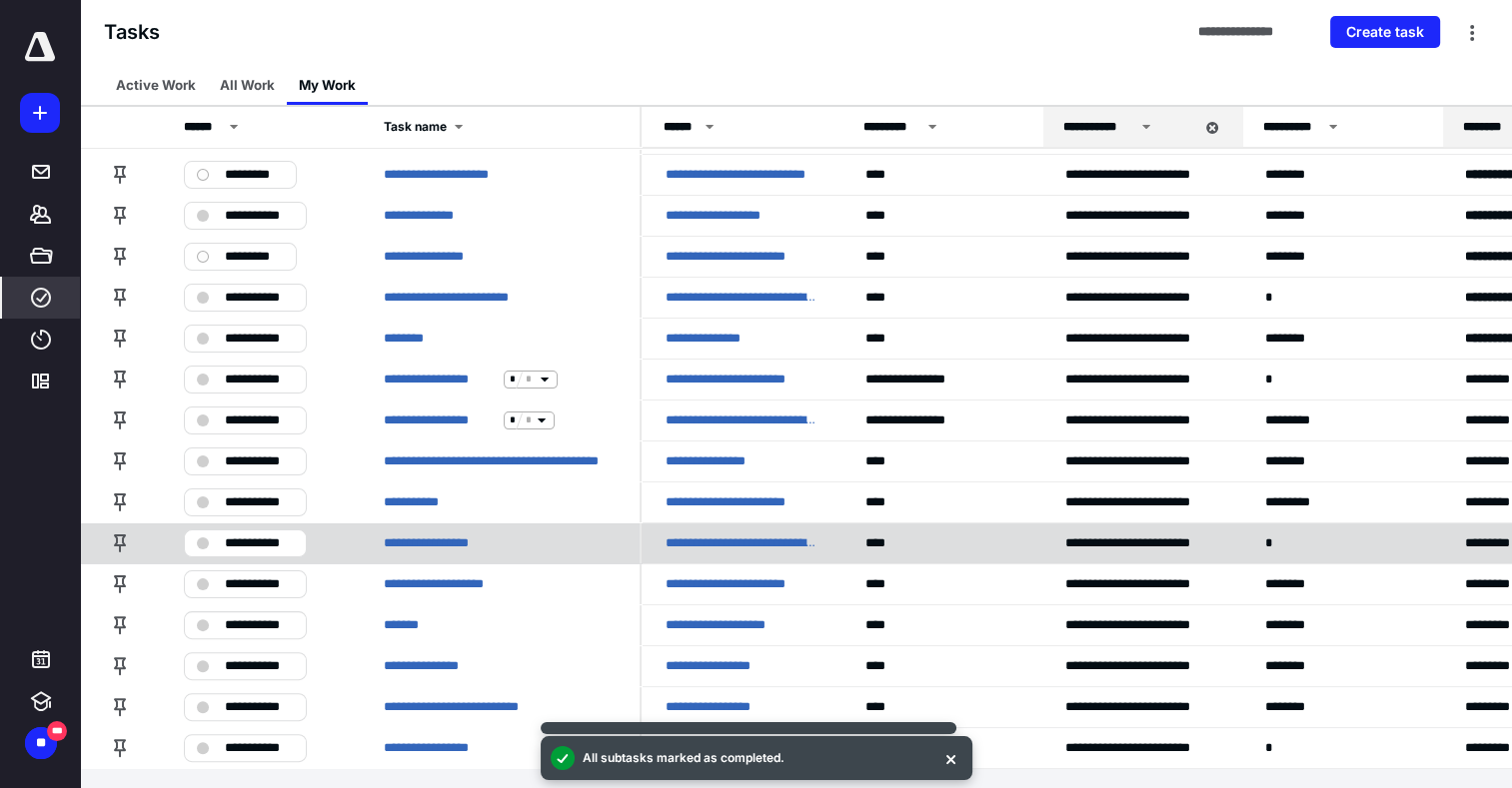 click on "**********" at bounding box center [259, 543] 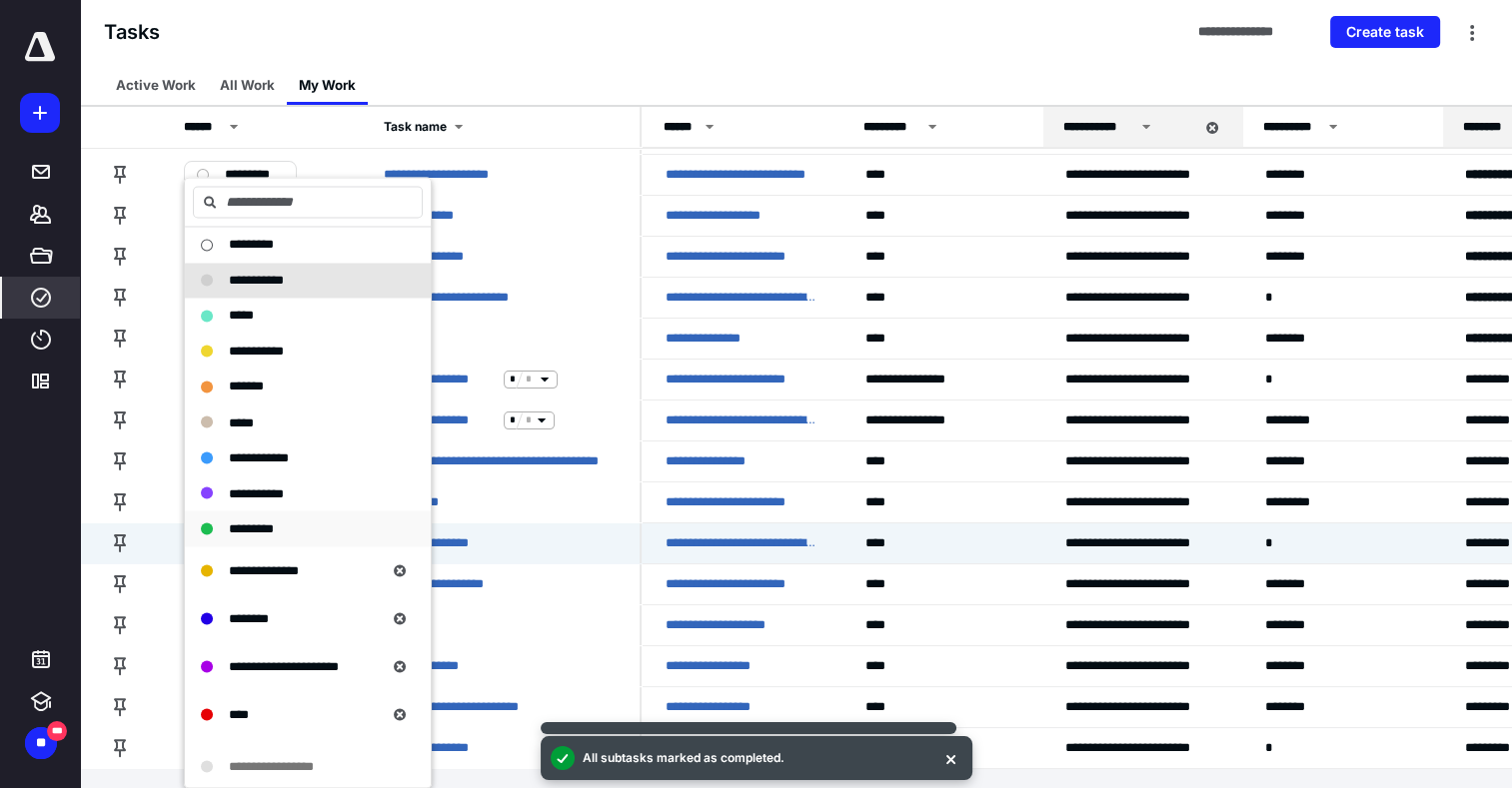click on "*********" at bounding box center [251, 527] 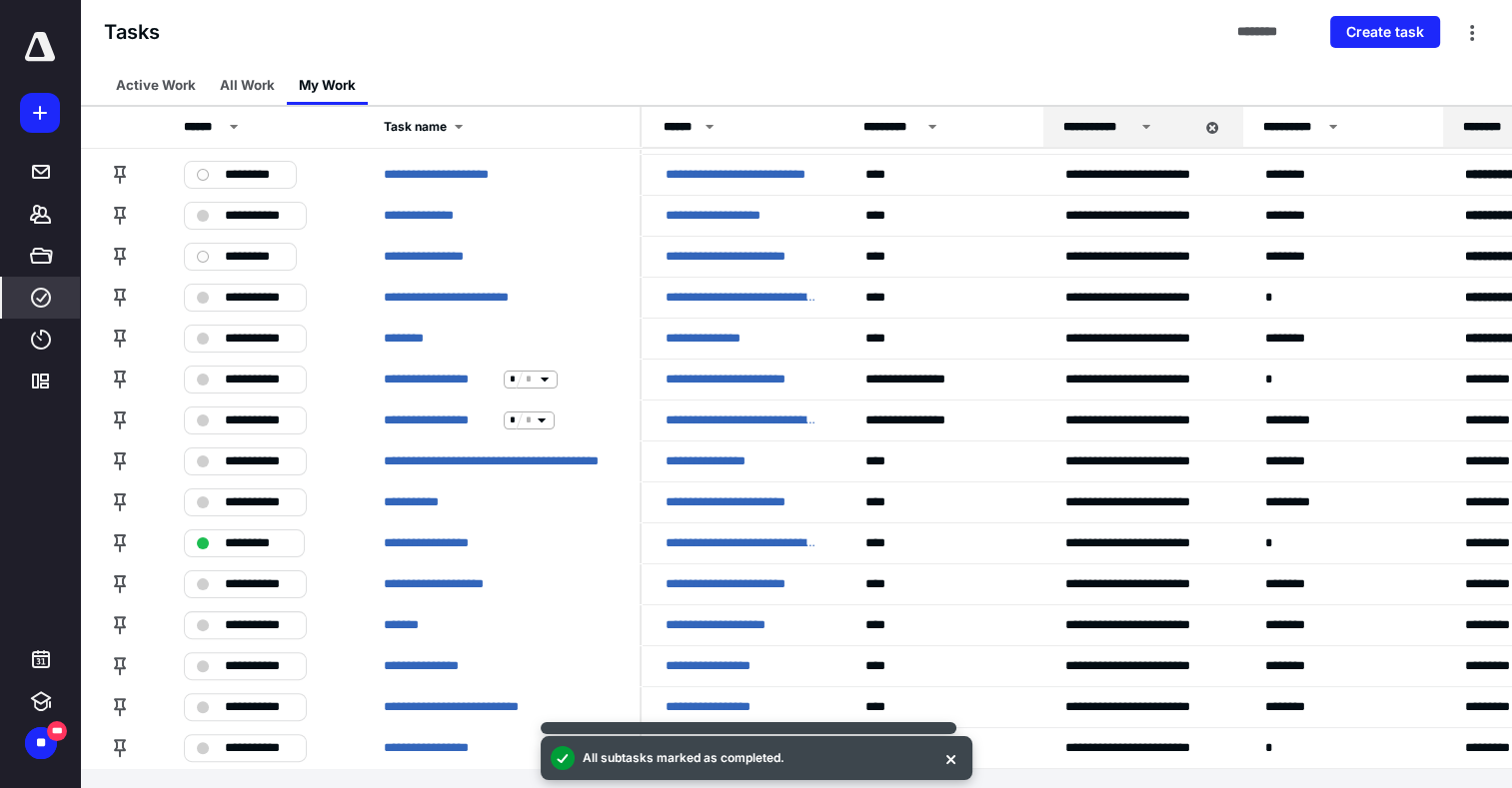 scroll, scrollTop: 292, scrollLeft: 0, axis: vertical 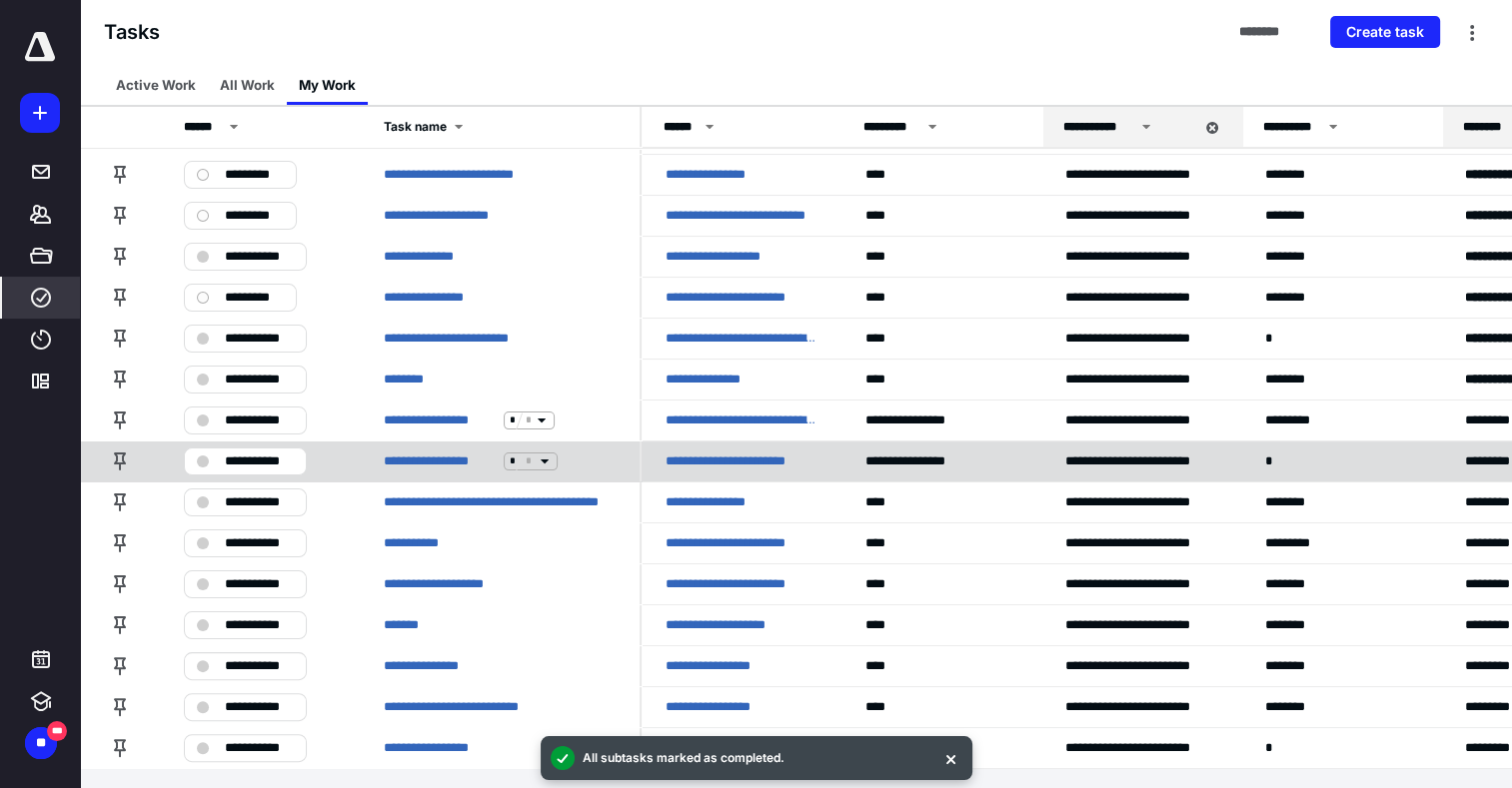 click on "**********" at bounding box center [259, 461] 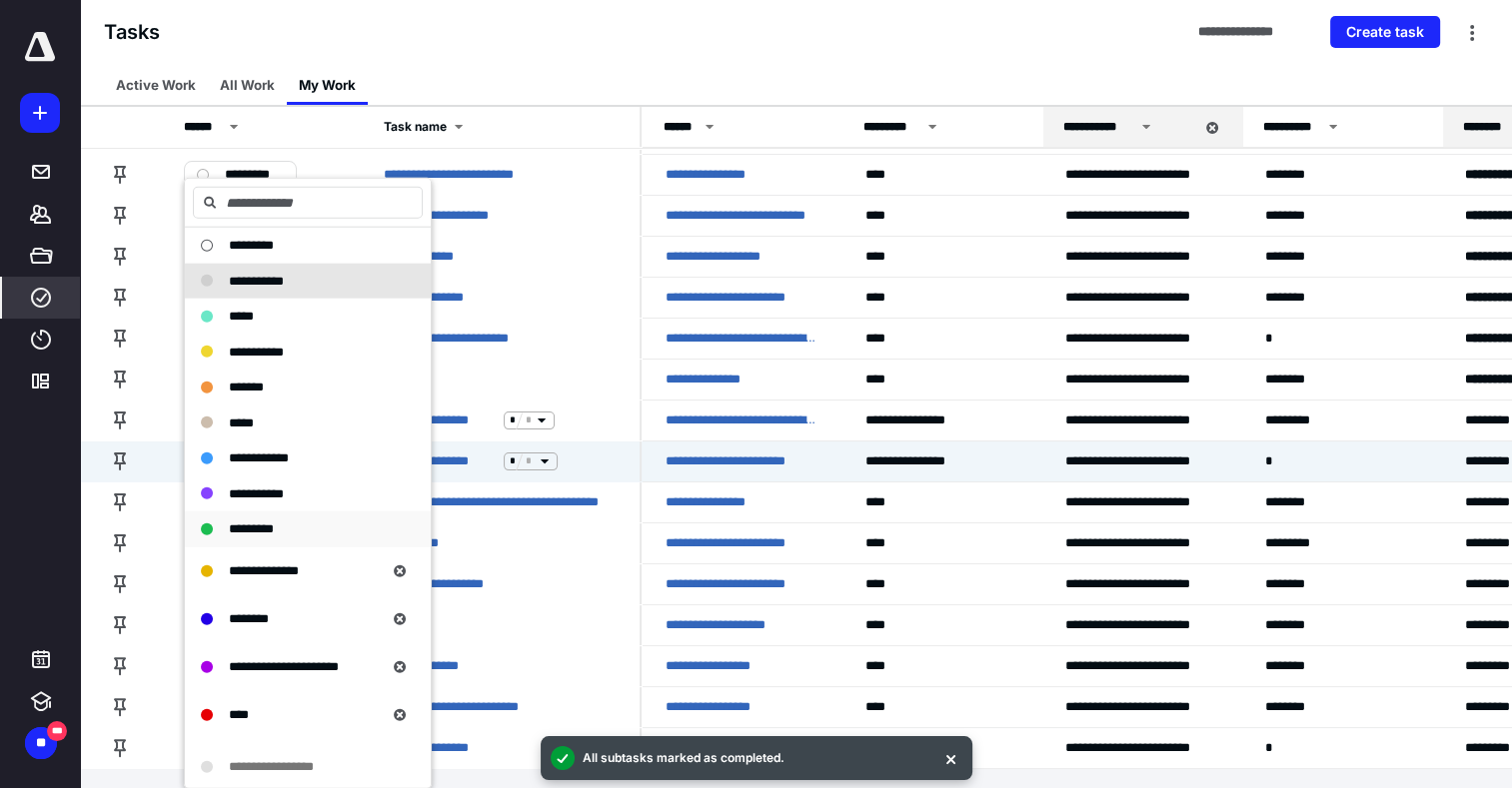 click on "*********" at bounding box center (251, 528) 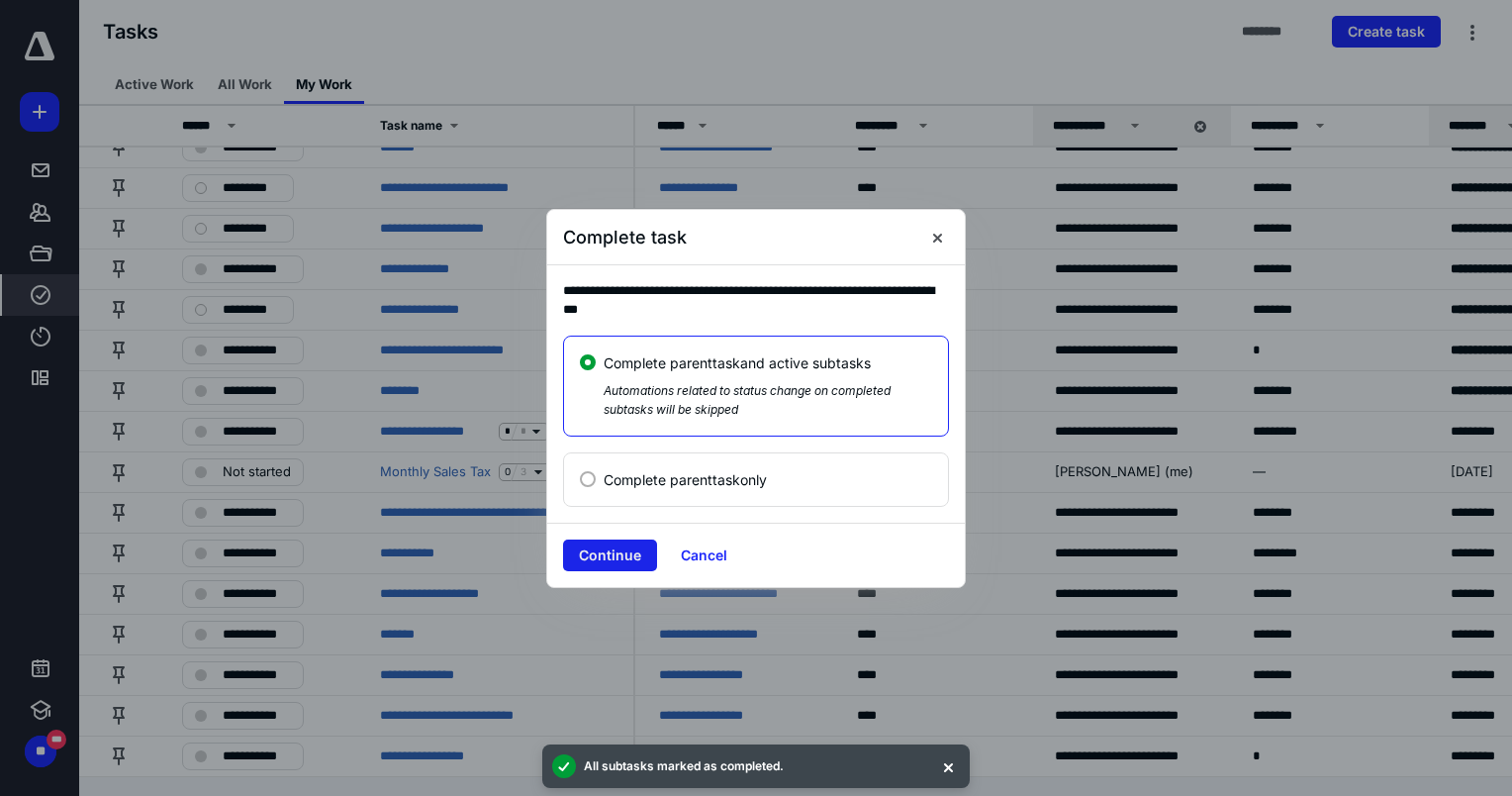 click on "Continue" at bounding box center (610, 555) 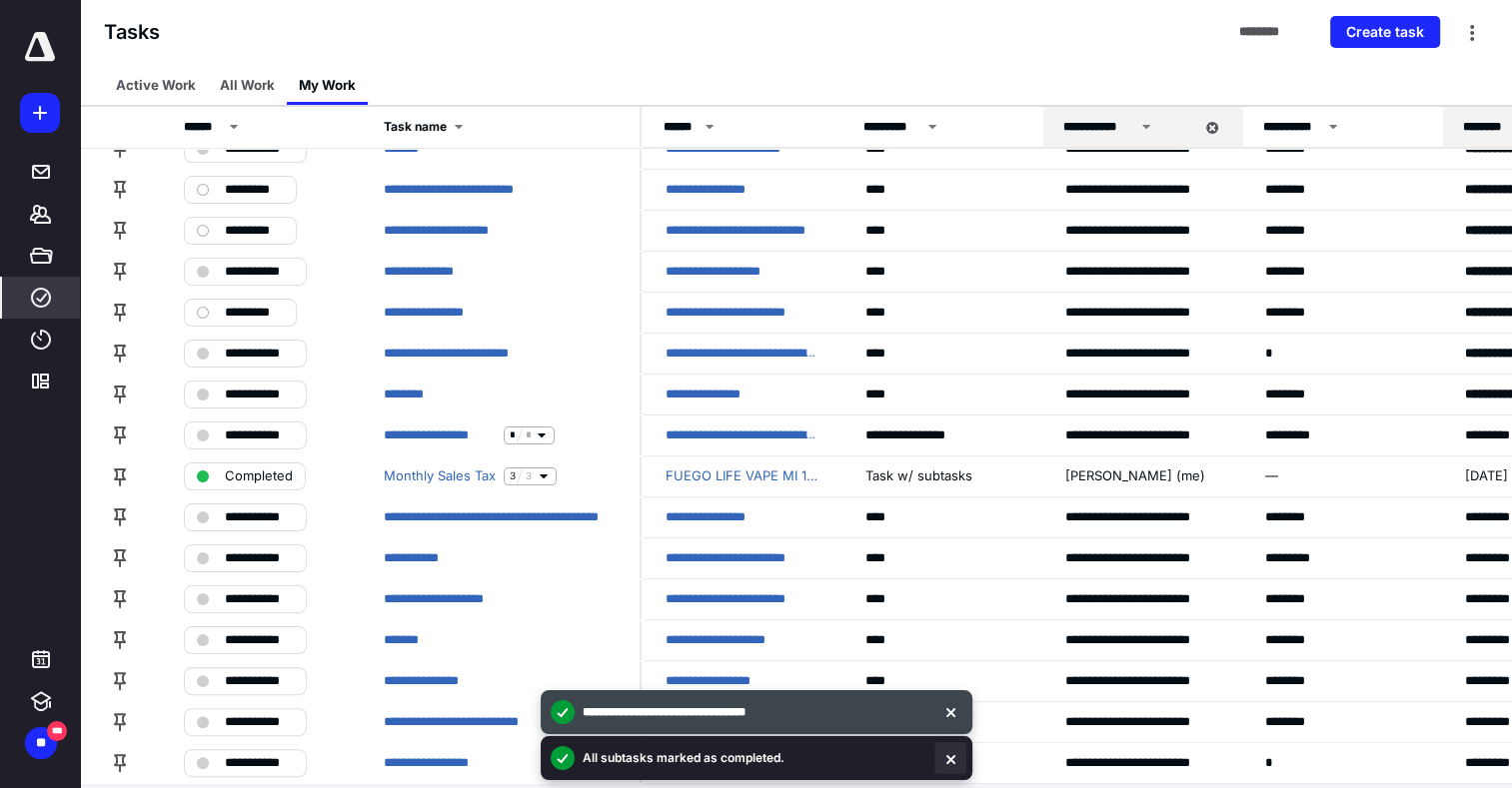scroll, scrollTop: 252, scrollLeft: 0, axis: vertical 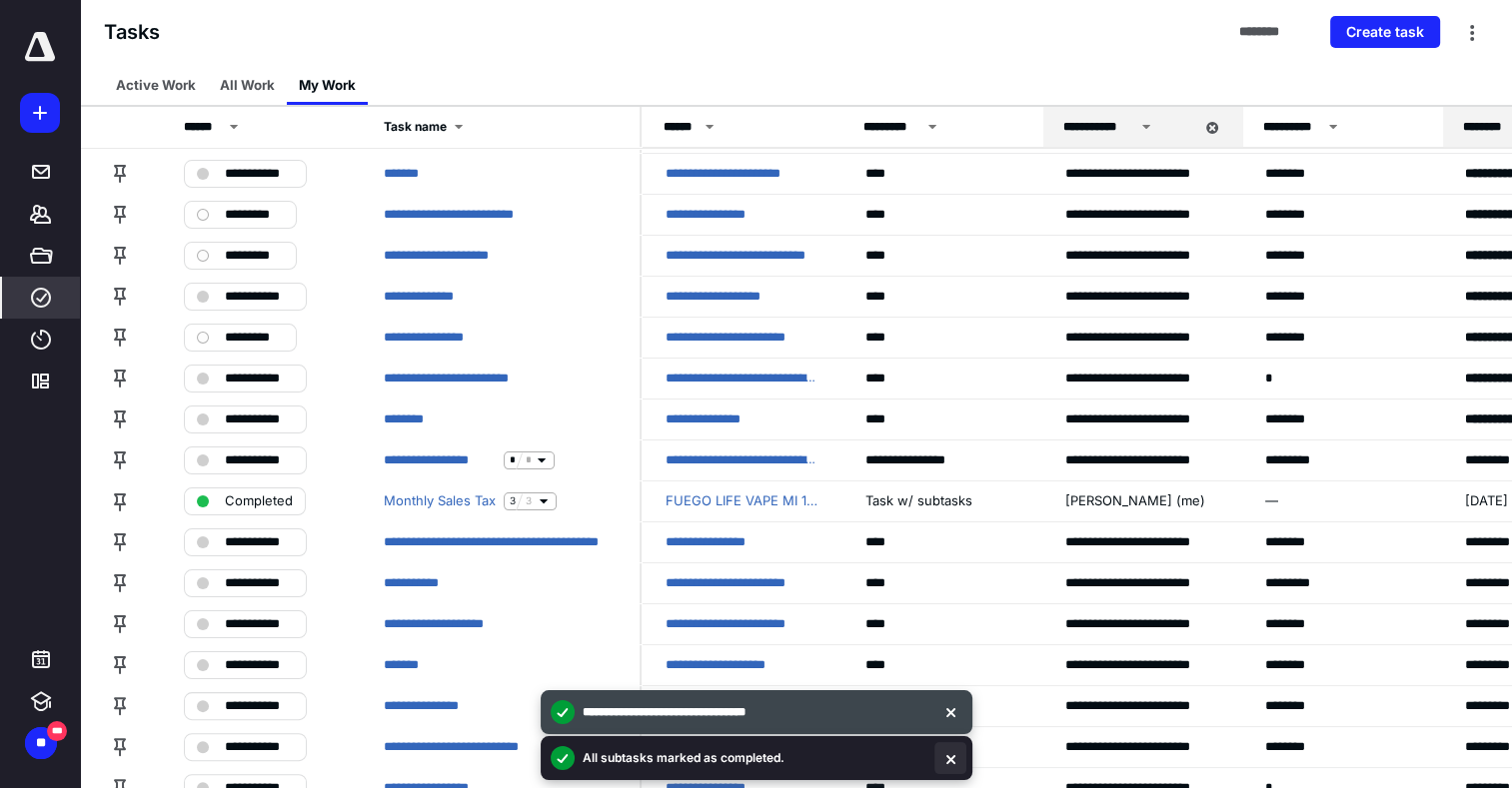 click at bounding box center (950, 758) 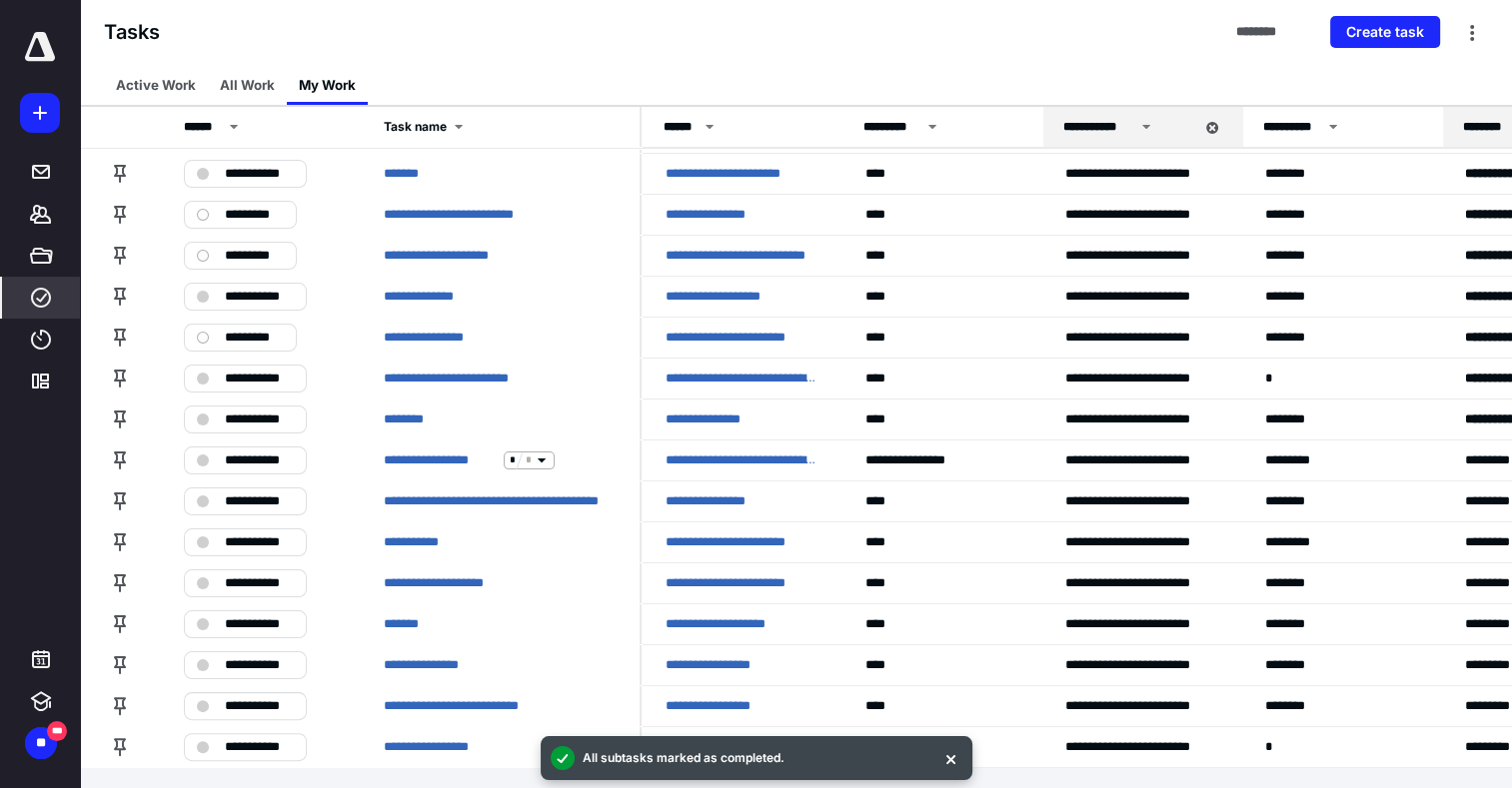 click at bounding box center [950, 758] 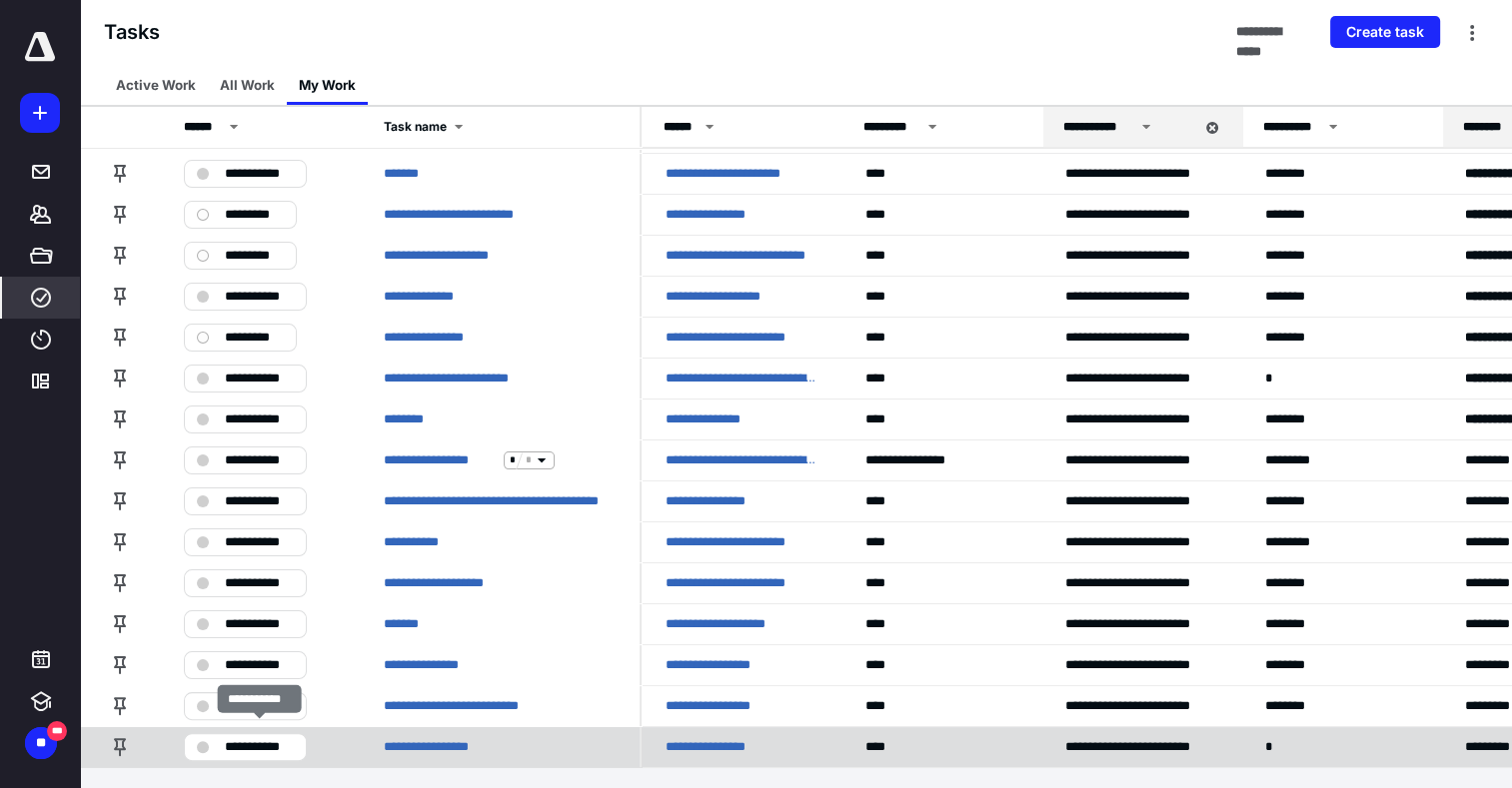 click on "**********" at bounding box center (259, 747) 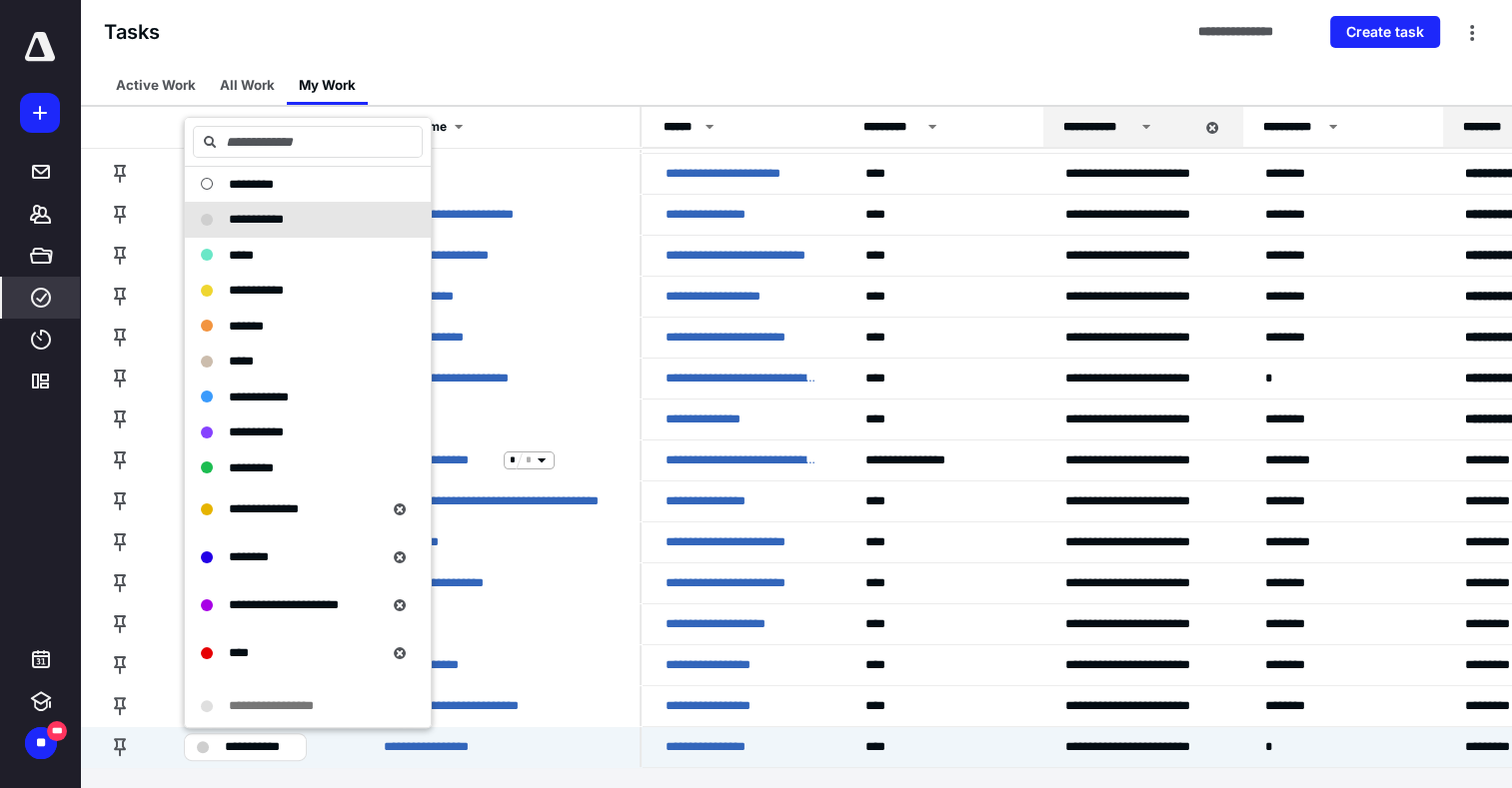 click on "Active Work All Work My Work" at bounding box center (795, 85) 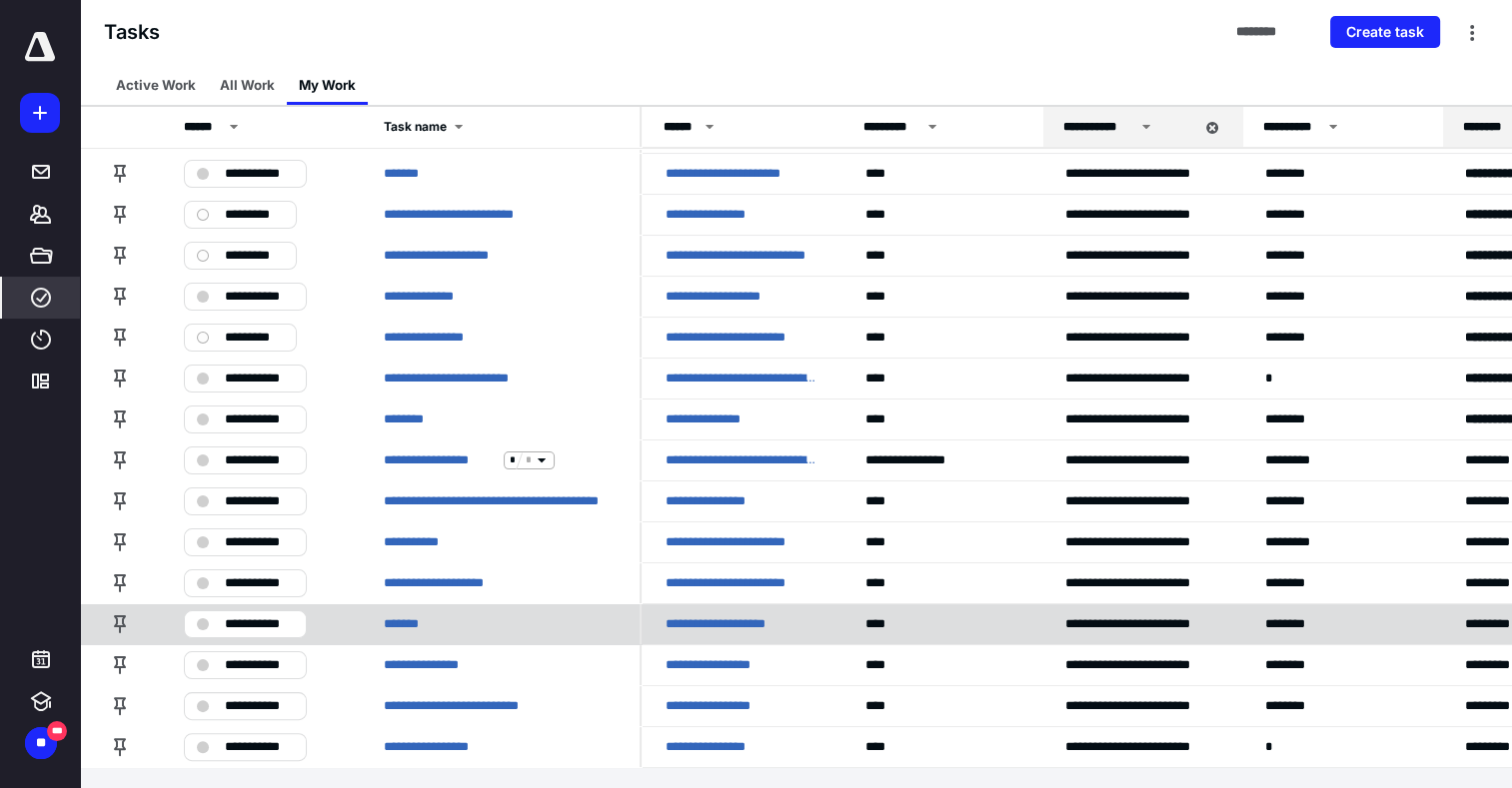 click on "**********" at bounding box center (259, 624) 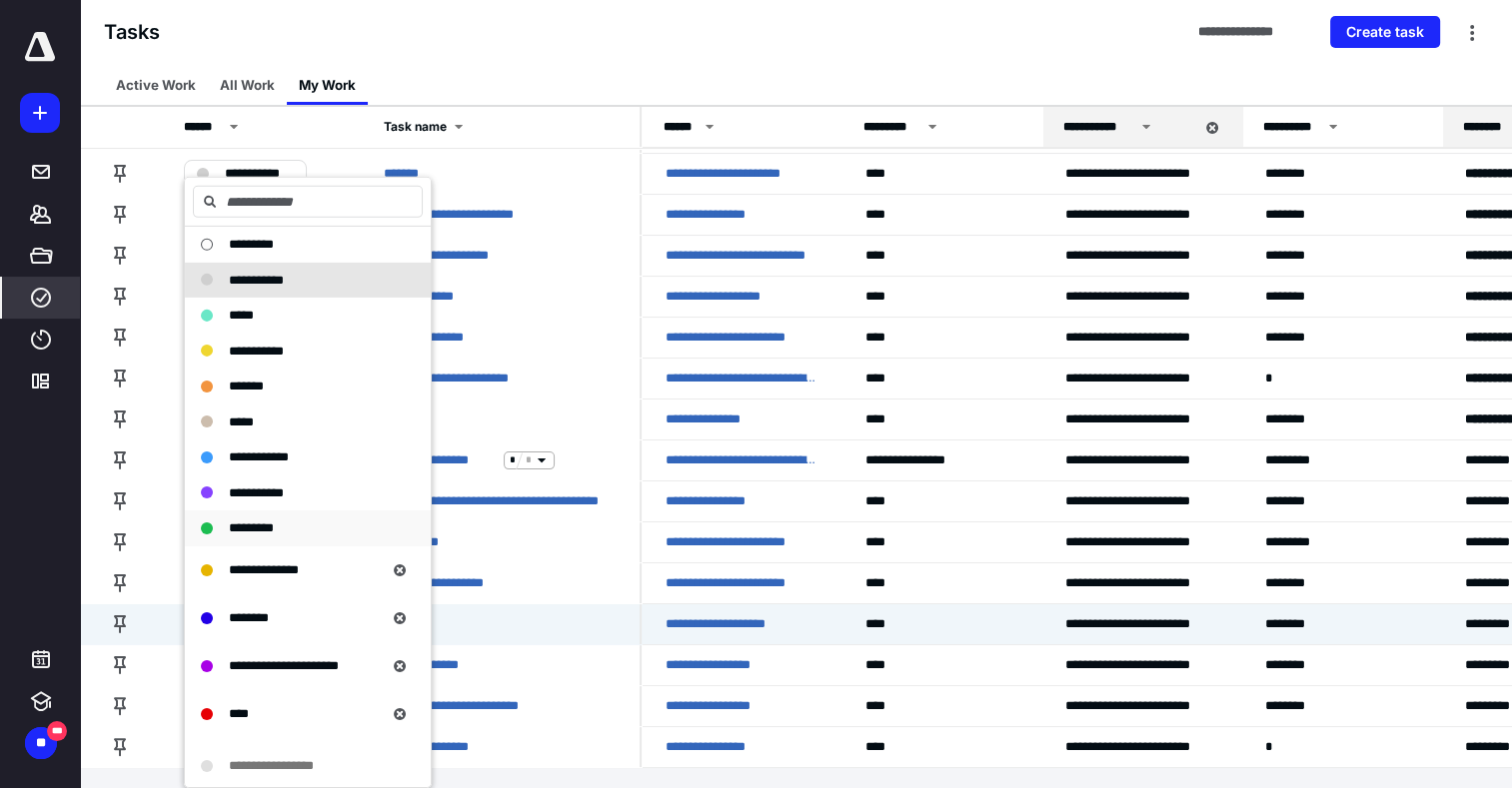 click on "*********" at bounding box center (251, 527) 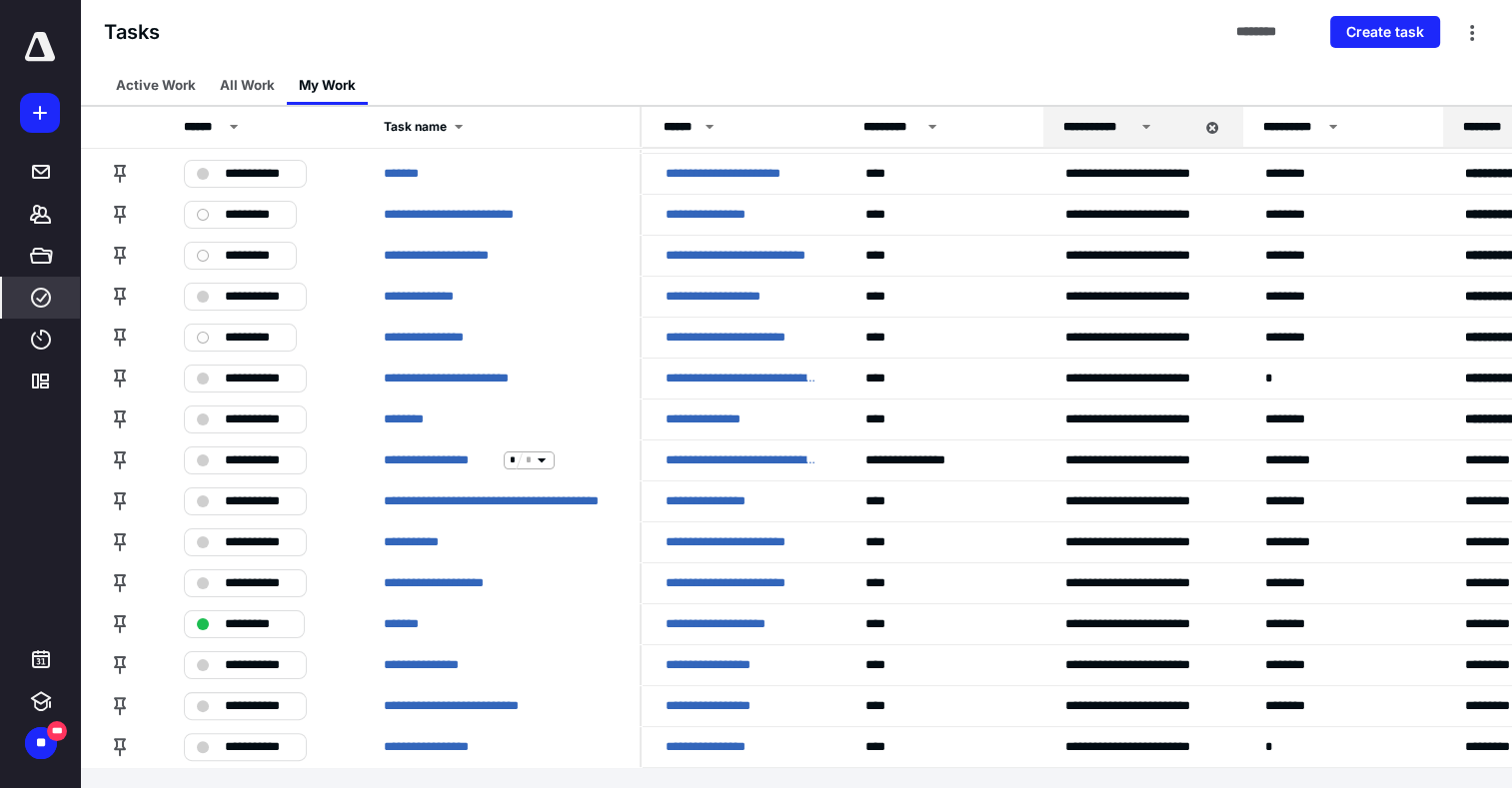 scroll, scrollTop: 211, scrollLeft: 0, axis: vertical 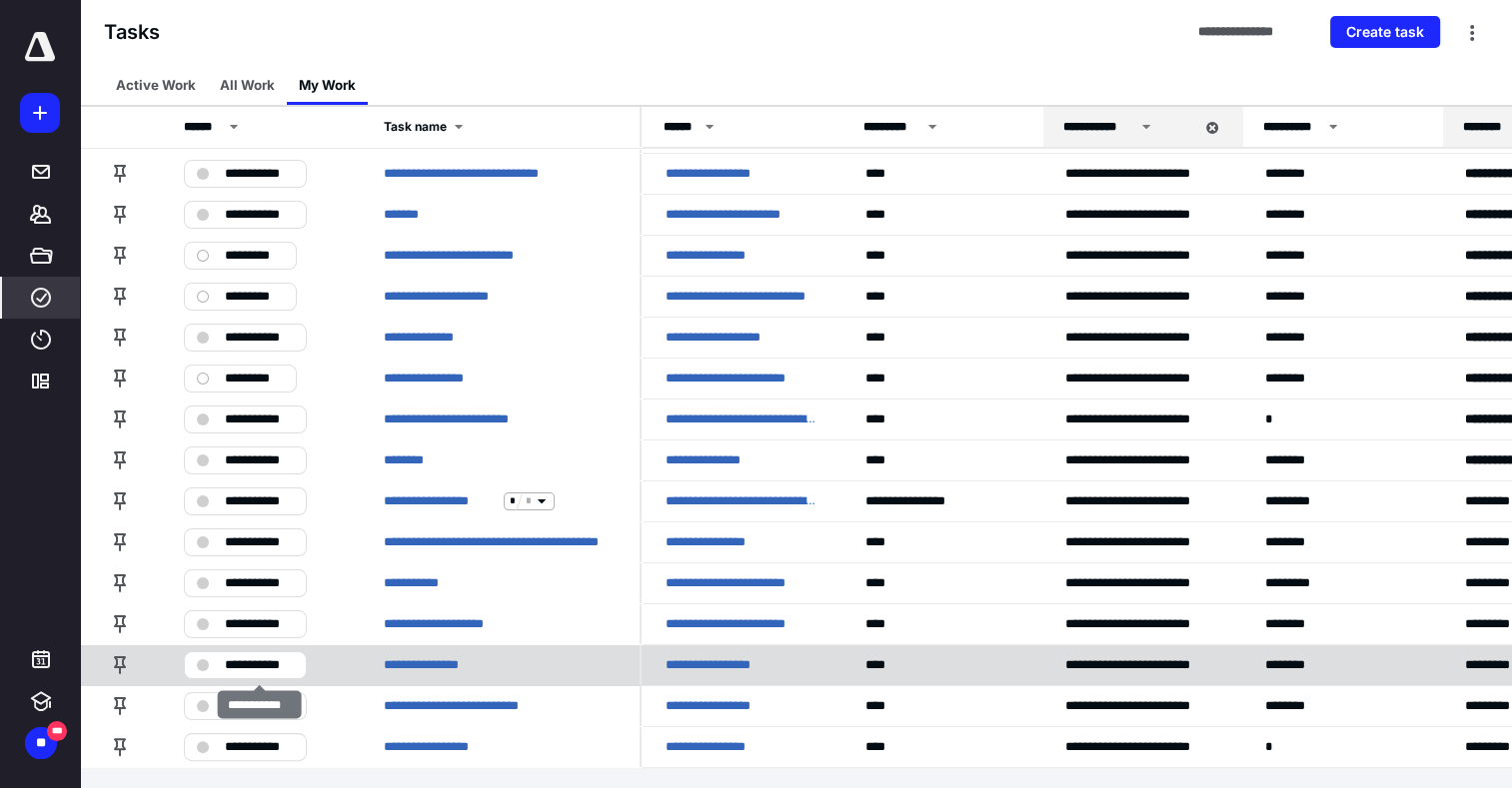 click on "**********" at bounding box center (259, 665) 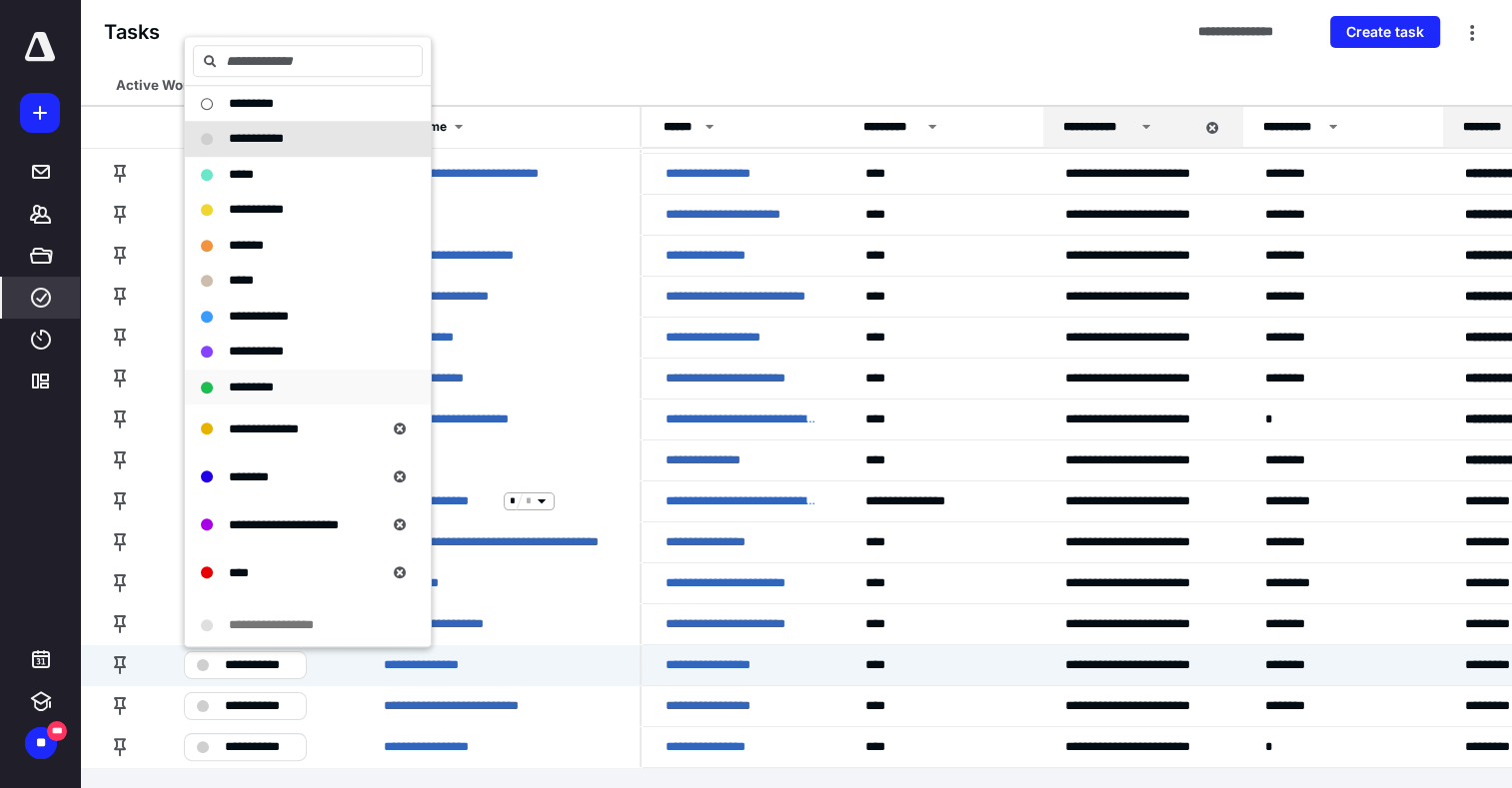 click on "*********" at bounding box center [296, 388] 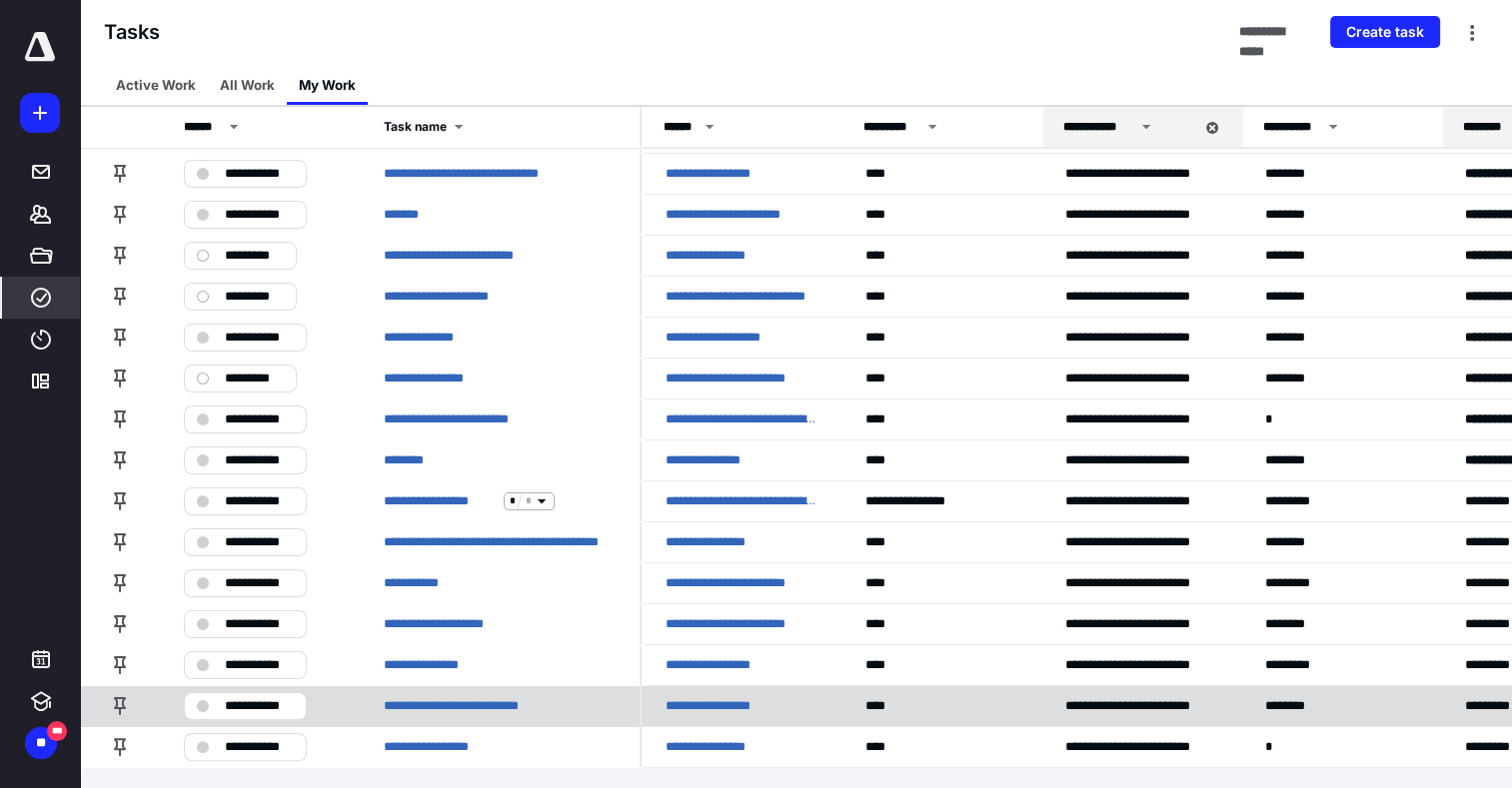 click on "**********" at bounding box center (259, 706) 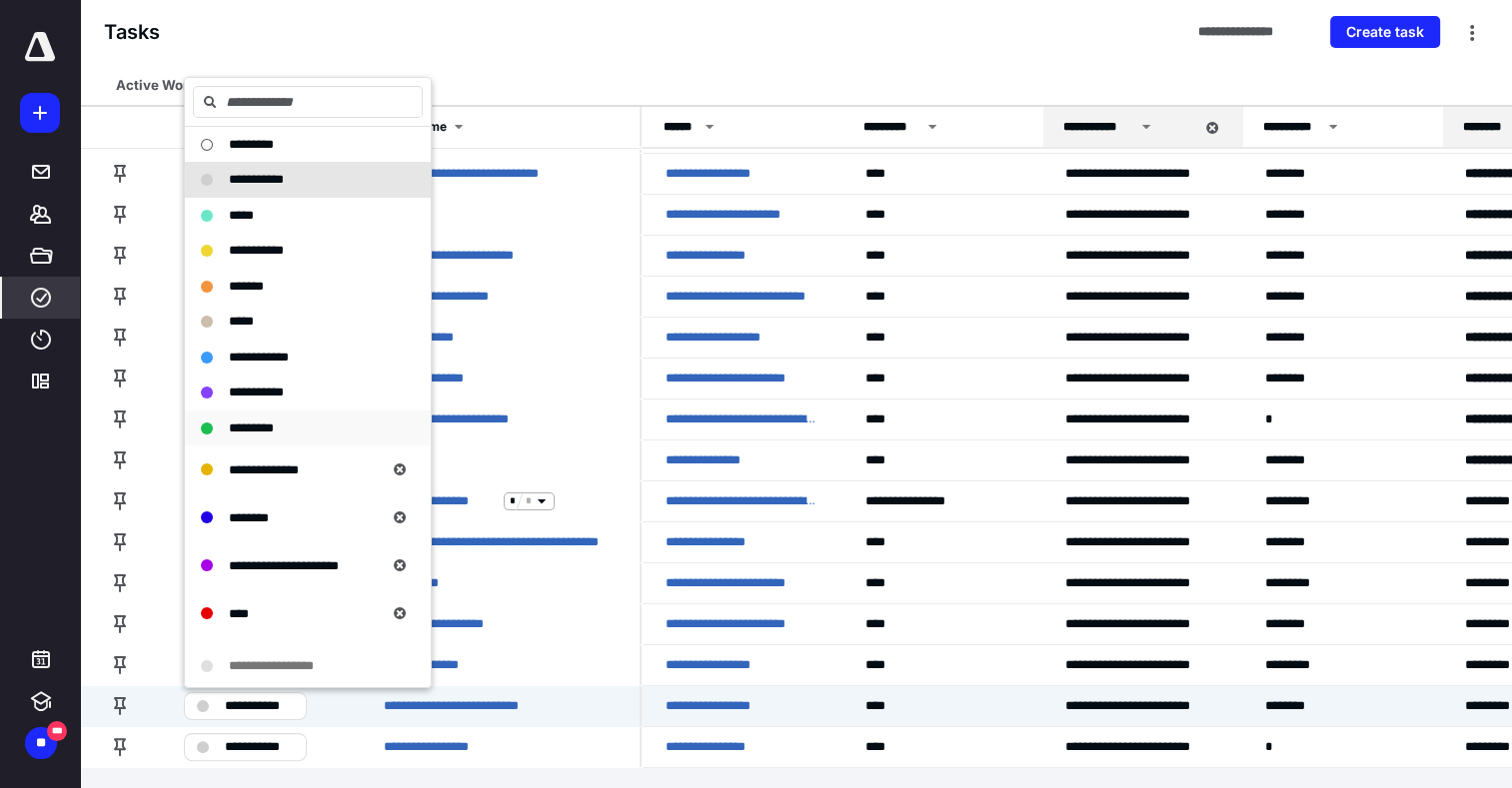 click on "*********" at bounding box center (251, 427) 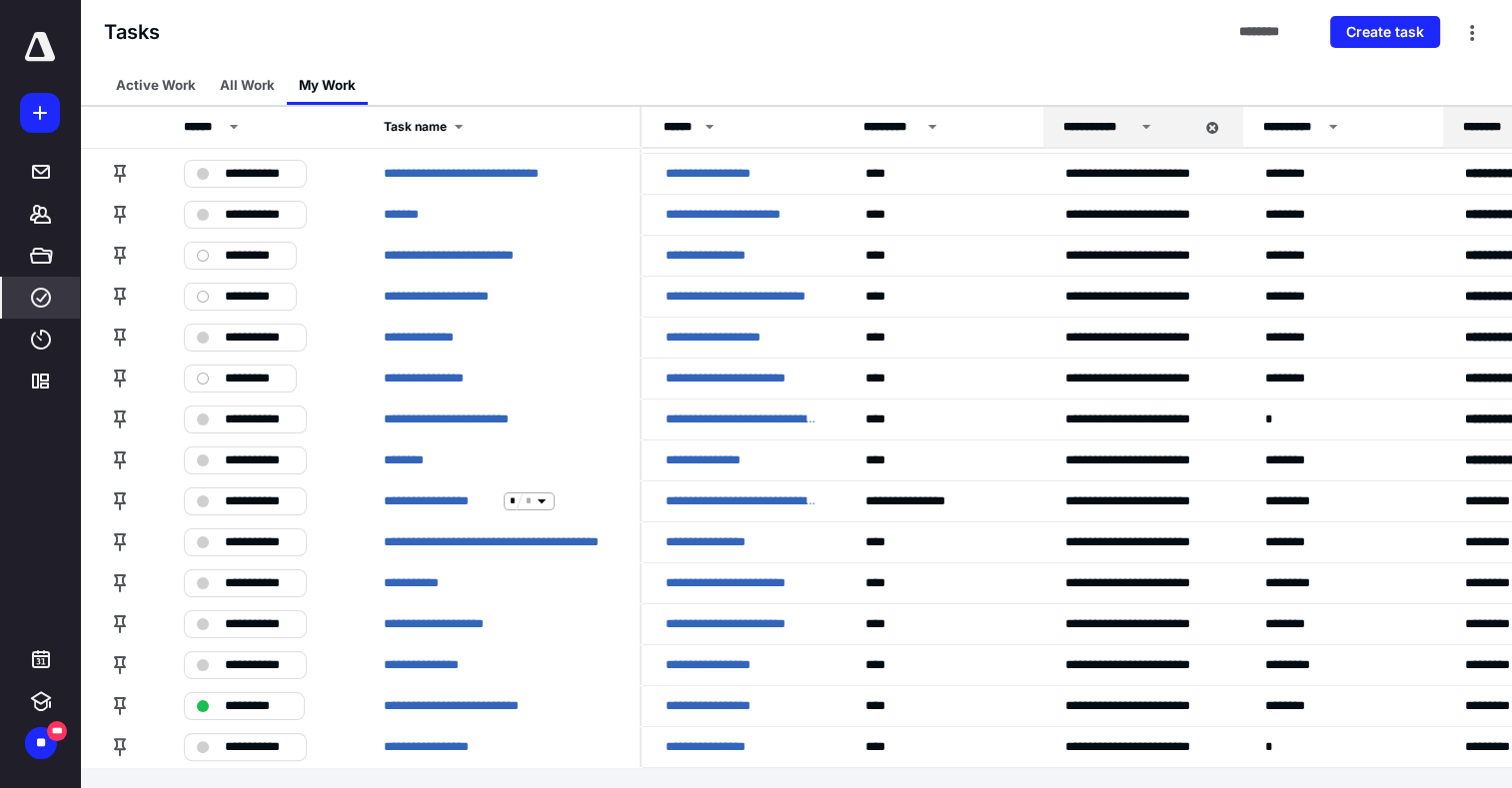 scroll, scrollTop: 170, scrollLeft: 0, axis: vertical 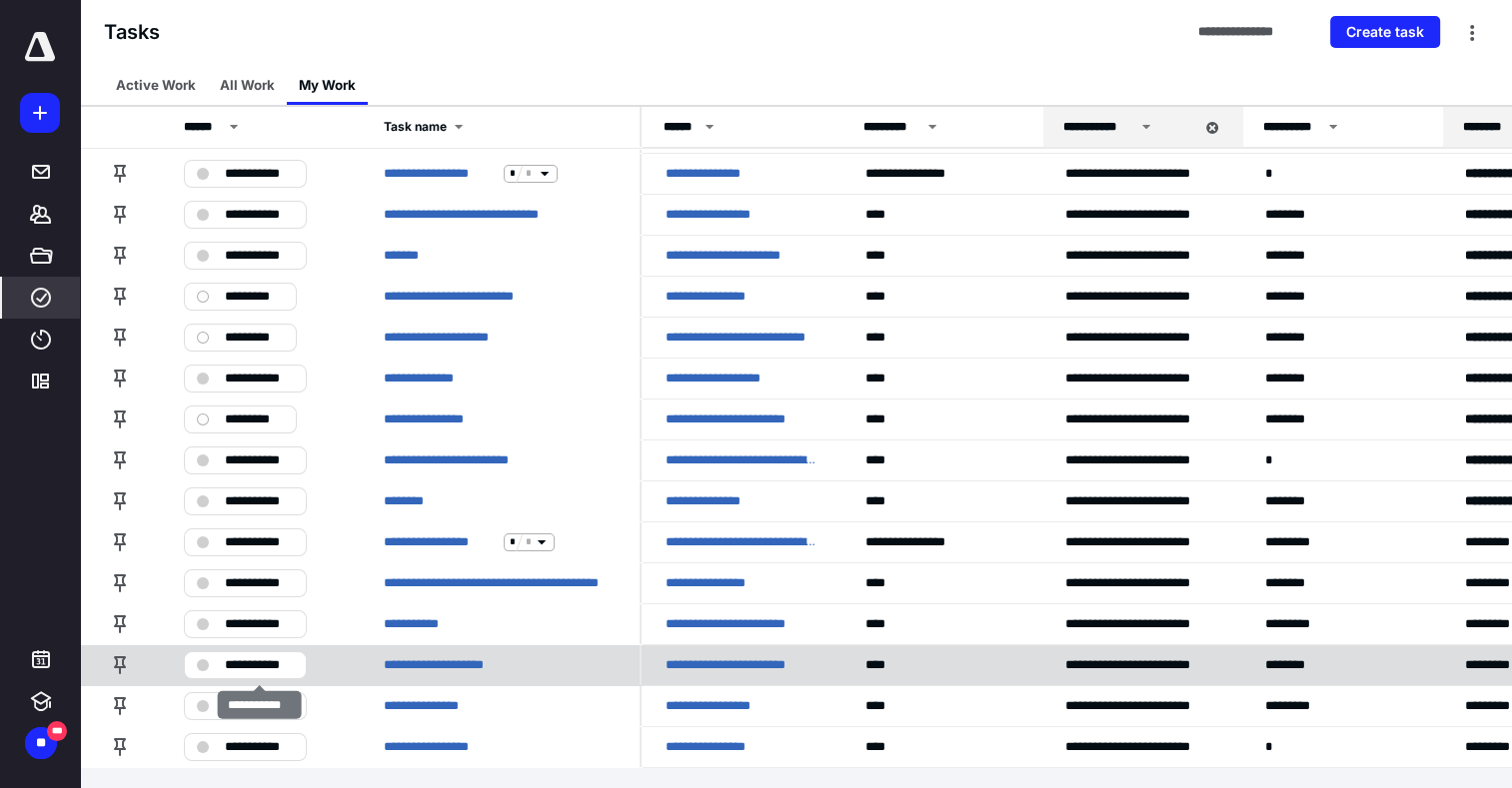 click on "**********" at bounding box center (245, 665) 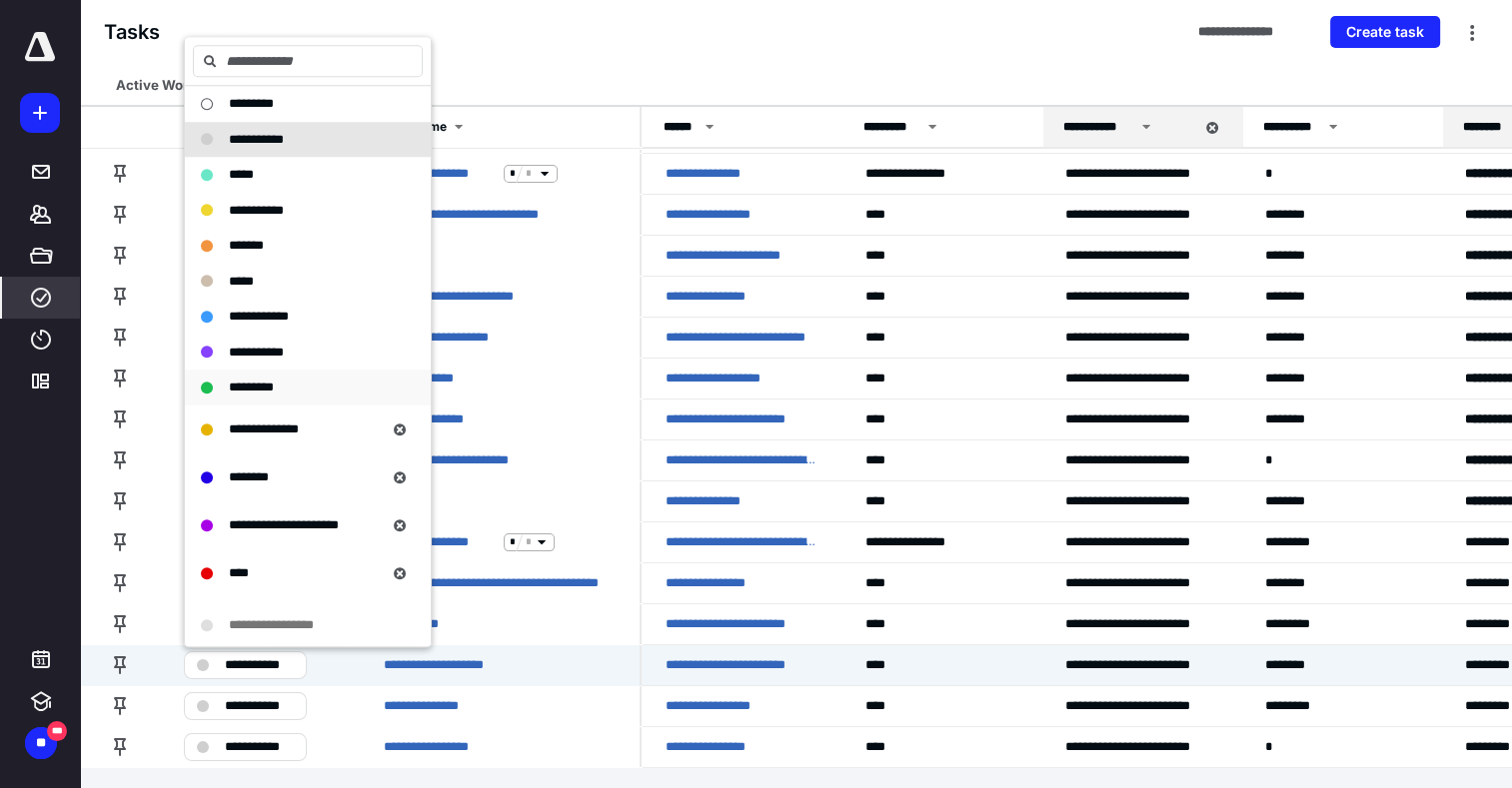 click on "*********" at bounding box center [251, 387] 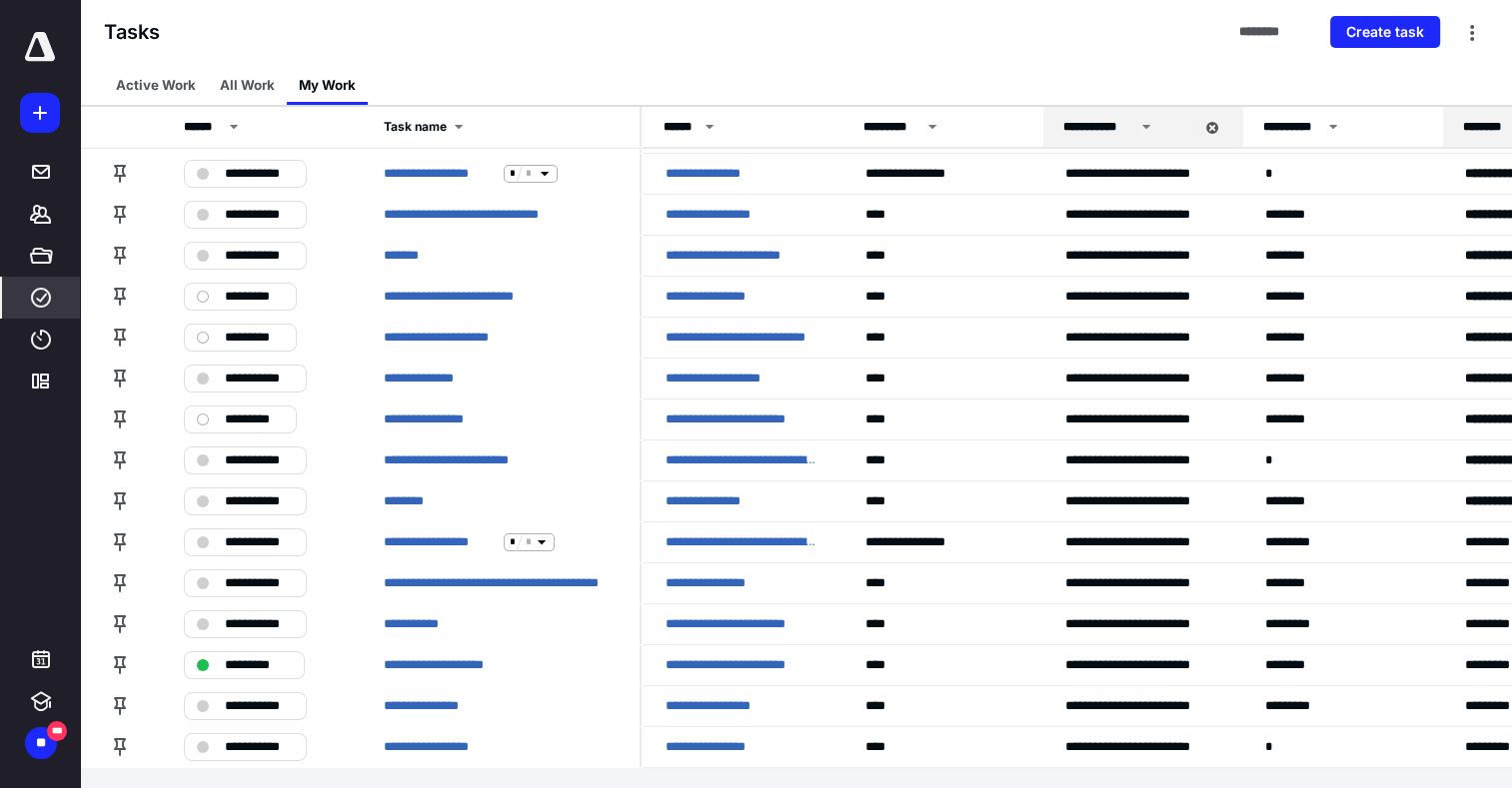 scroll, scrollTop: 129, scrollLeft: 0, axis: vertical 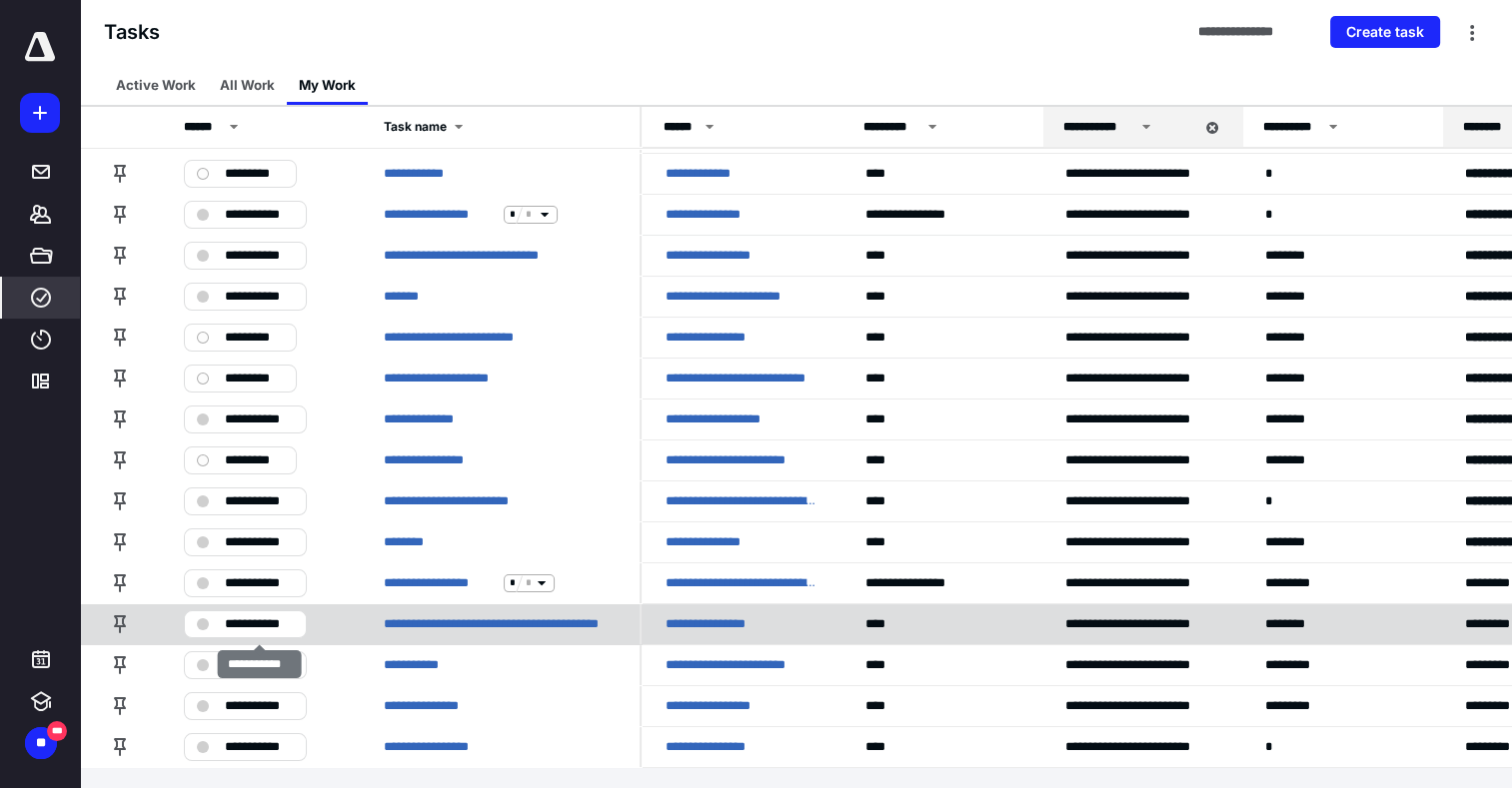 click on "**********" at bounding box center [259, 624] 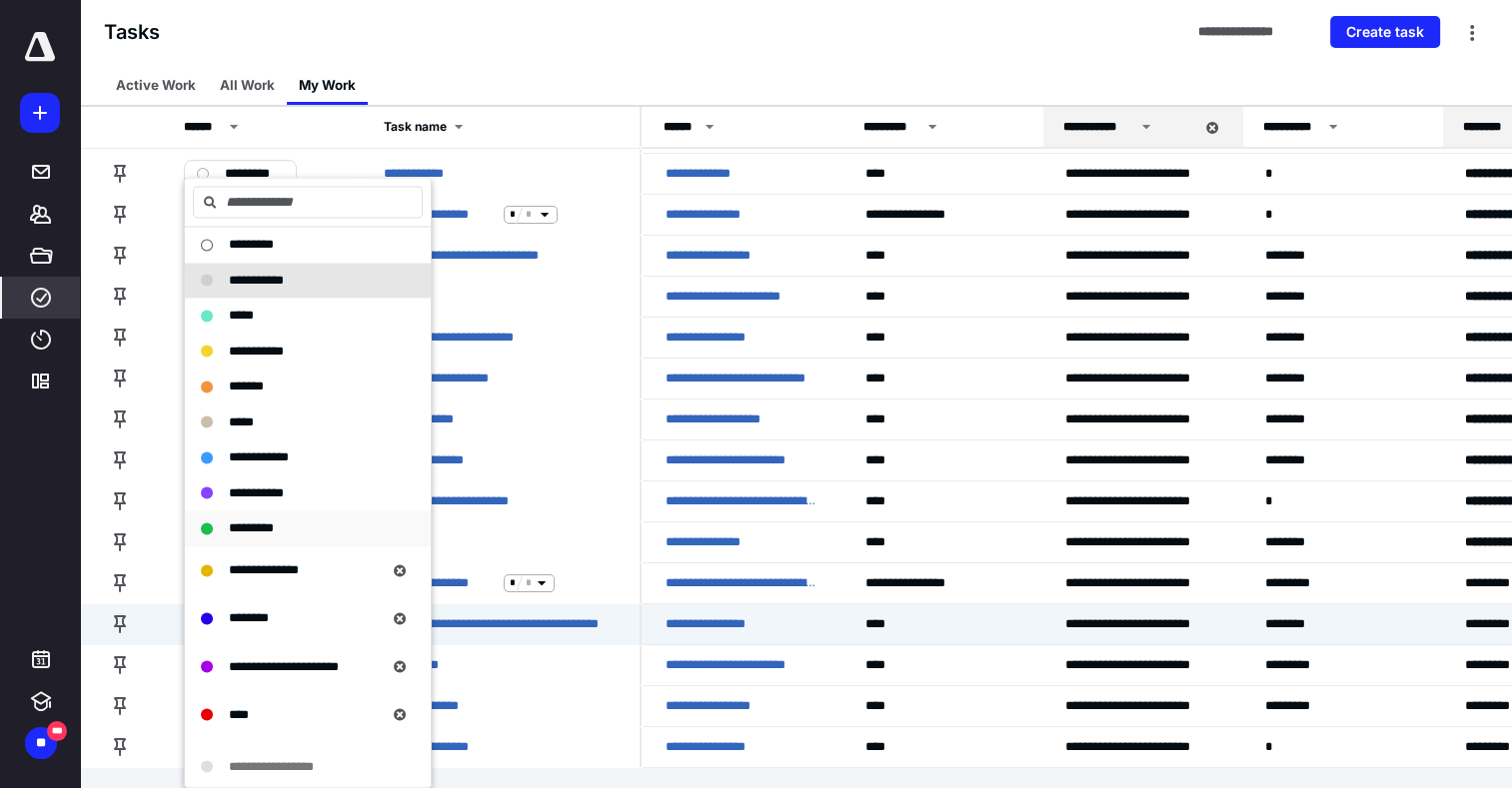 click on "*********" at bounding box center [251, 527] 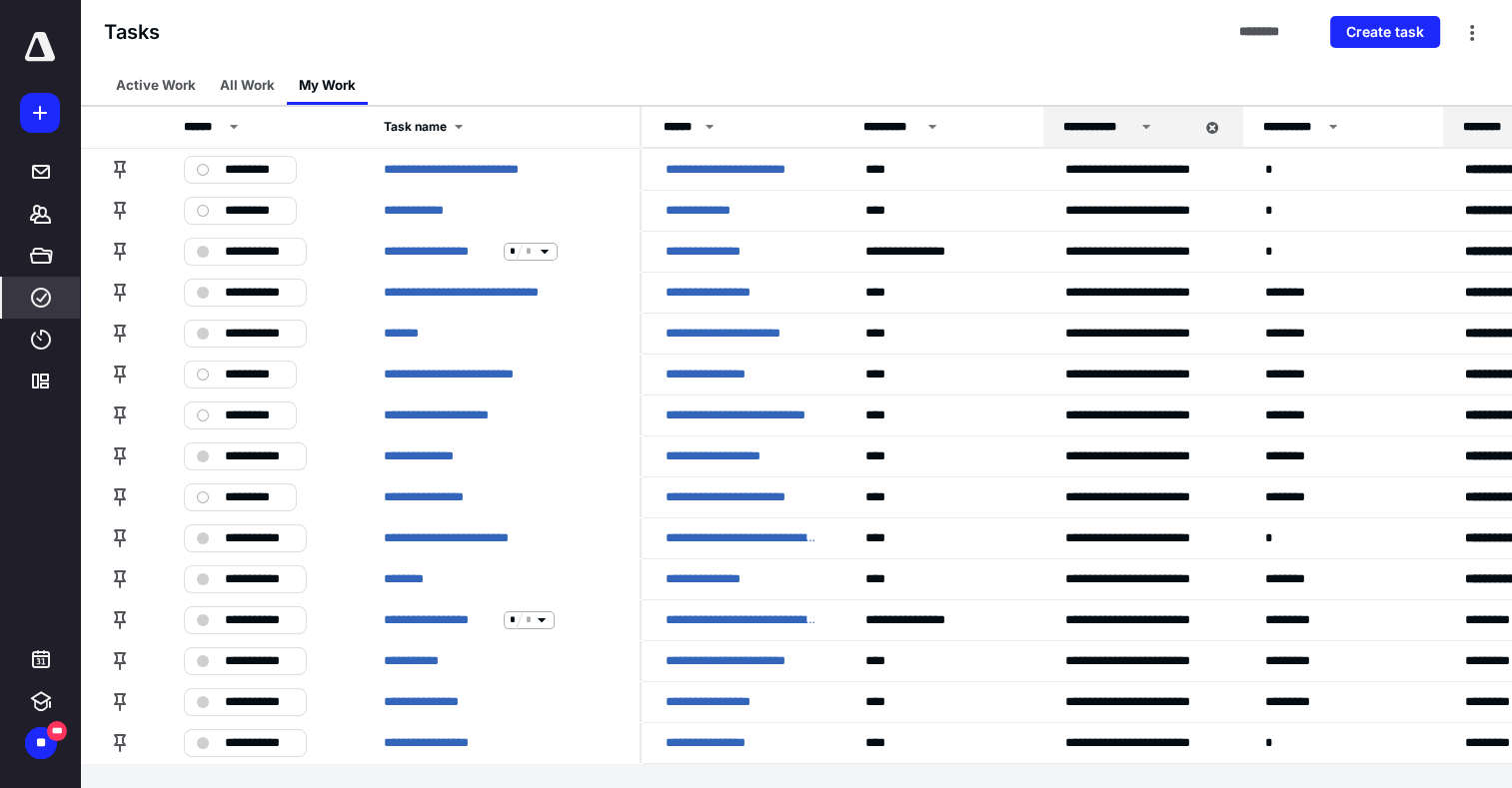 scroll, scrollTop: 88, scrollLeft: 0, axis: vertical 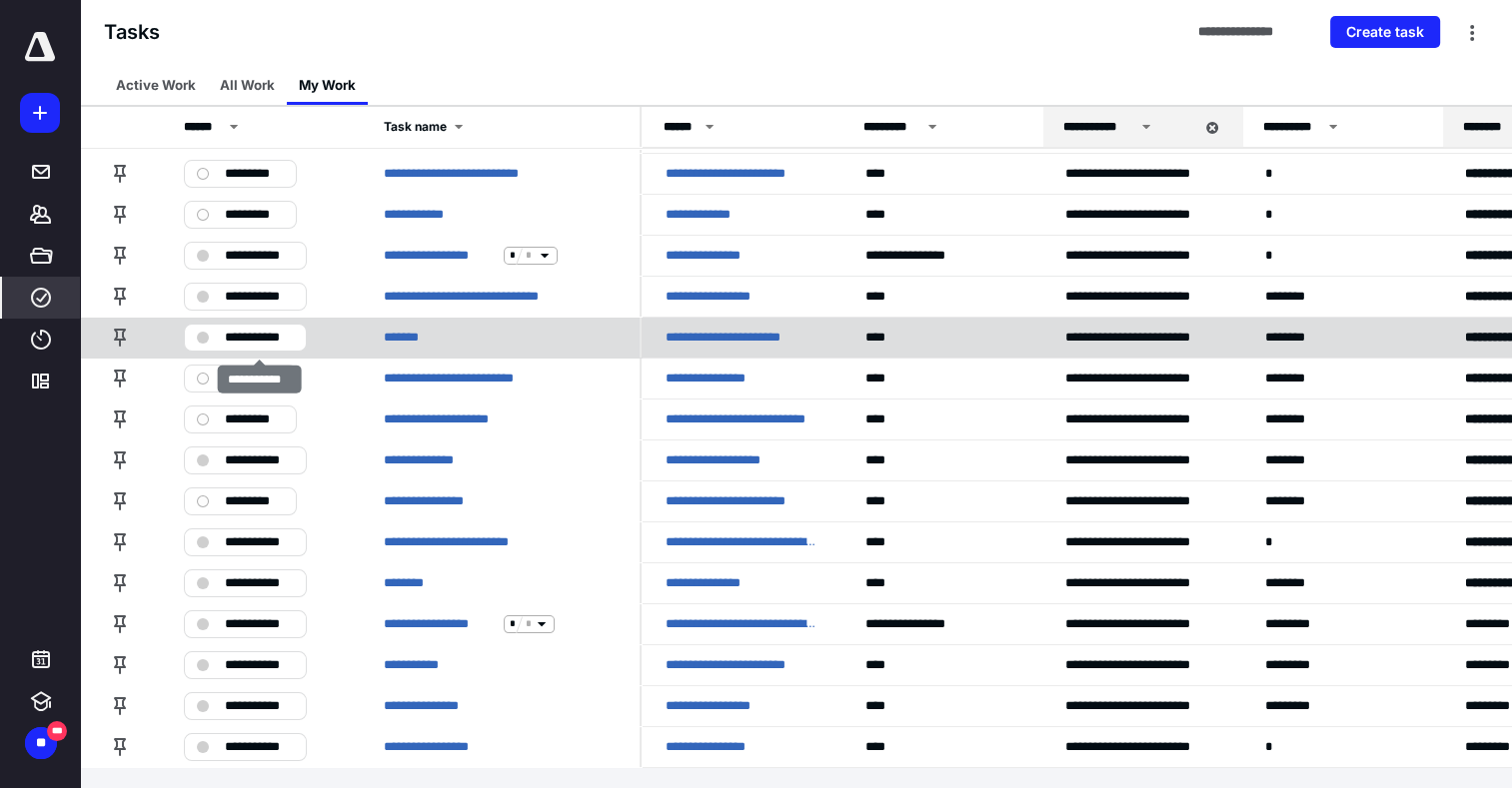 click on "**********" at bounding box center [259, 338] 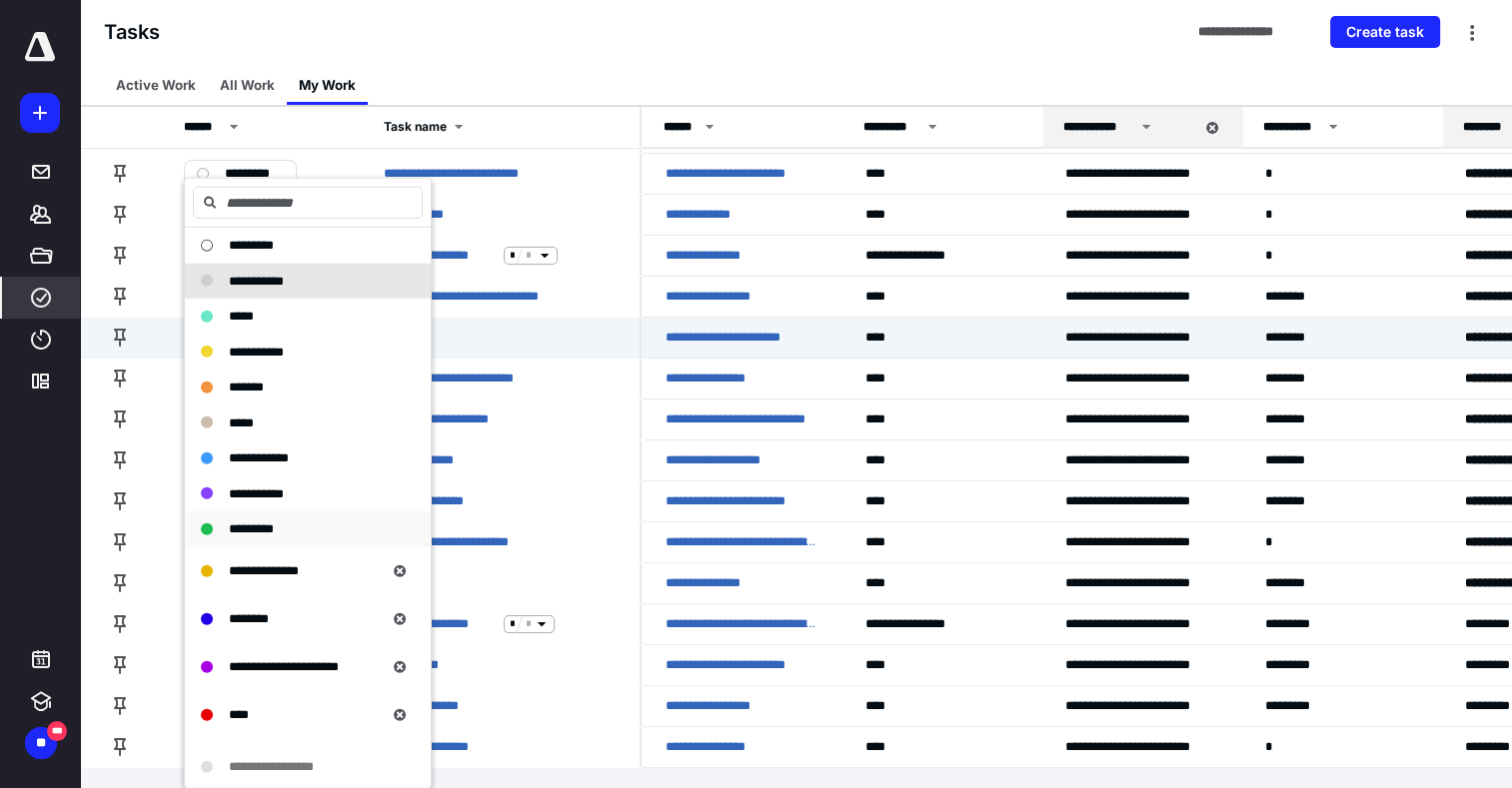 click on "*********" at bounding box center [251, 528] 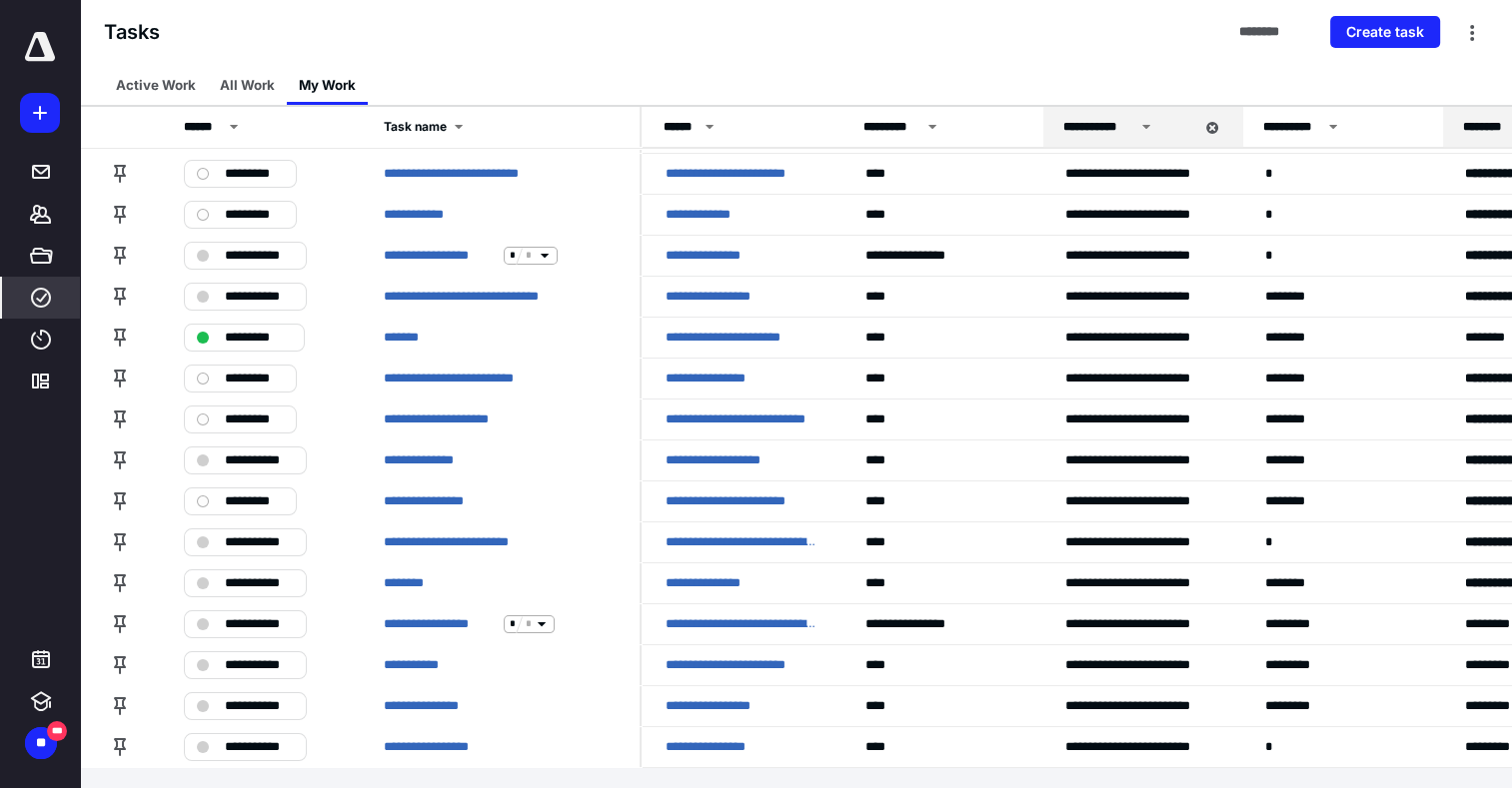 scroll, scrollTop: 48, scrollLeft: 0, axis: vertical 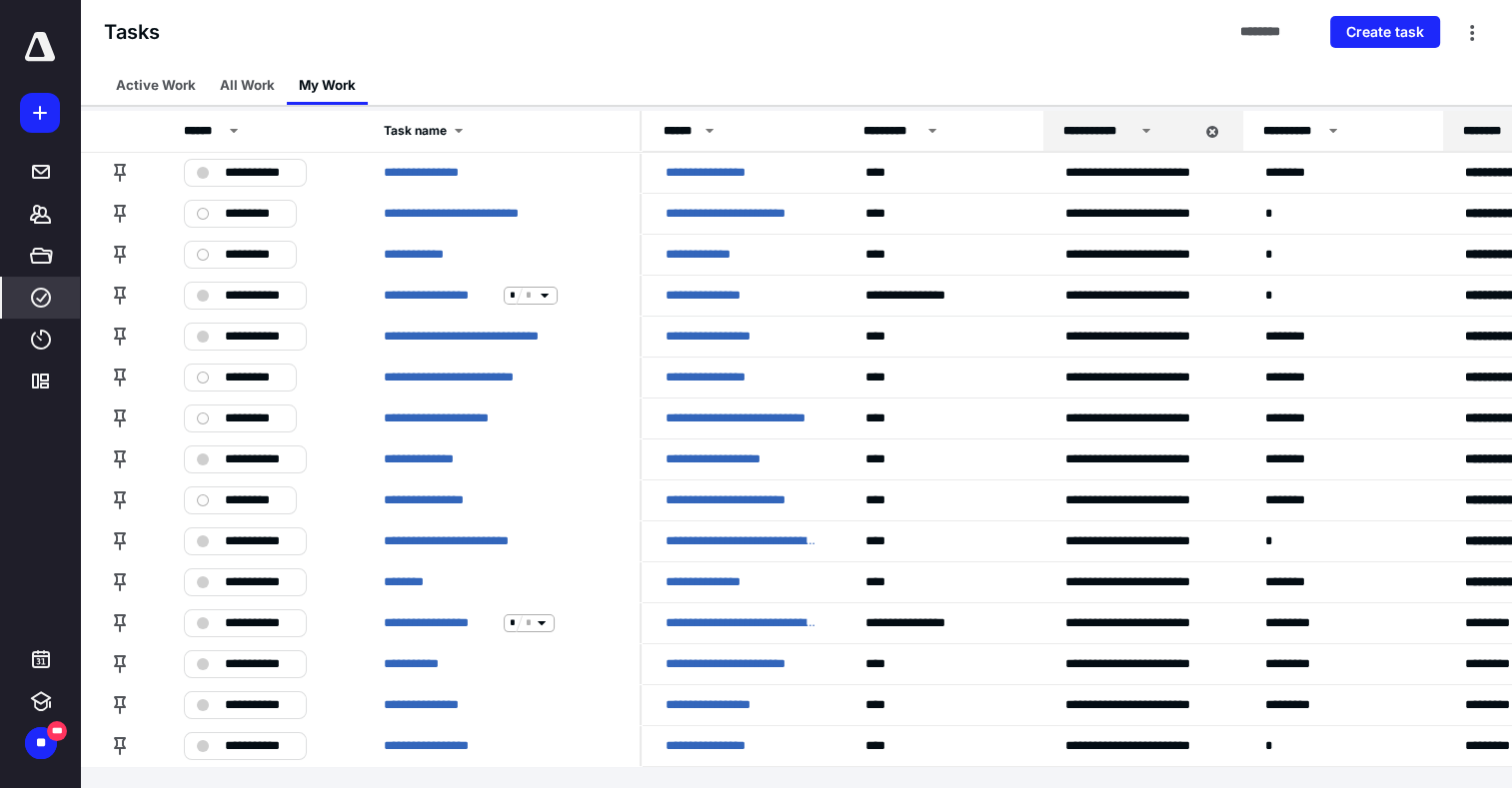 click at bounding box center [40, 47] 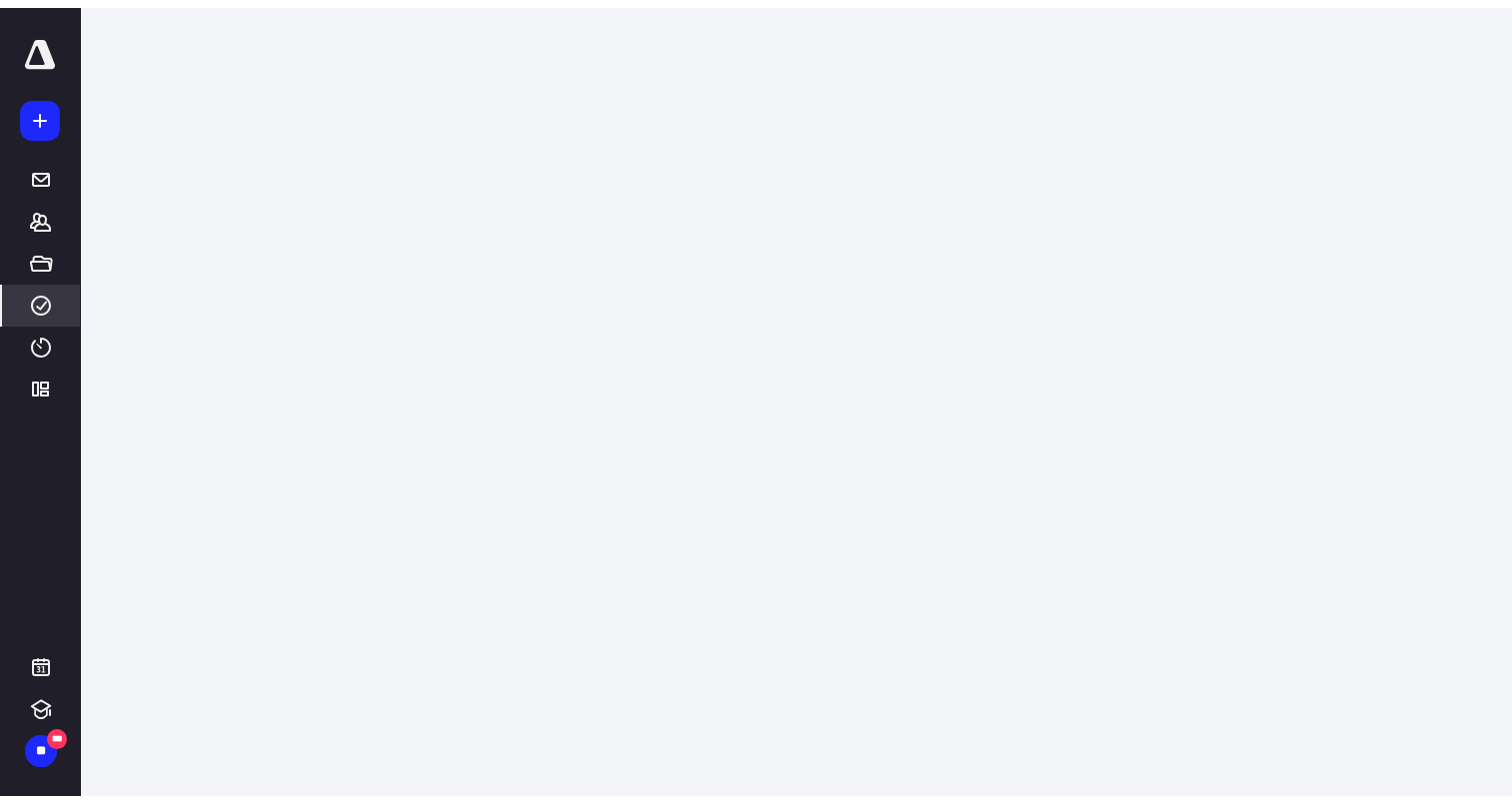 scroll, scrollTop: 0, scrollLeft: 0, axis: both 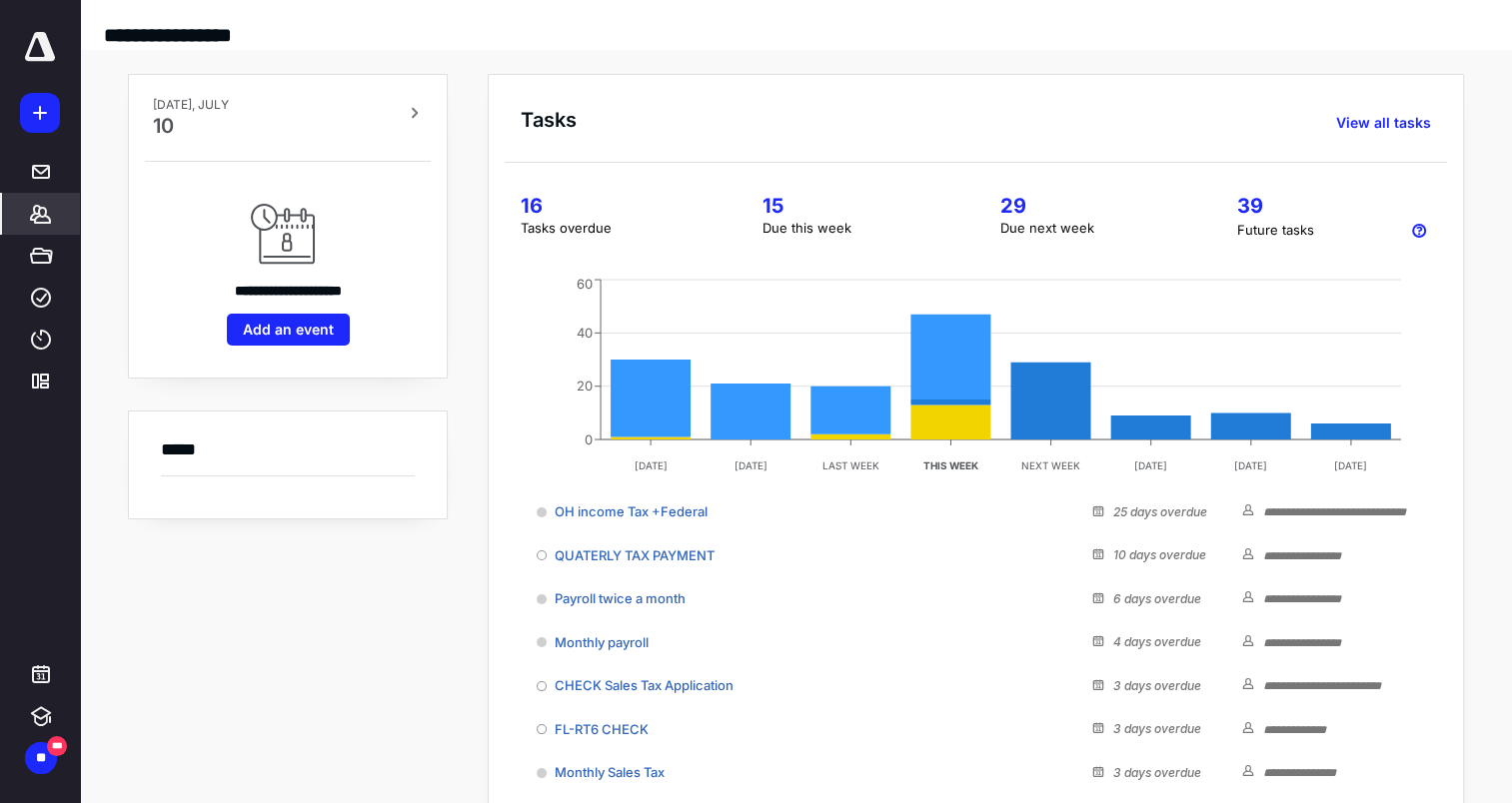 click 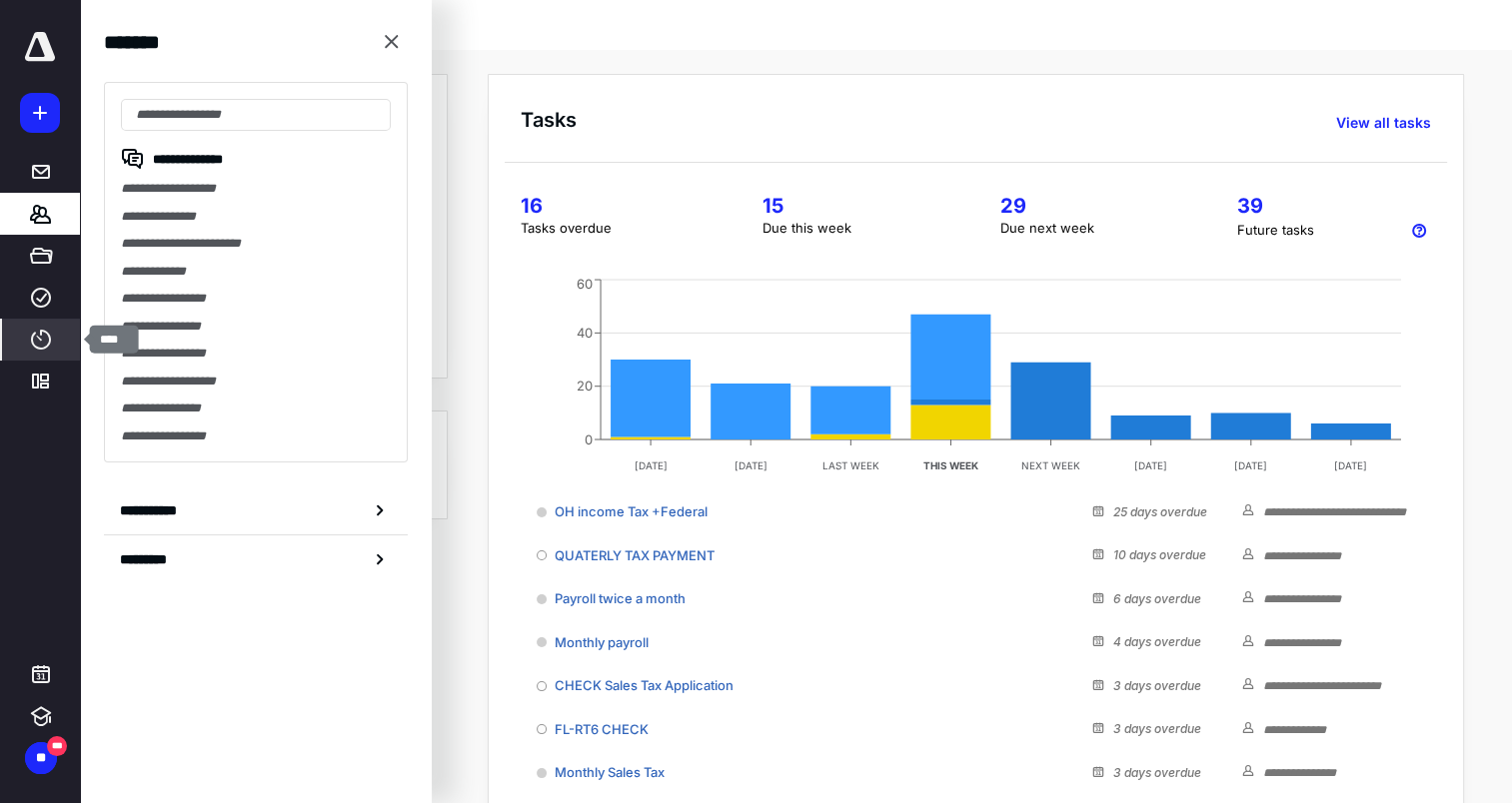 click 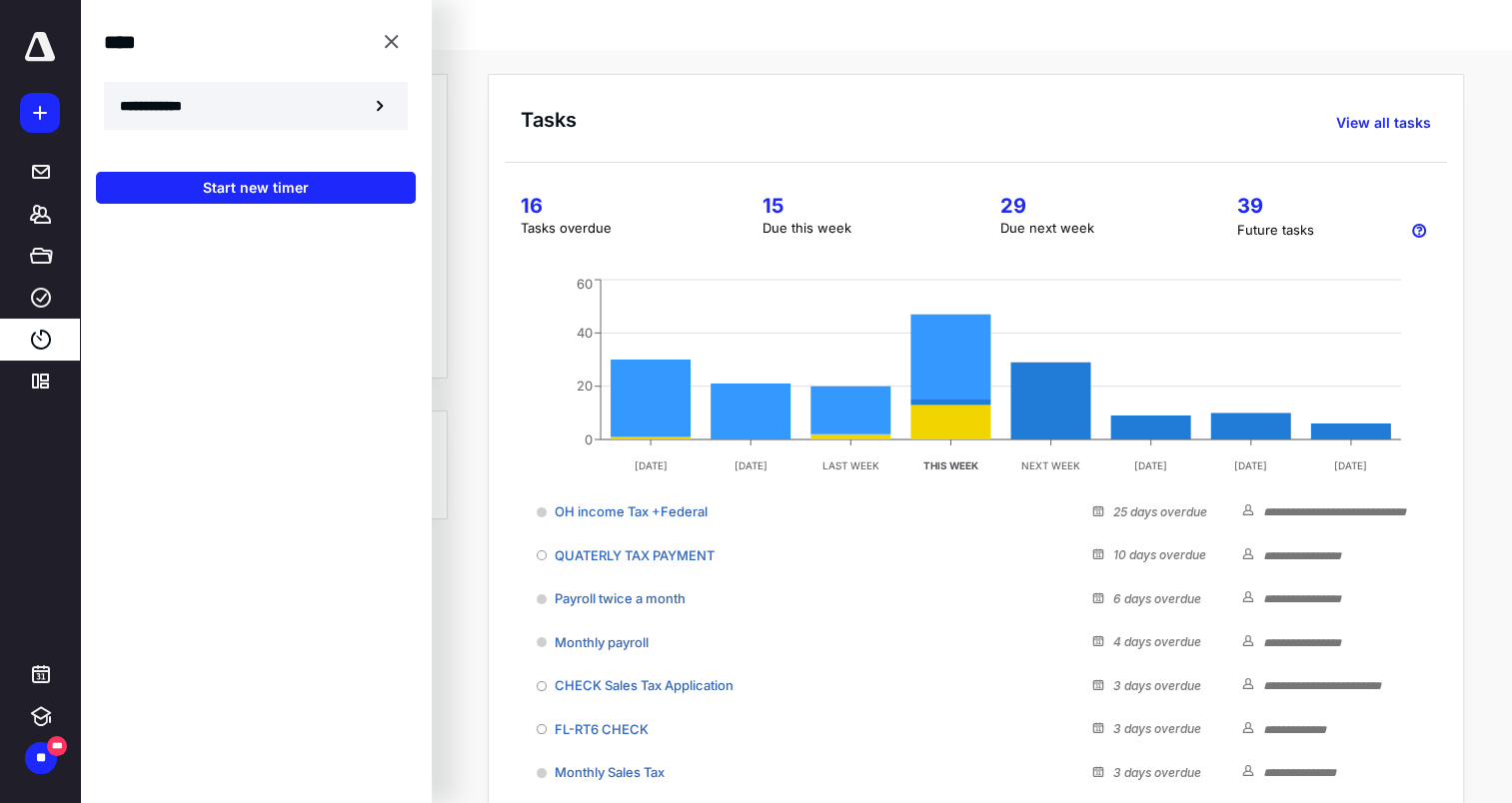 click on "**********" at bounding box center [256, 106] 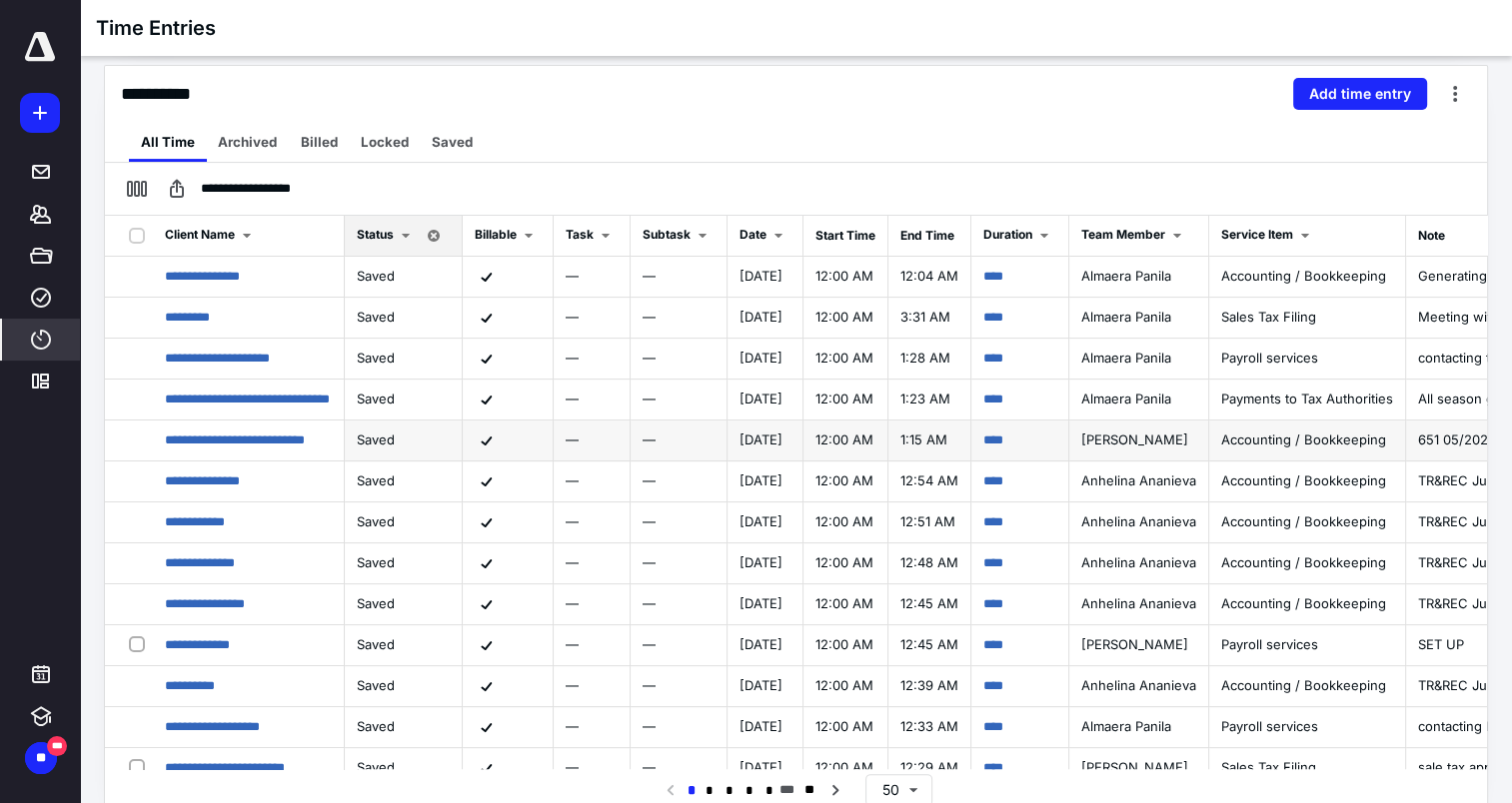 scroll, scrollTop: 442, scrollLeft: 0, axis: vertical 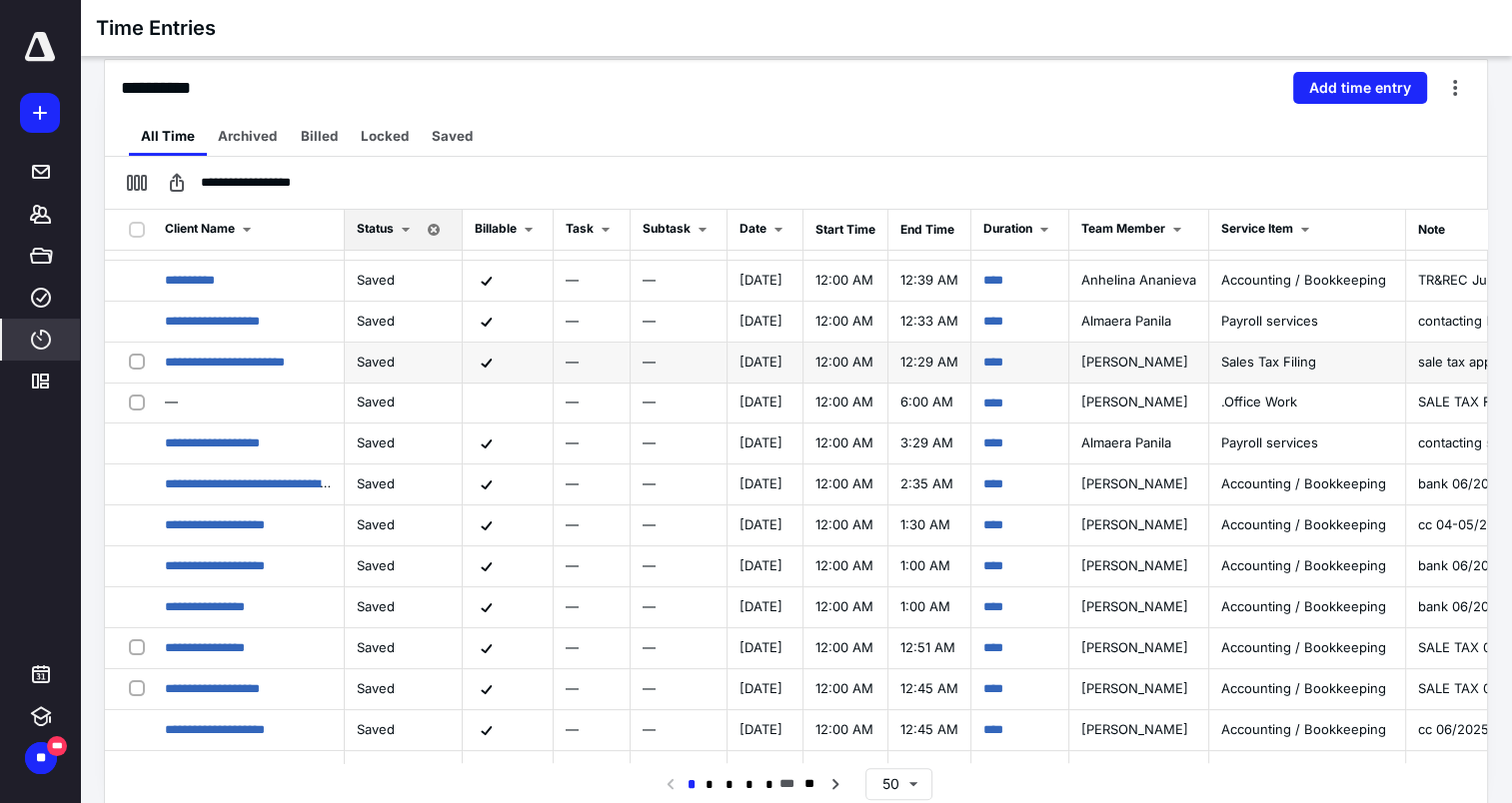 click on "[PERSON_NAME]" at bounding box center [1134, 362] 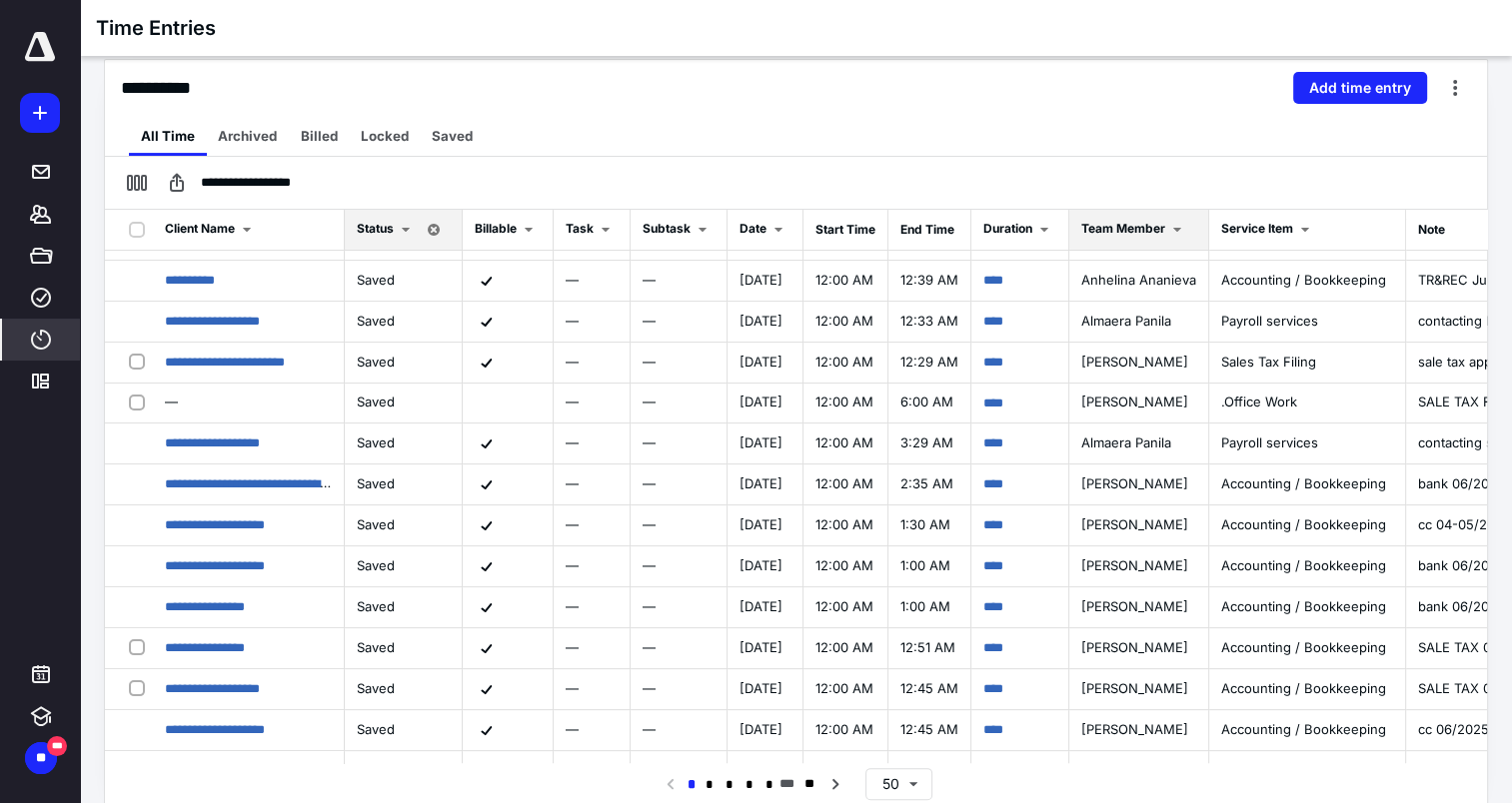 click on "Team Member" at bounding box center (1123, 228) 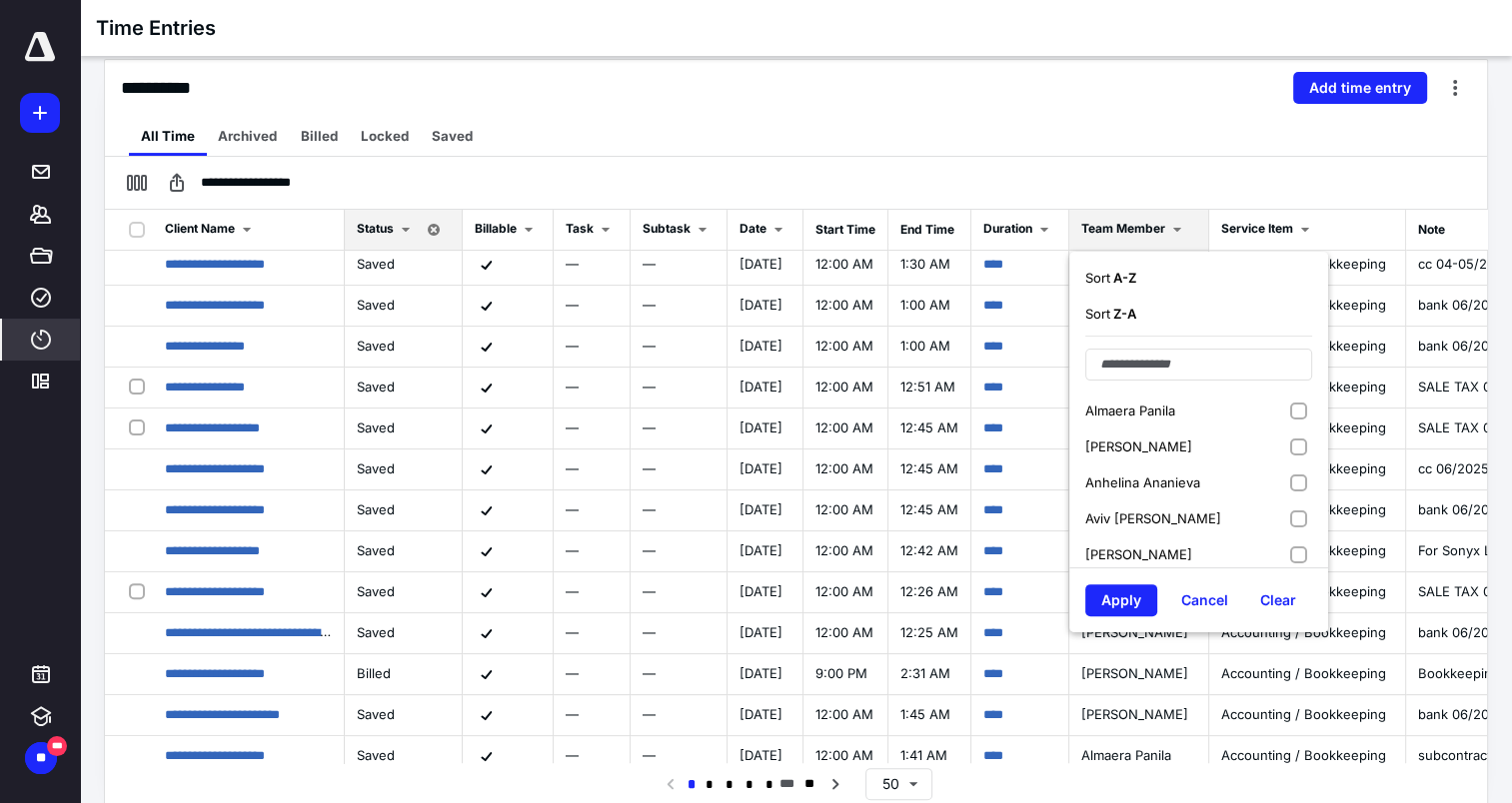 scroll, scrollTop: 699, scrollLeft: 0, axis: vertical 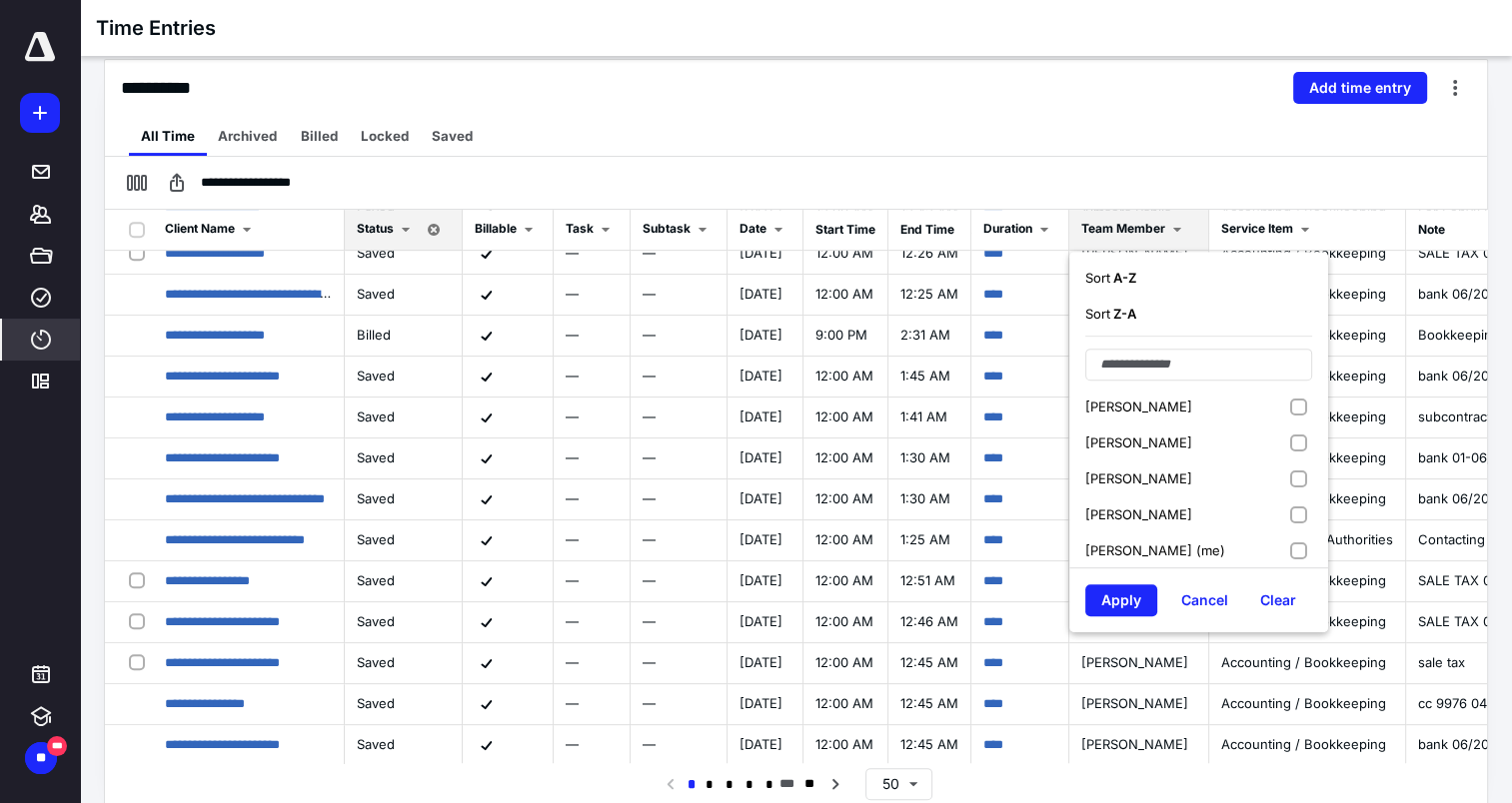 click on "[PERSON_NAME] (me)" at bounding box center (1198, 550) 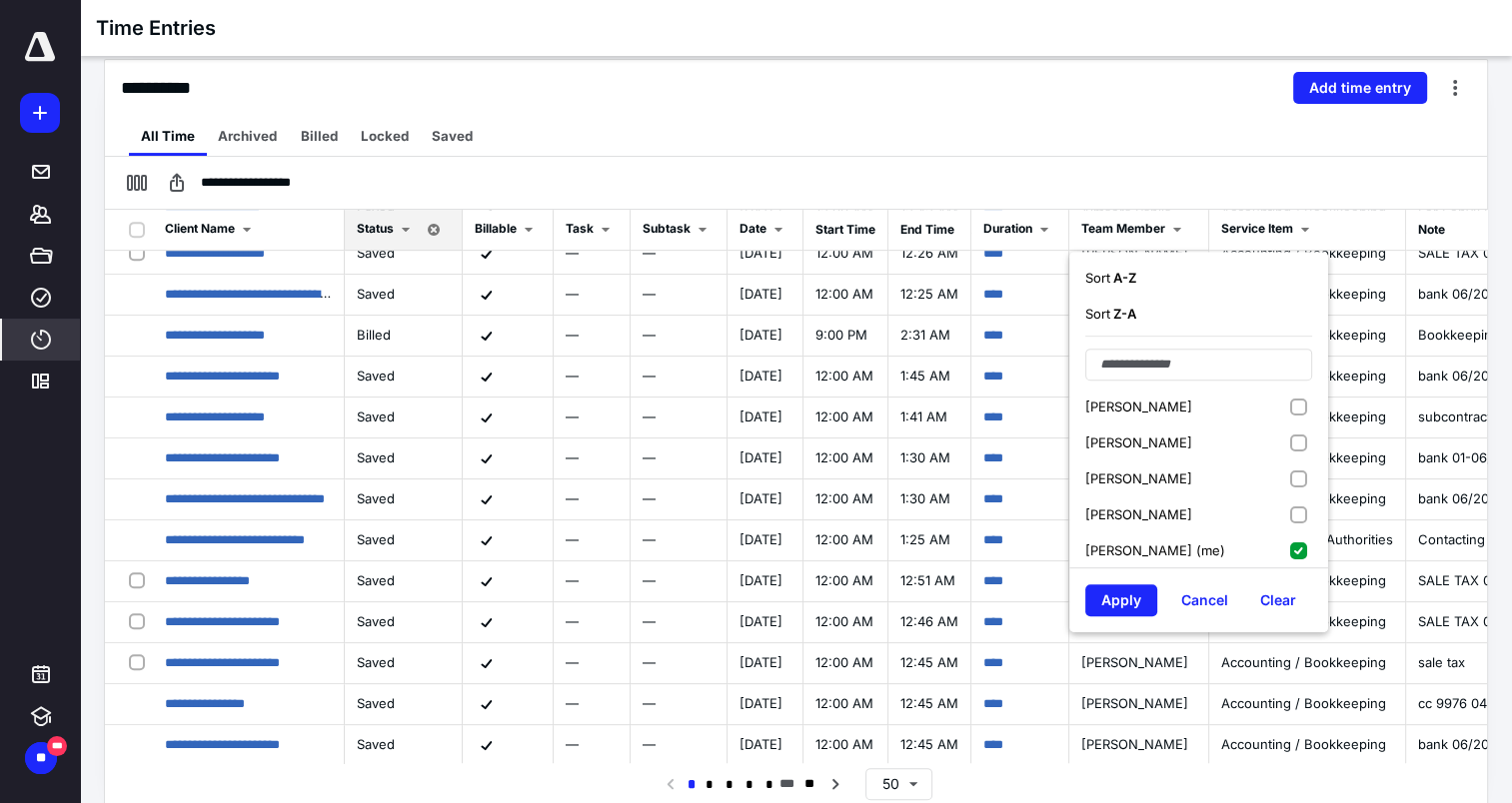 click on "Apply" at bounding box center [1121, 600] 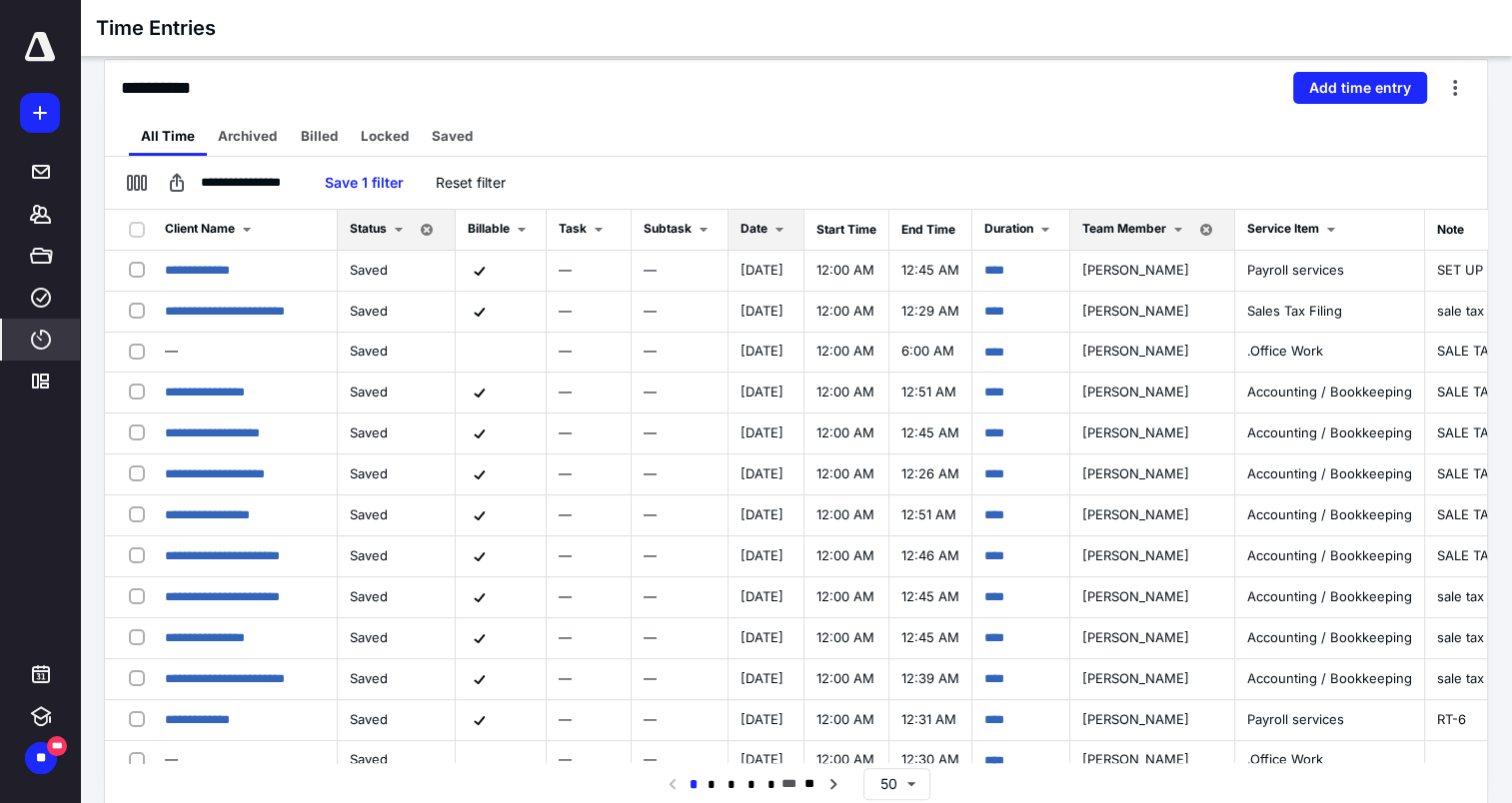 click at bounding box center (779, 230) 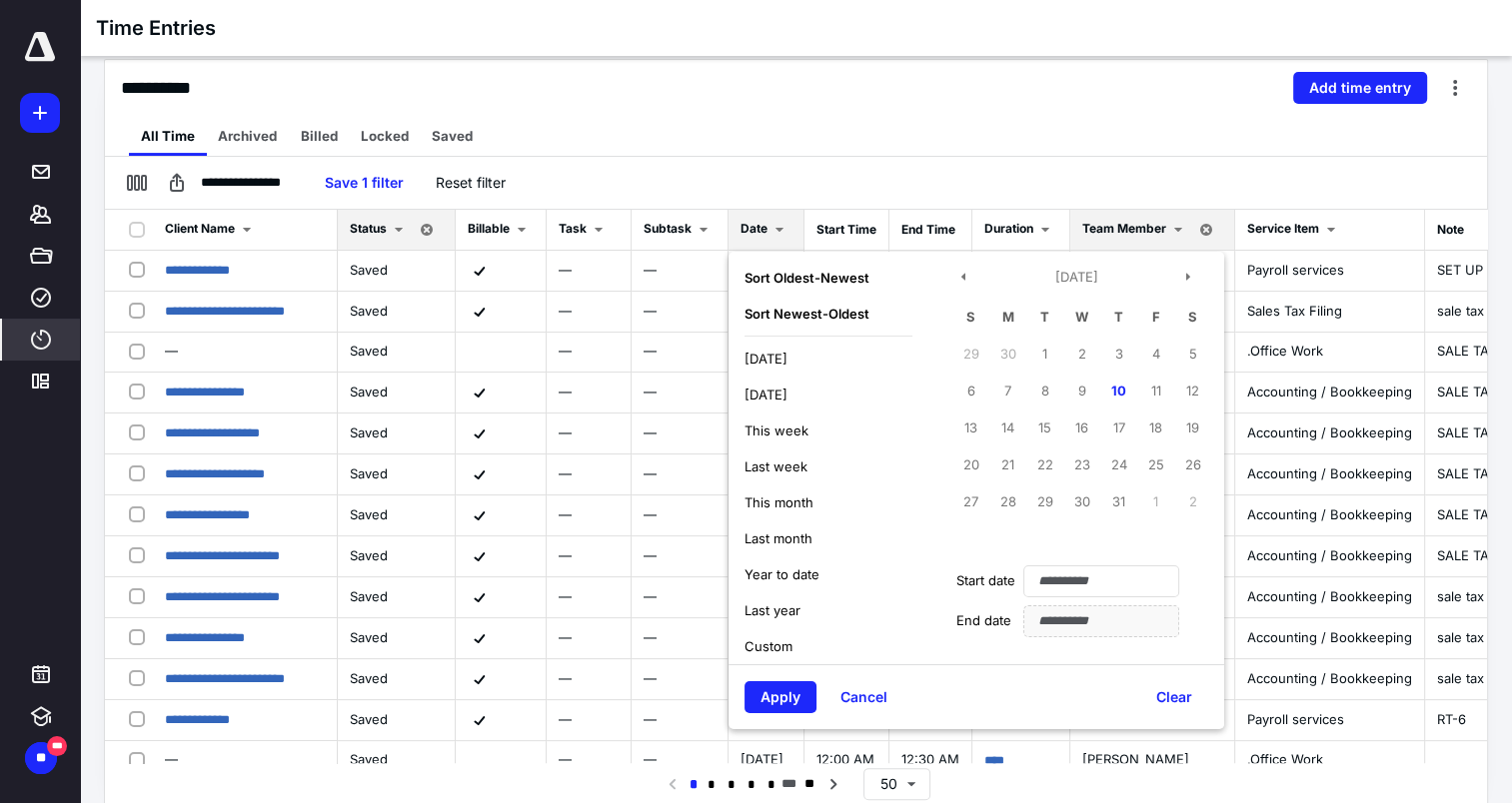 click on "[DATE]" at bounding box center [765, 359] 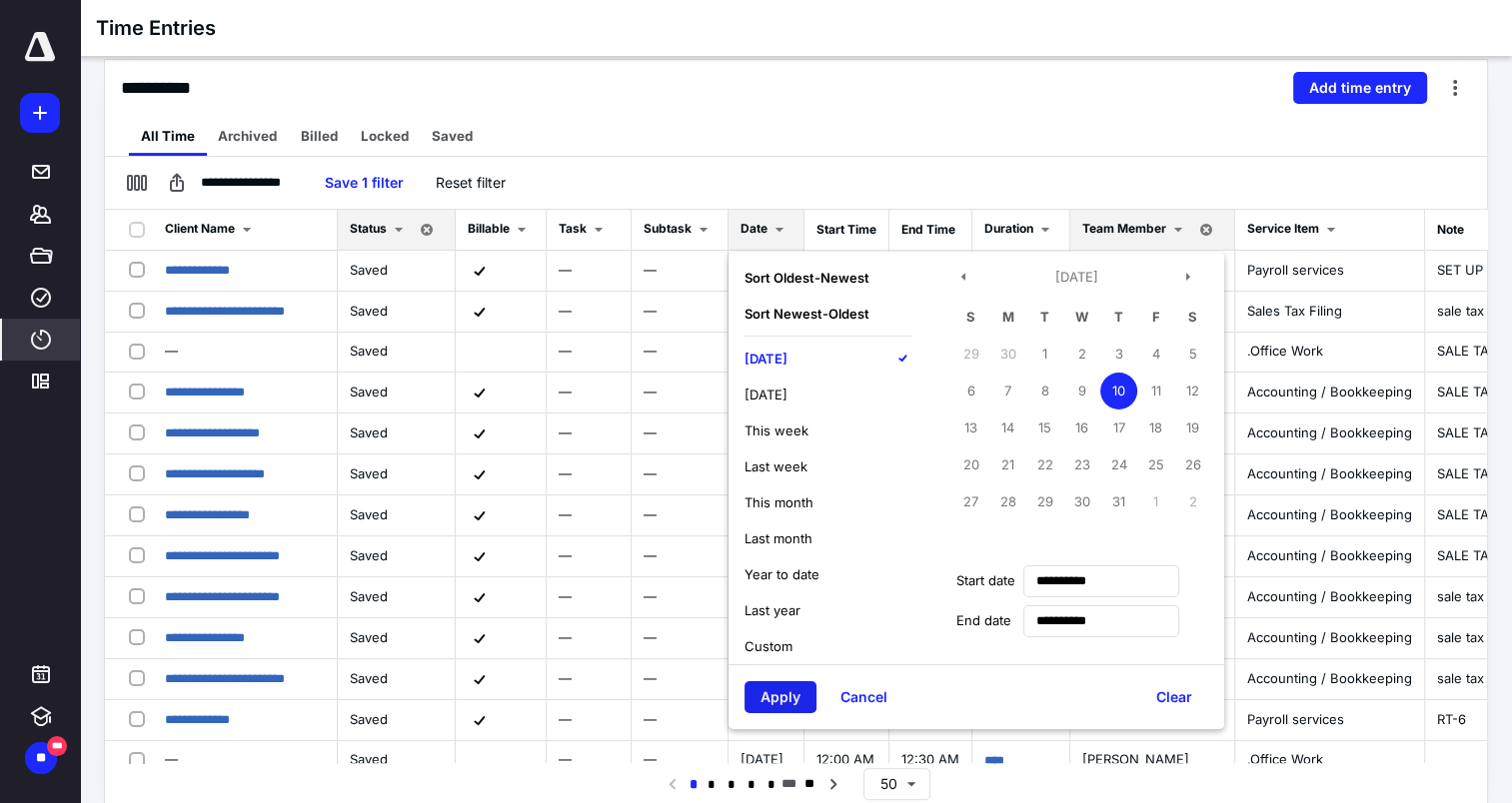 click on "Apply" at bounding box center [780, 697] 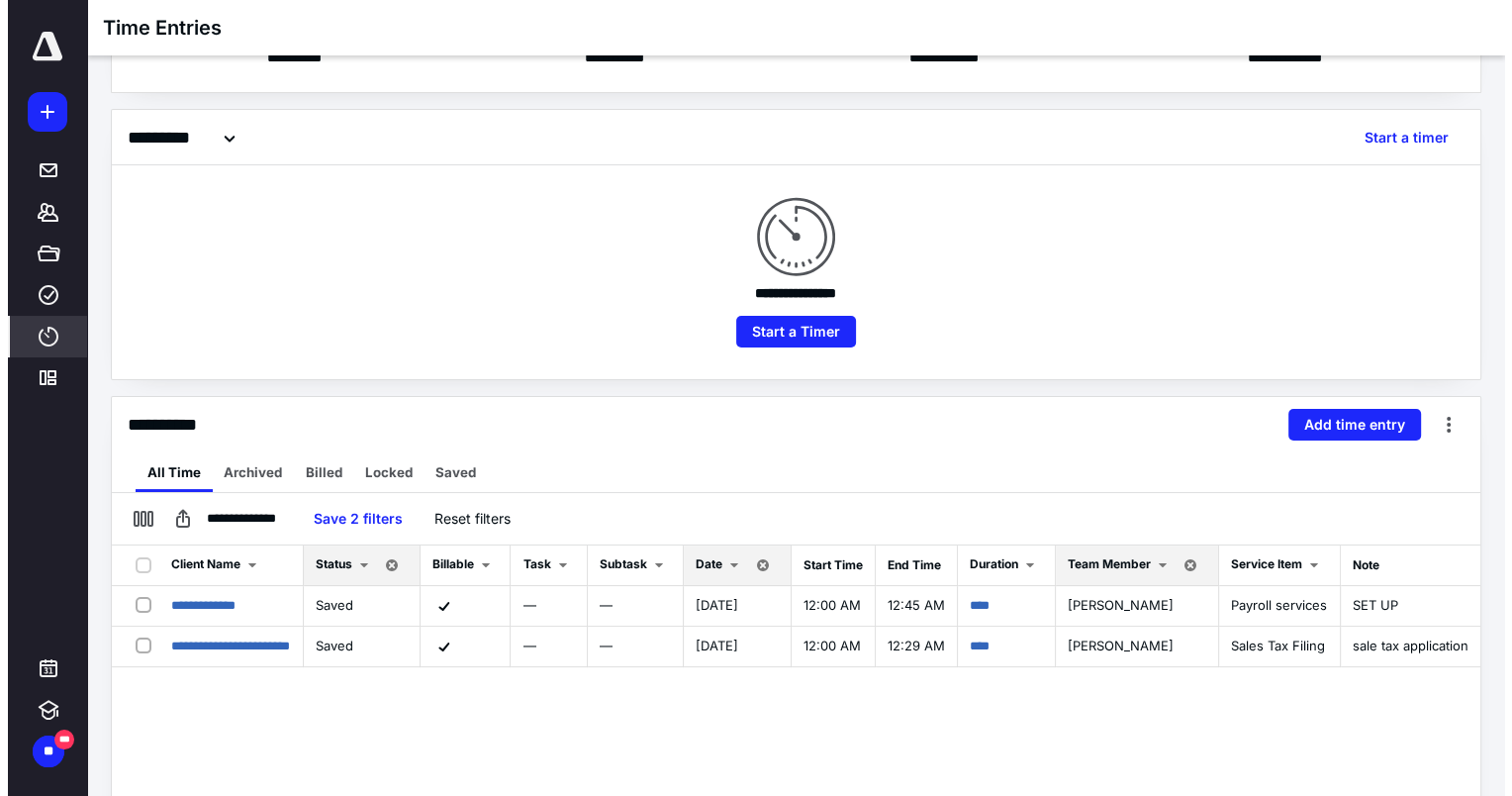 scroll, scrollTop: 297, scrollLeft: 0, axis: vertical 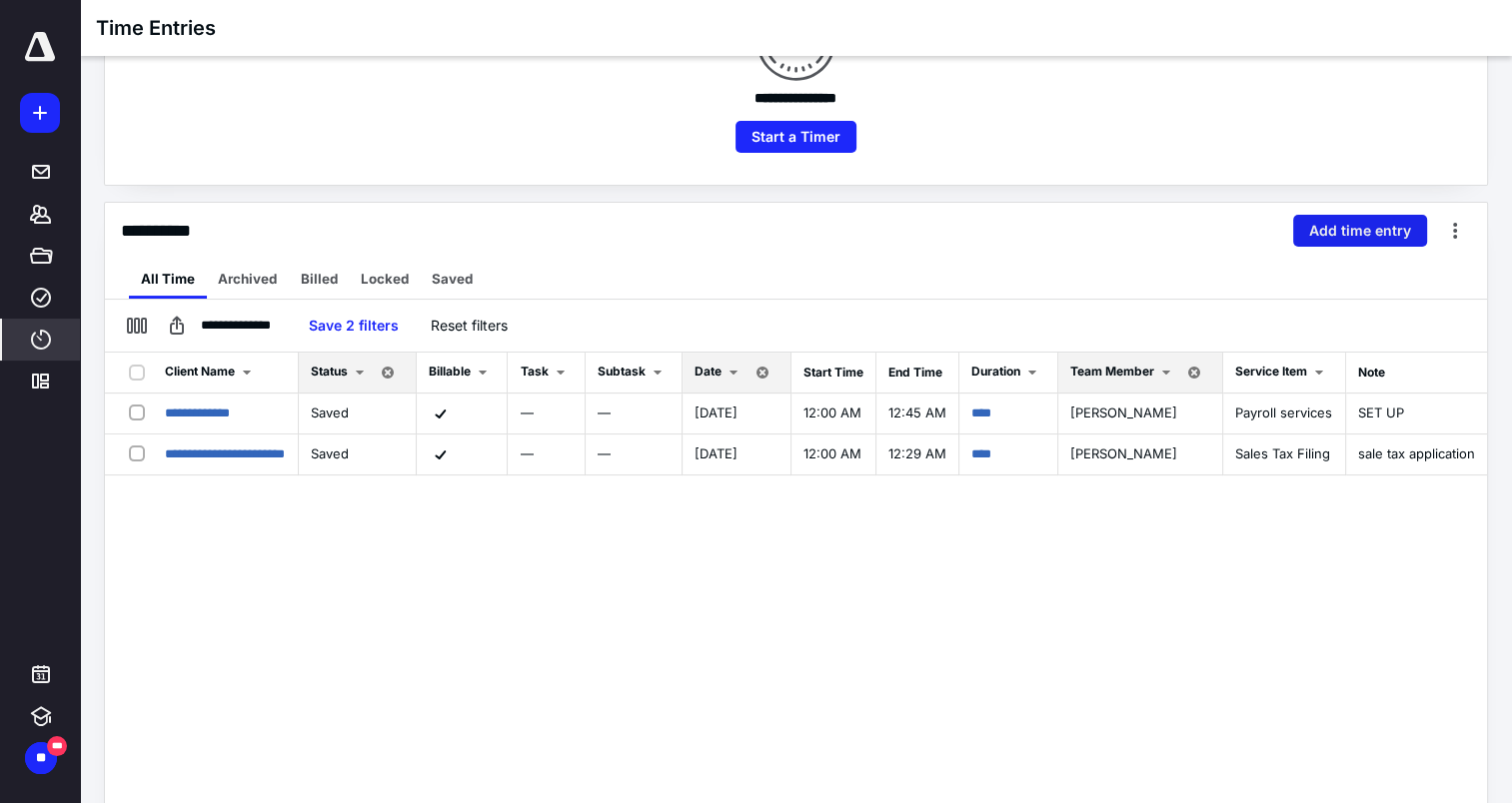 click on "Add time entry" at bounding box center [1360, 231] 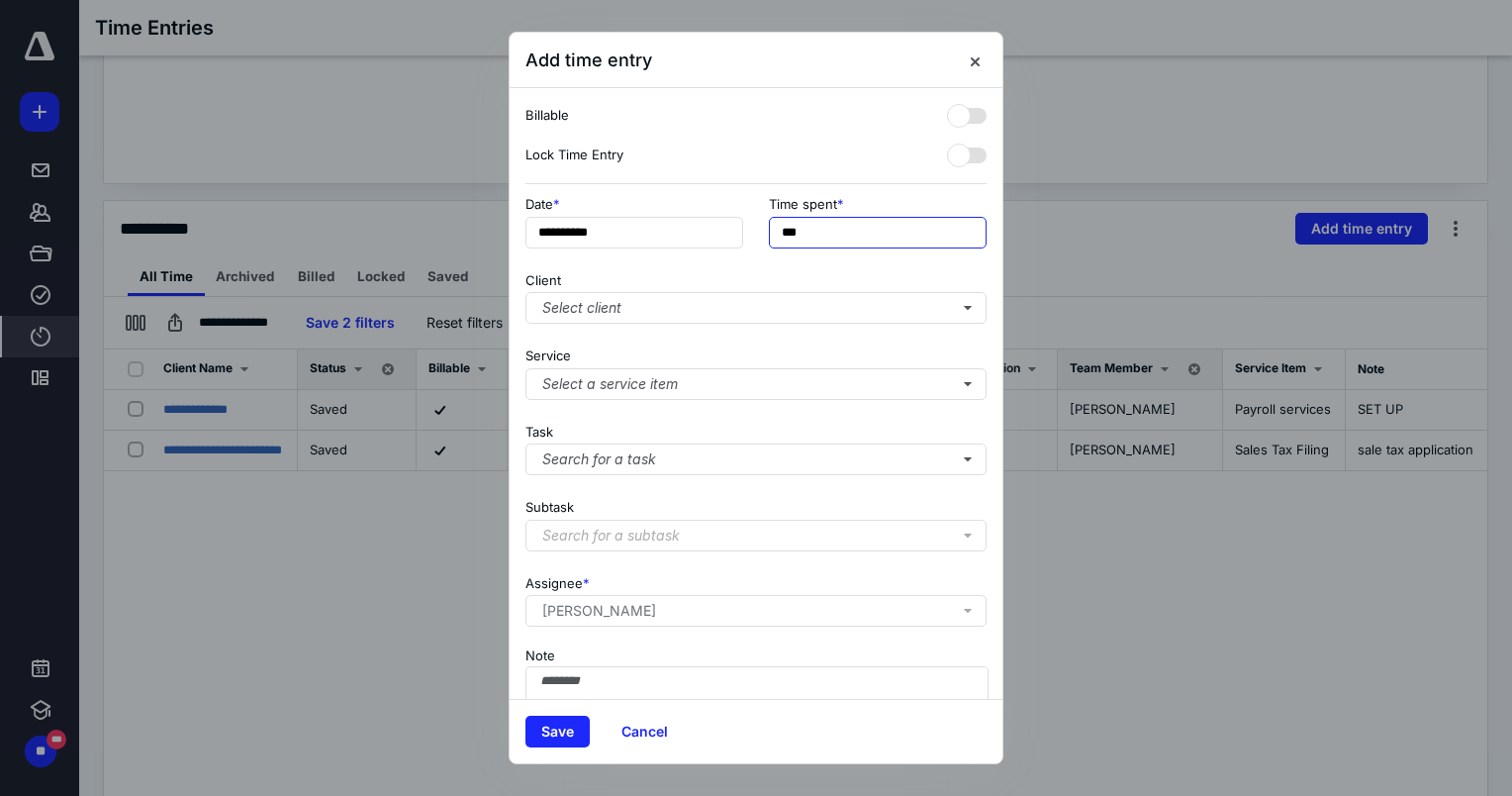 click on "***" at bounding box center (878, 233) 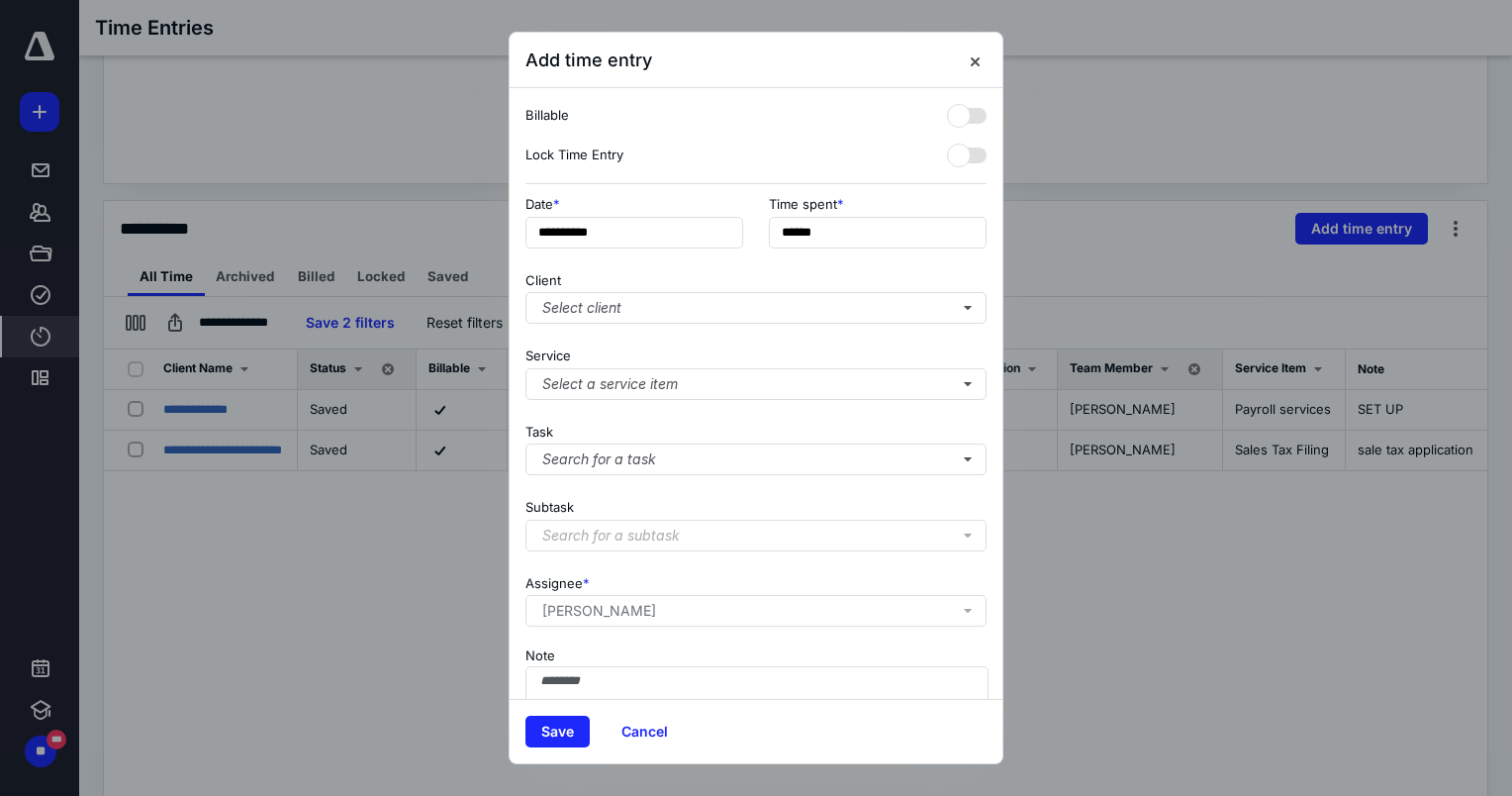 click on "**********" at bounding box center (756, 228) 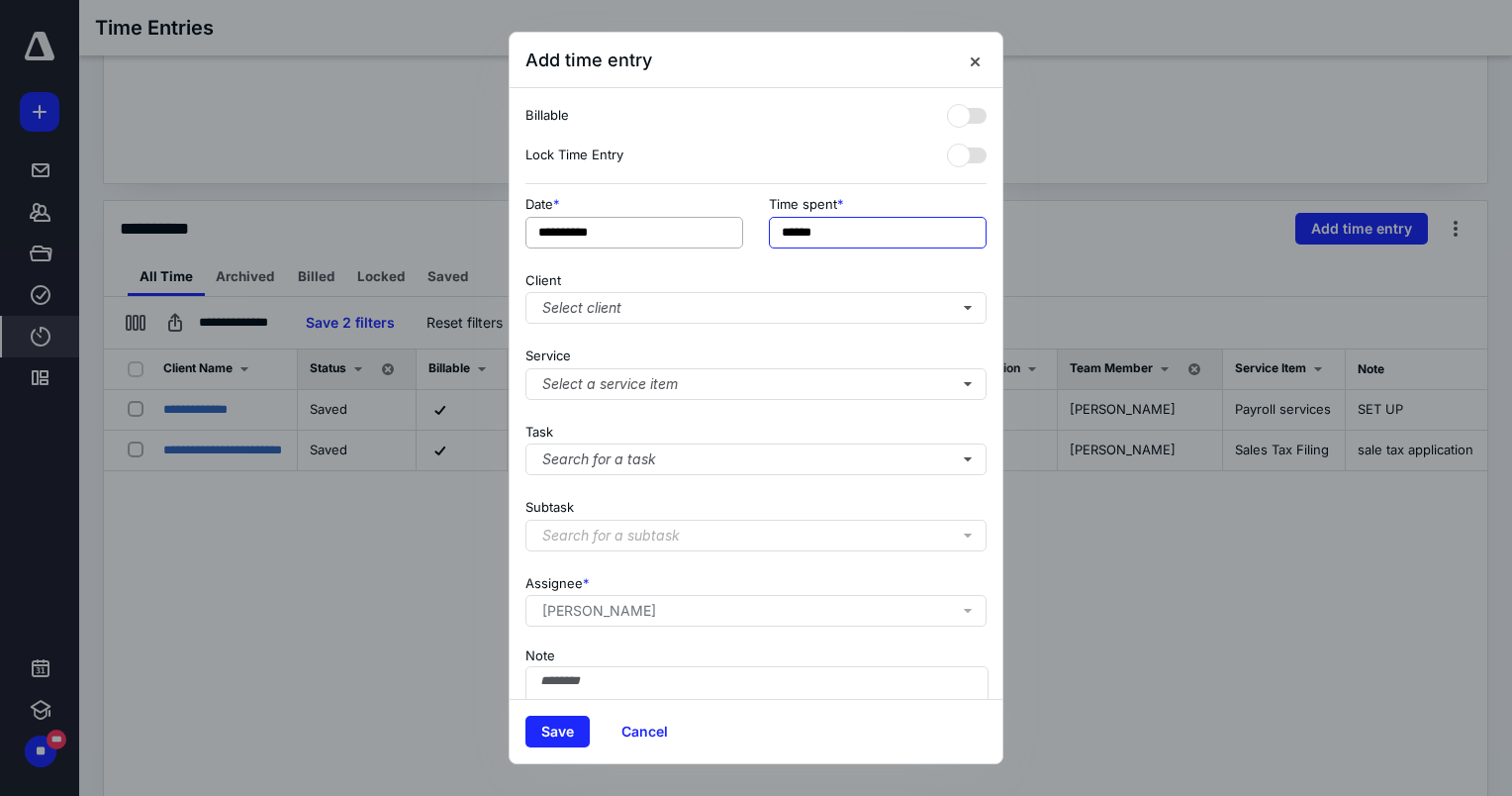 drag, startPoint x: 834, startPoint y: 234, endPoint x: 673, endPoint y: 237, distance: 161.0279 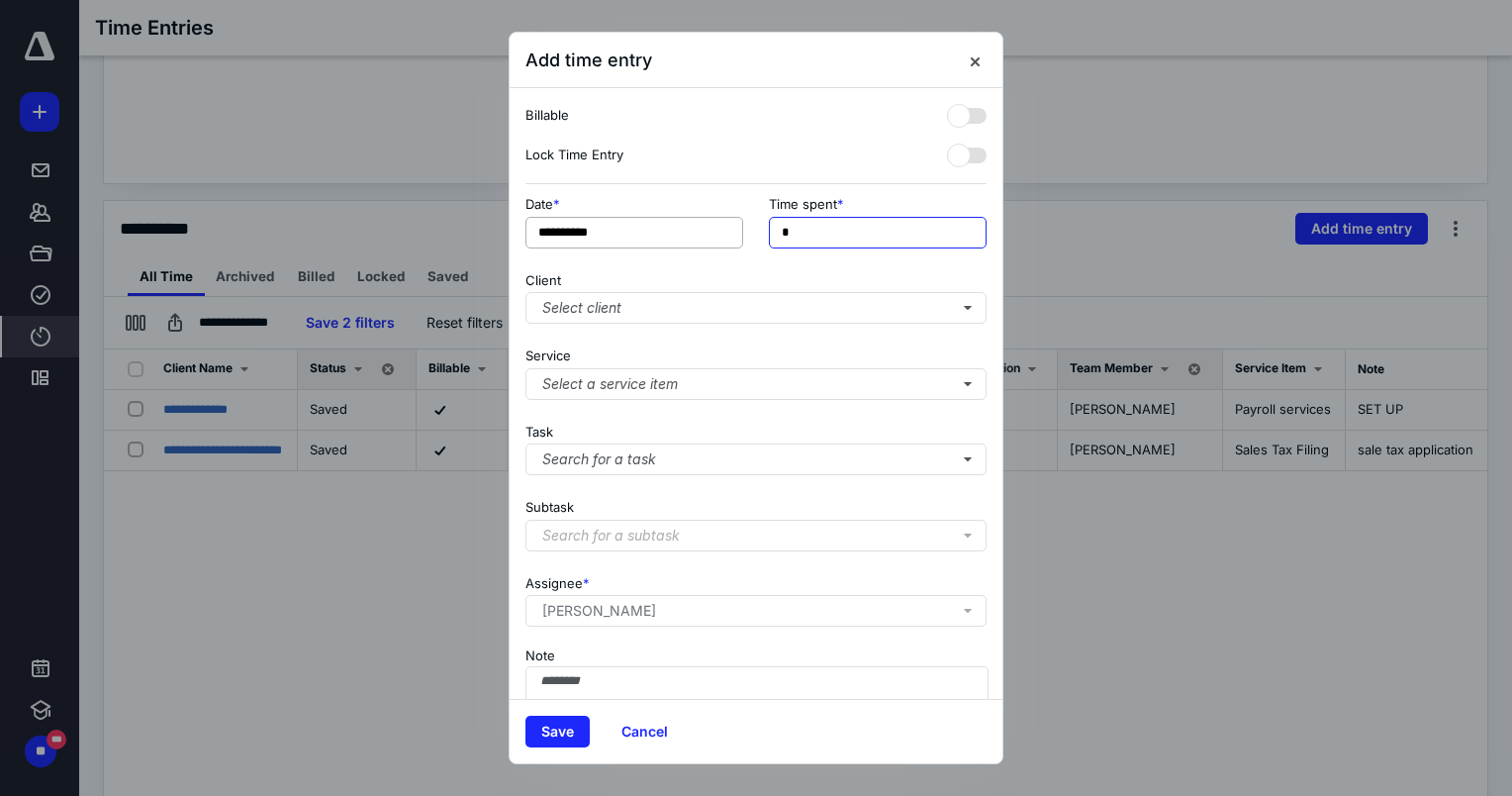 type on "**" 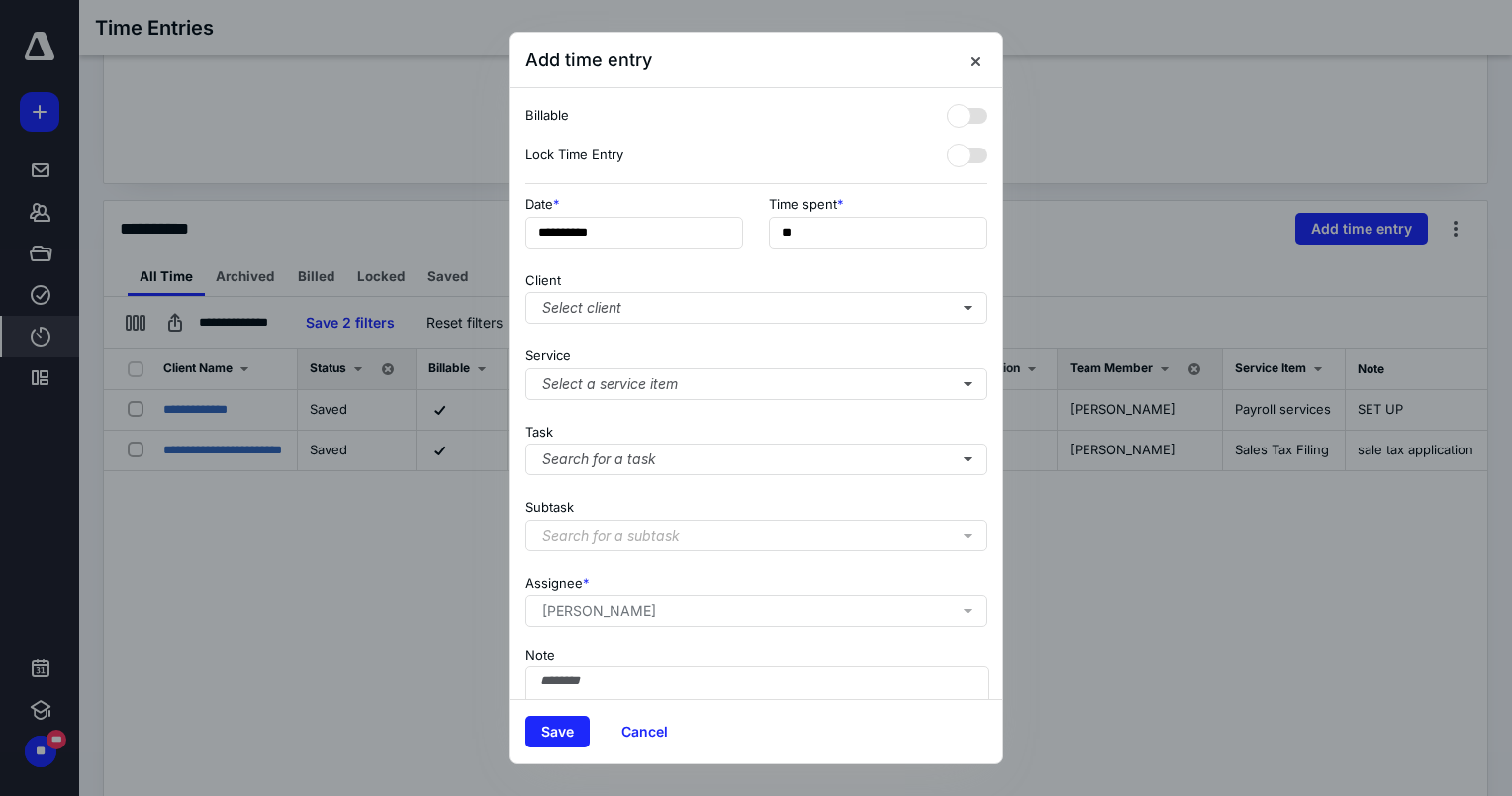 click on "Time spent *" at bounding box center (878, 204) 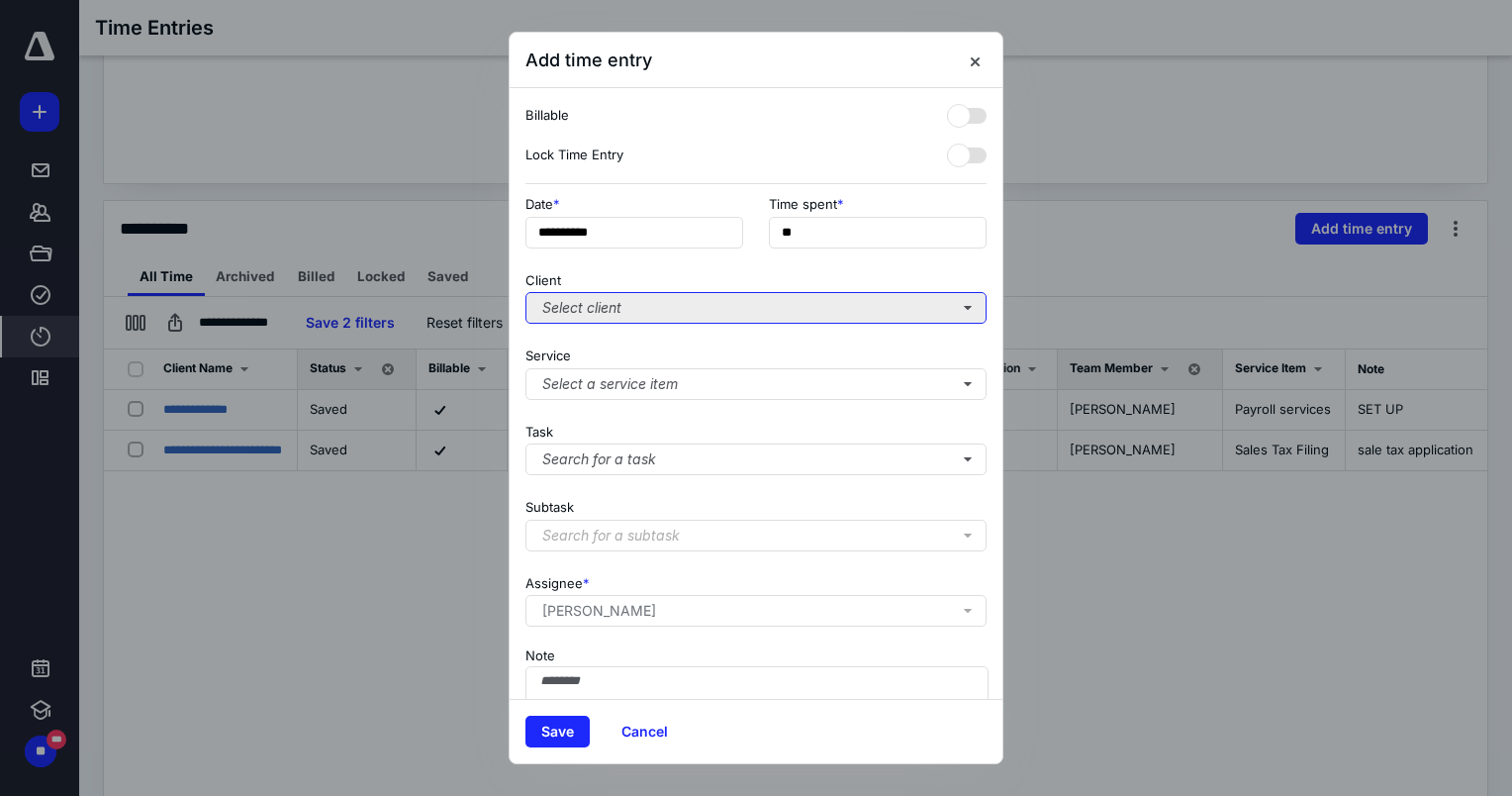 click on "Select client" at bounding box center (756, 308) 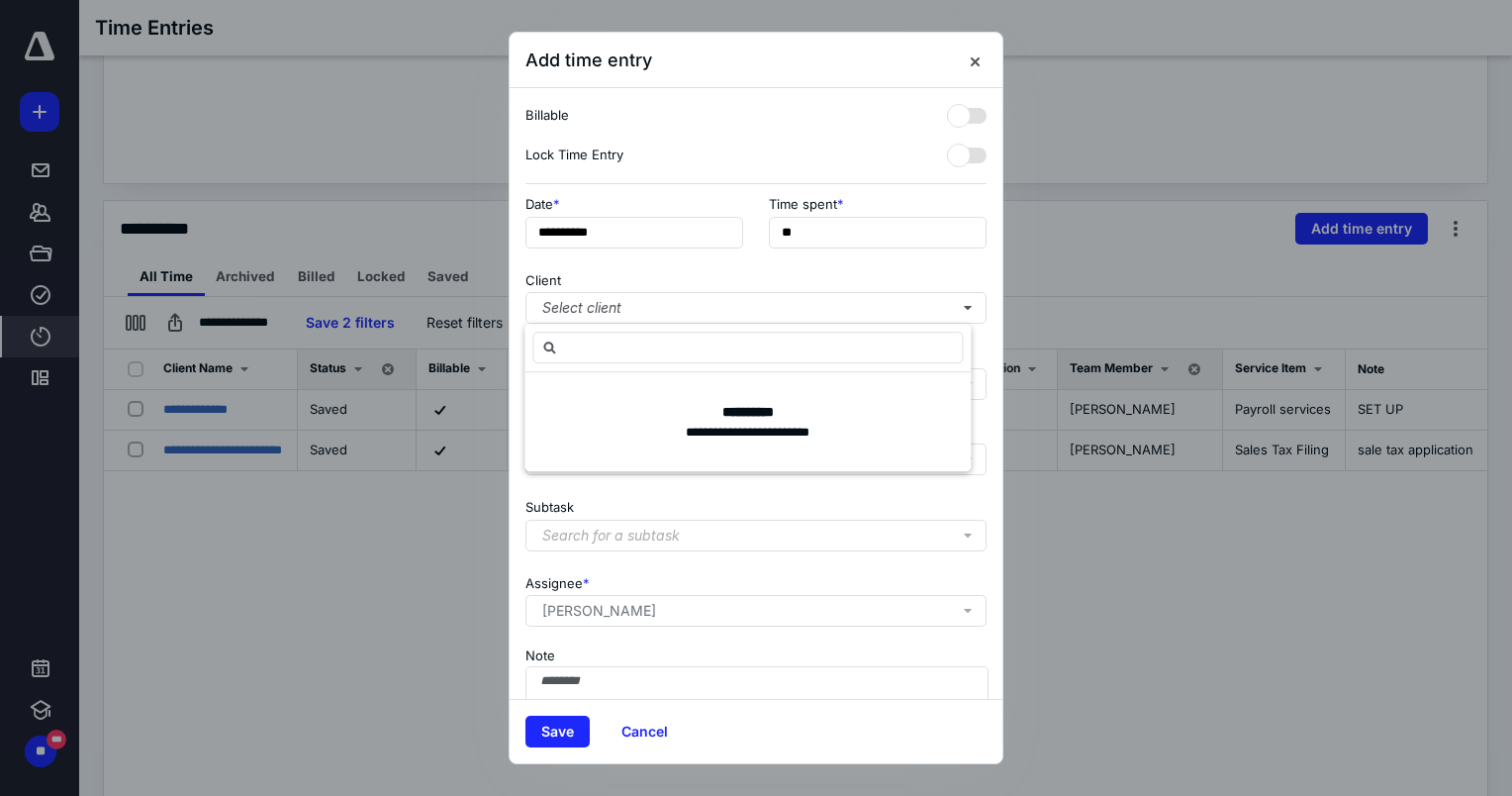 click on "**********" at bounding box center [756, 228] 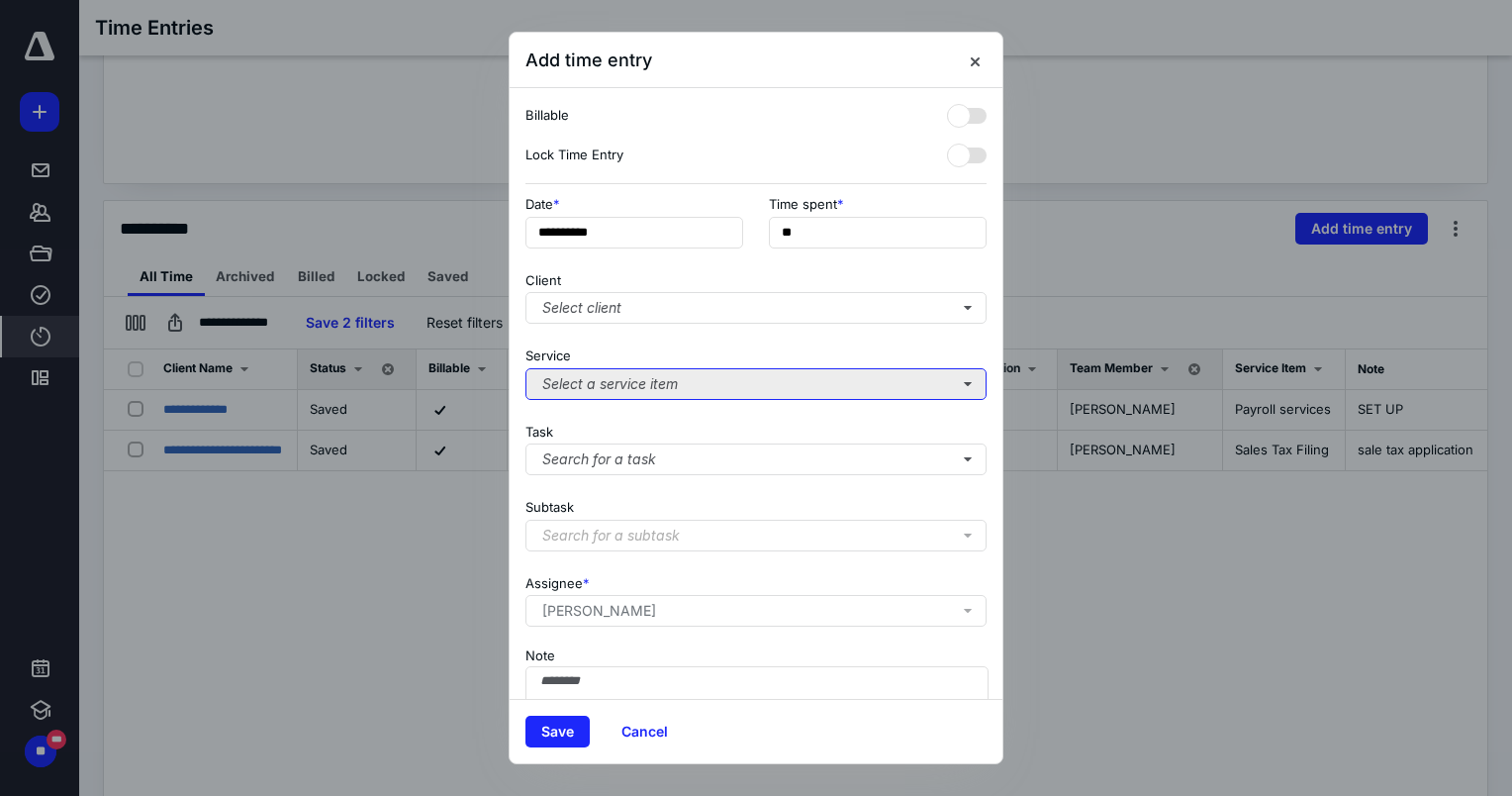 click on "Select a service item" at bounding box center [756, 384] 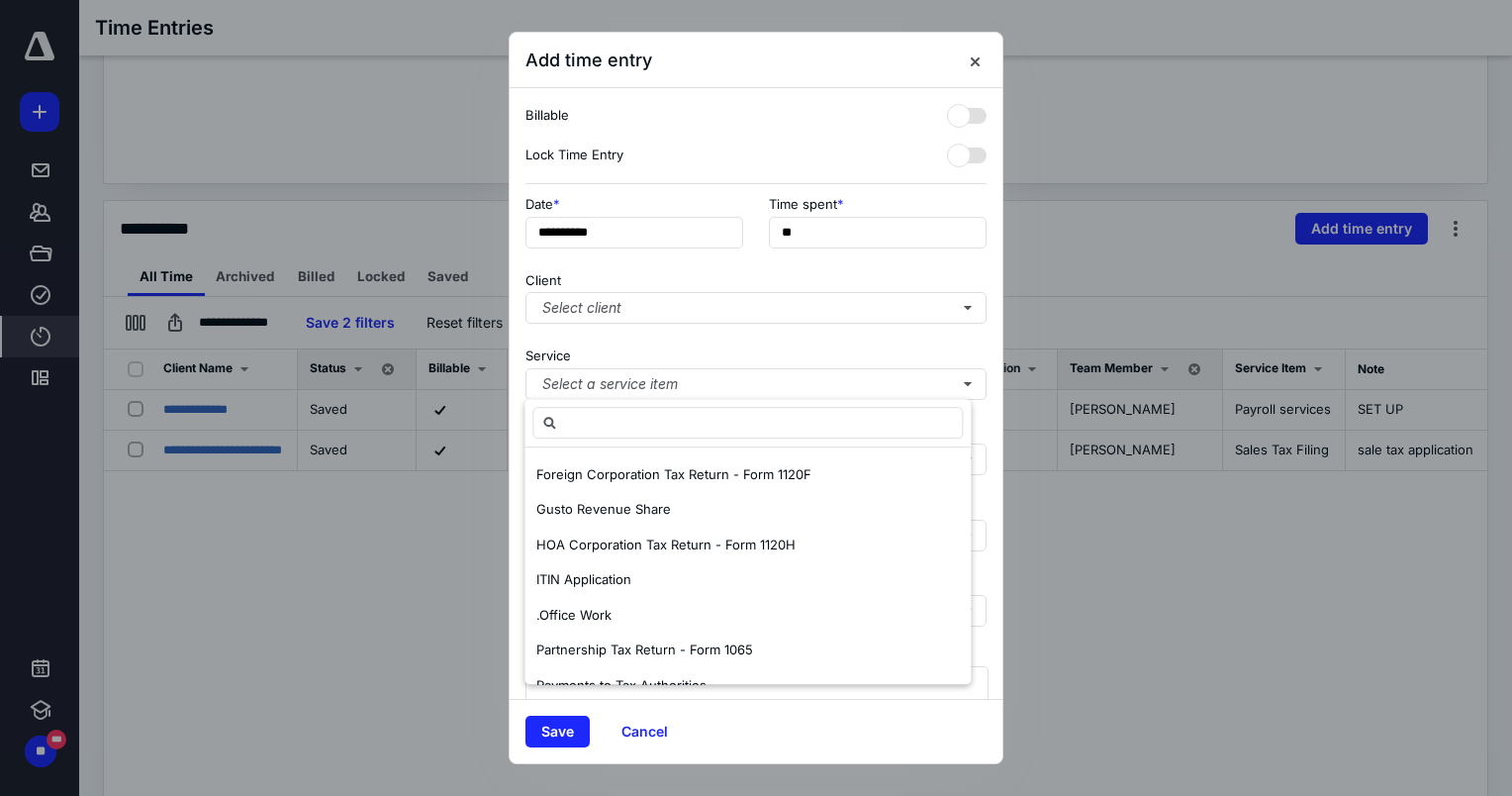 scroll, scrollTop: 594, scrollLeft: 0, axis: vertical 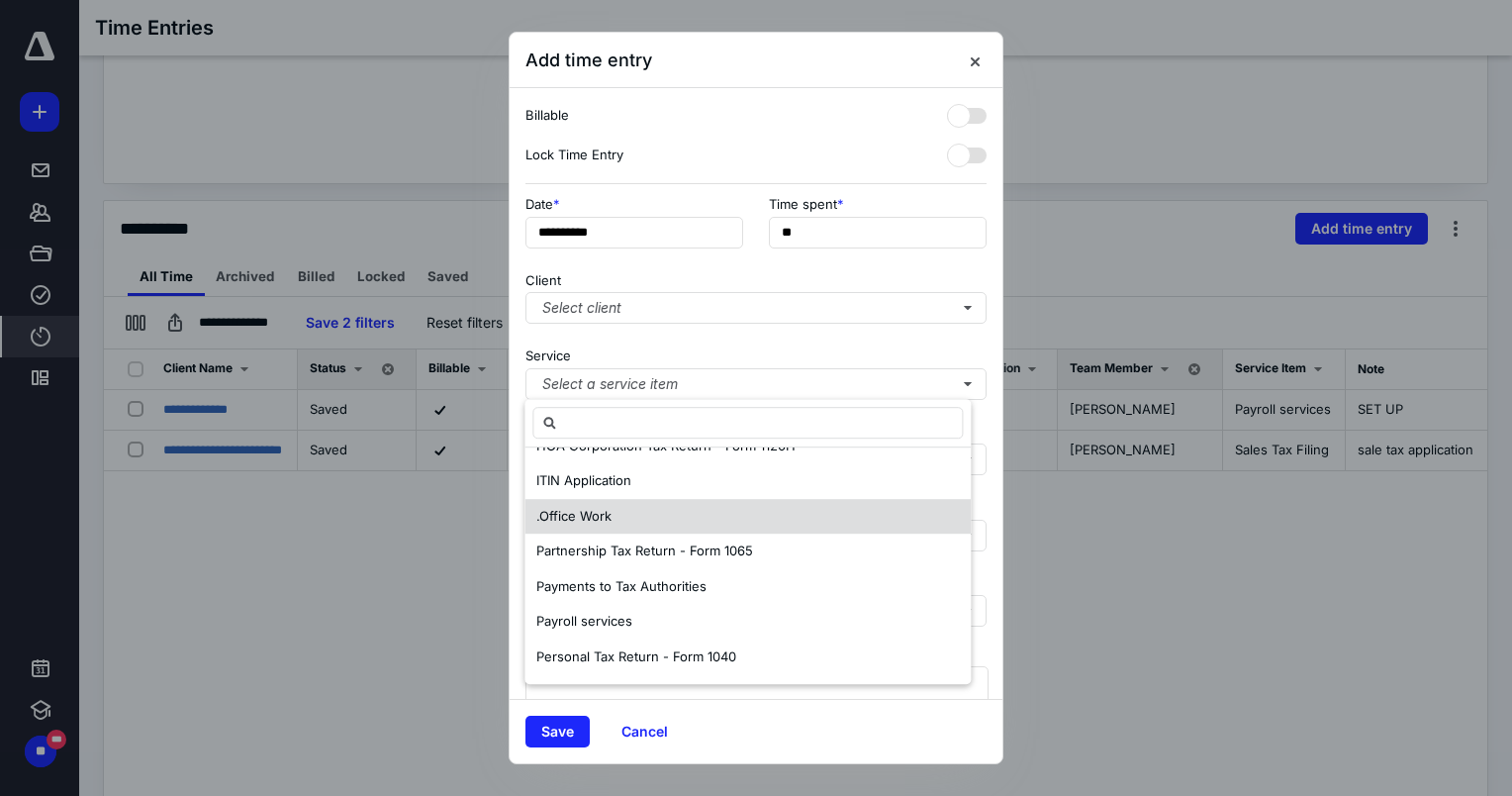click on ".Office Work" at bounding box center [747, 517] 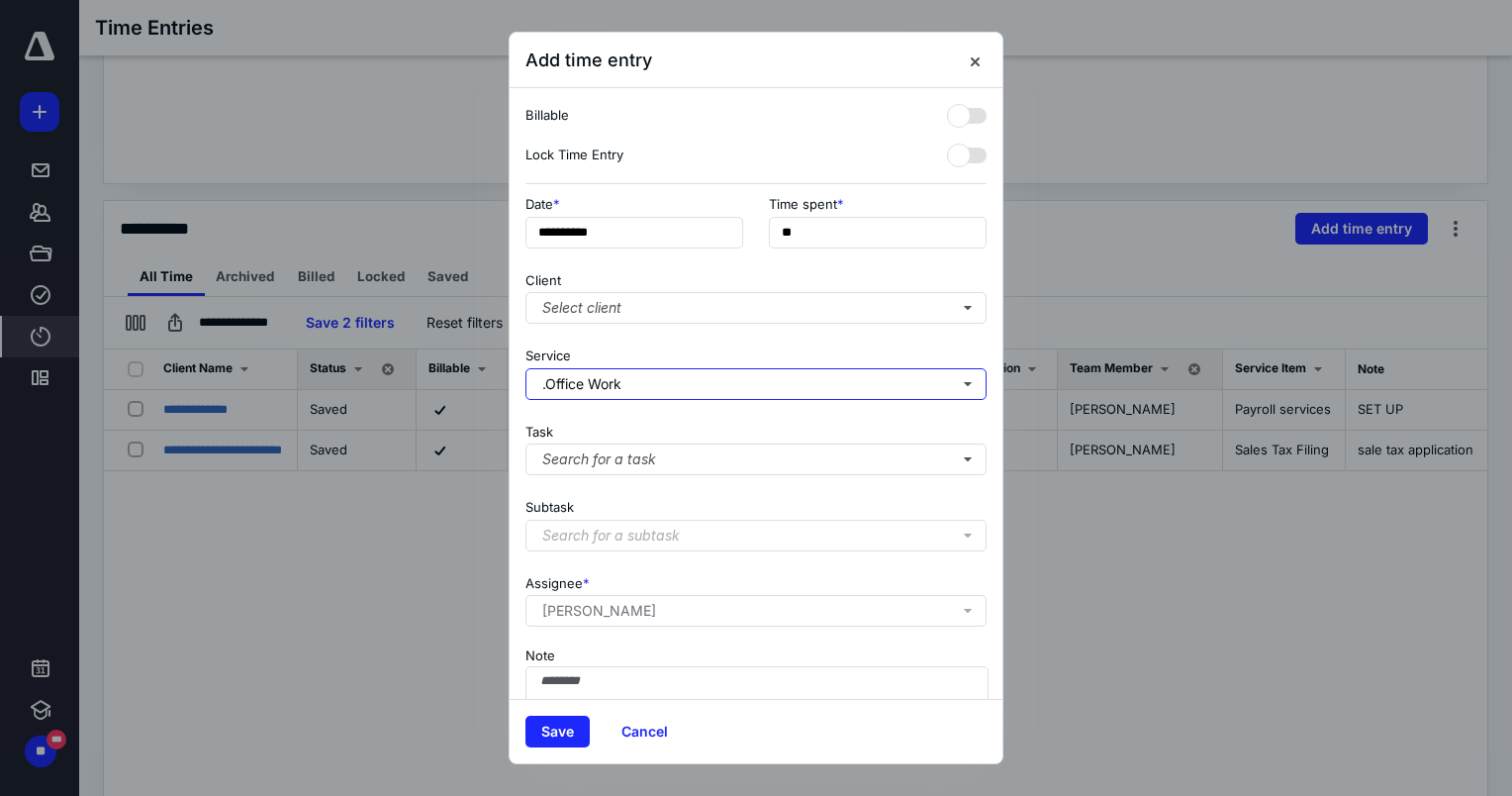 scroll, scrollTop: 0, scrollLeft: 0, axis: both 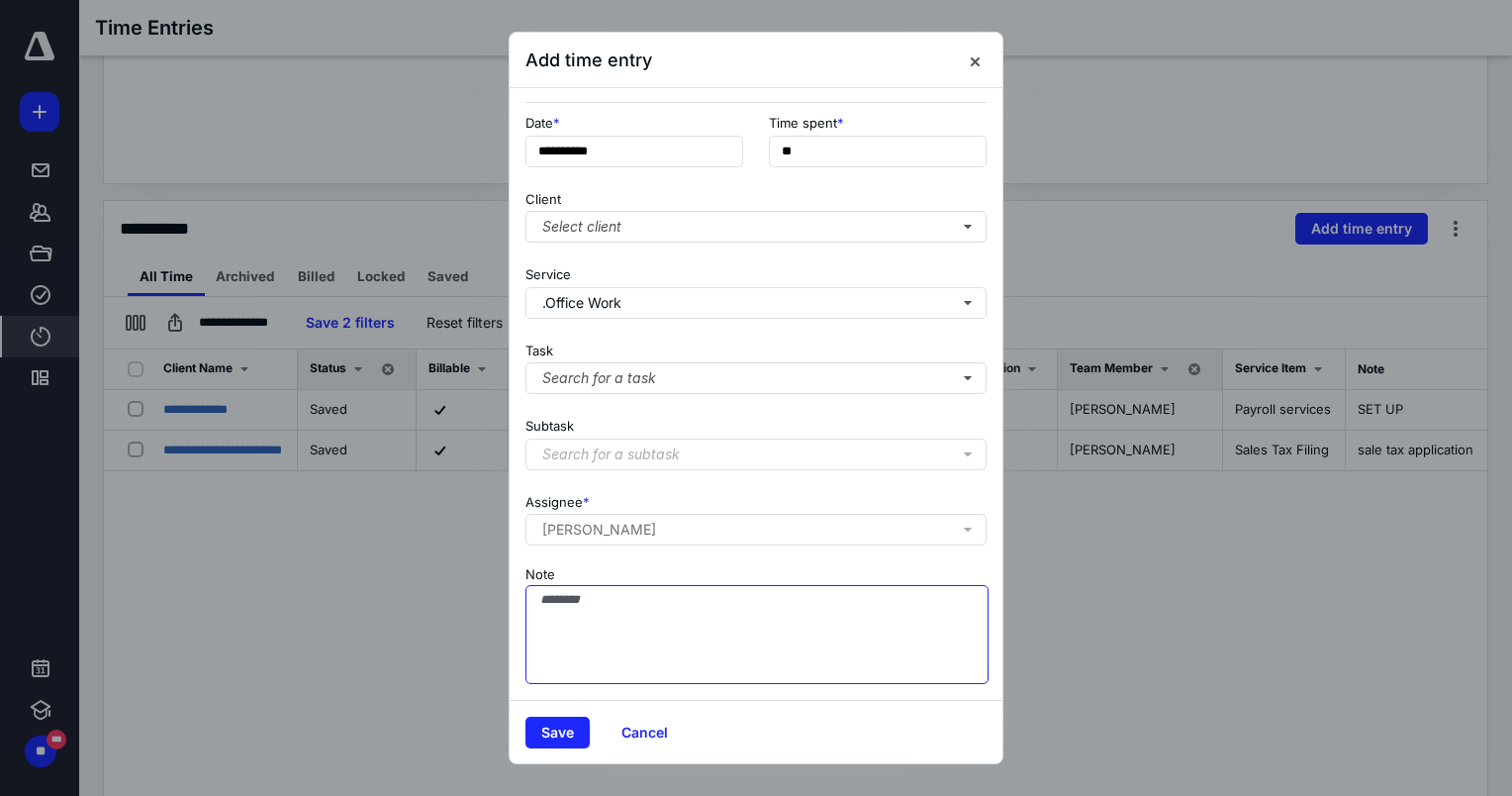 click on "Note" at bounding box center [757, 635] 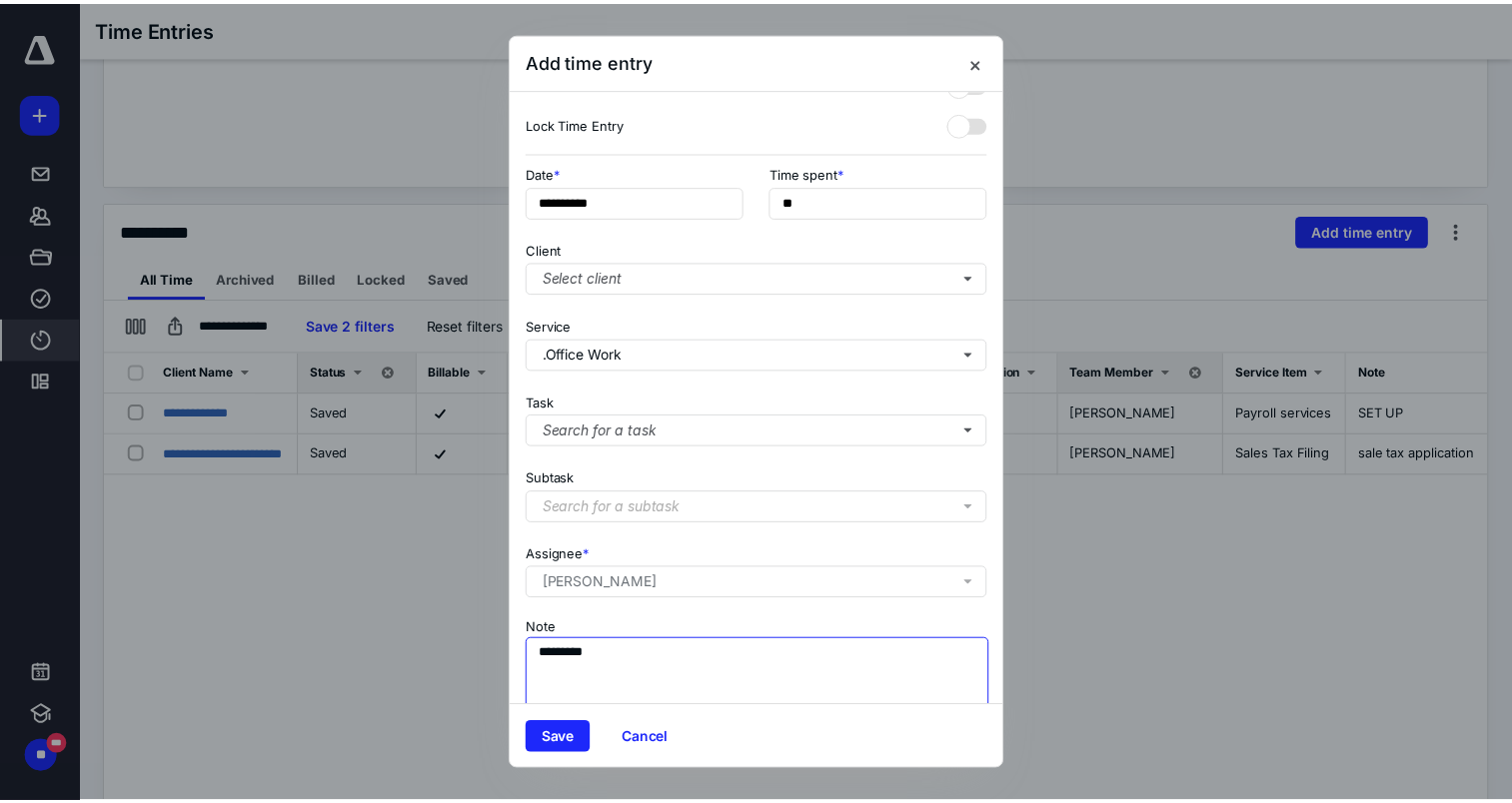 scroll, scrollTop: 0, scrollLeft: 0, axis: both 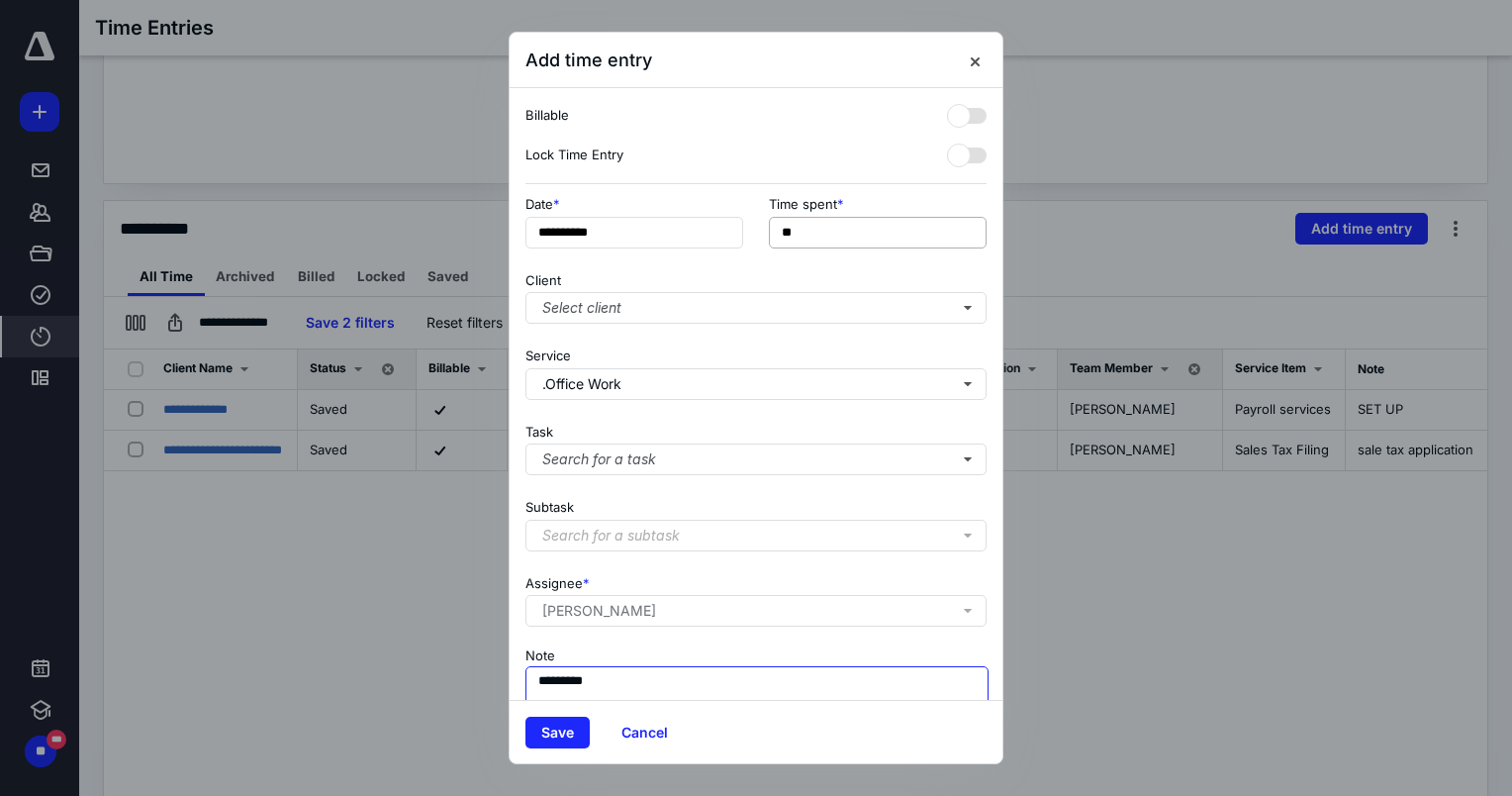 type on "********" 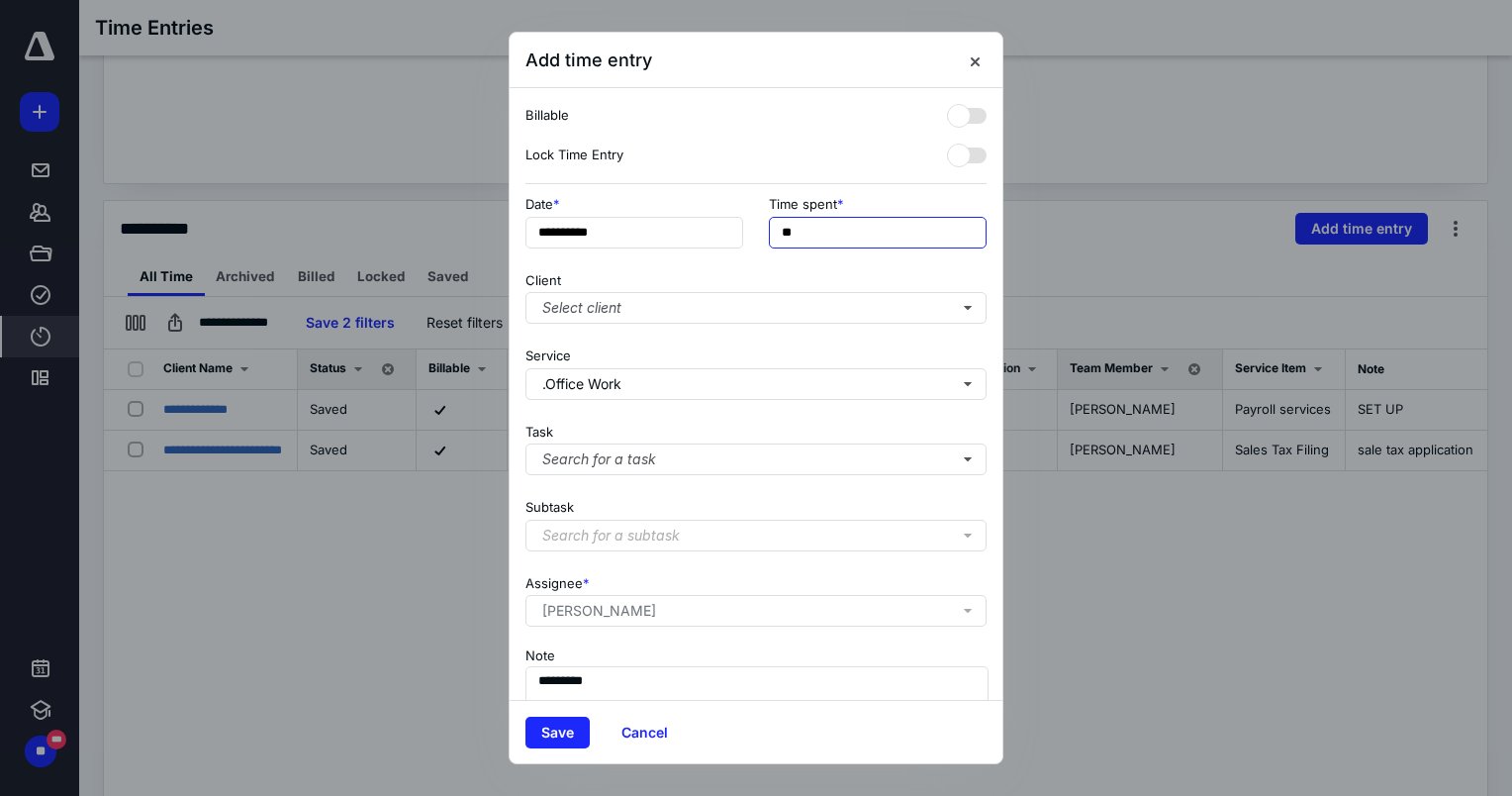 click on "**" at bounding box center (878, 233) 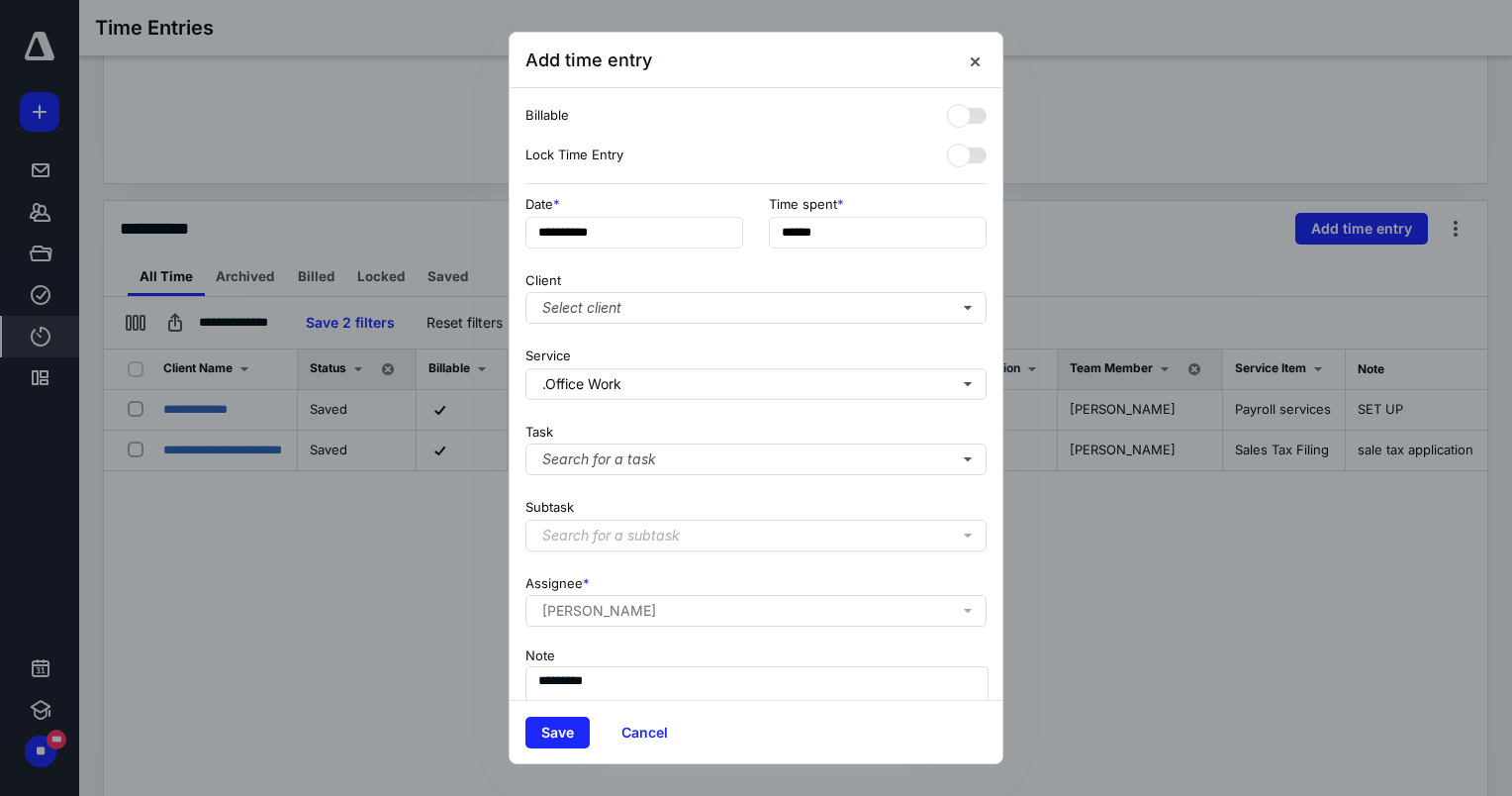 click on "Task Search for a task" at bounding box center (756, 446) 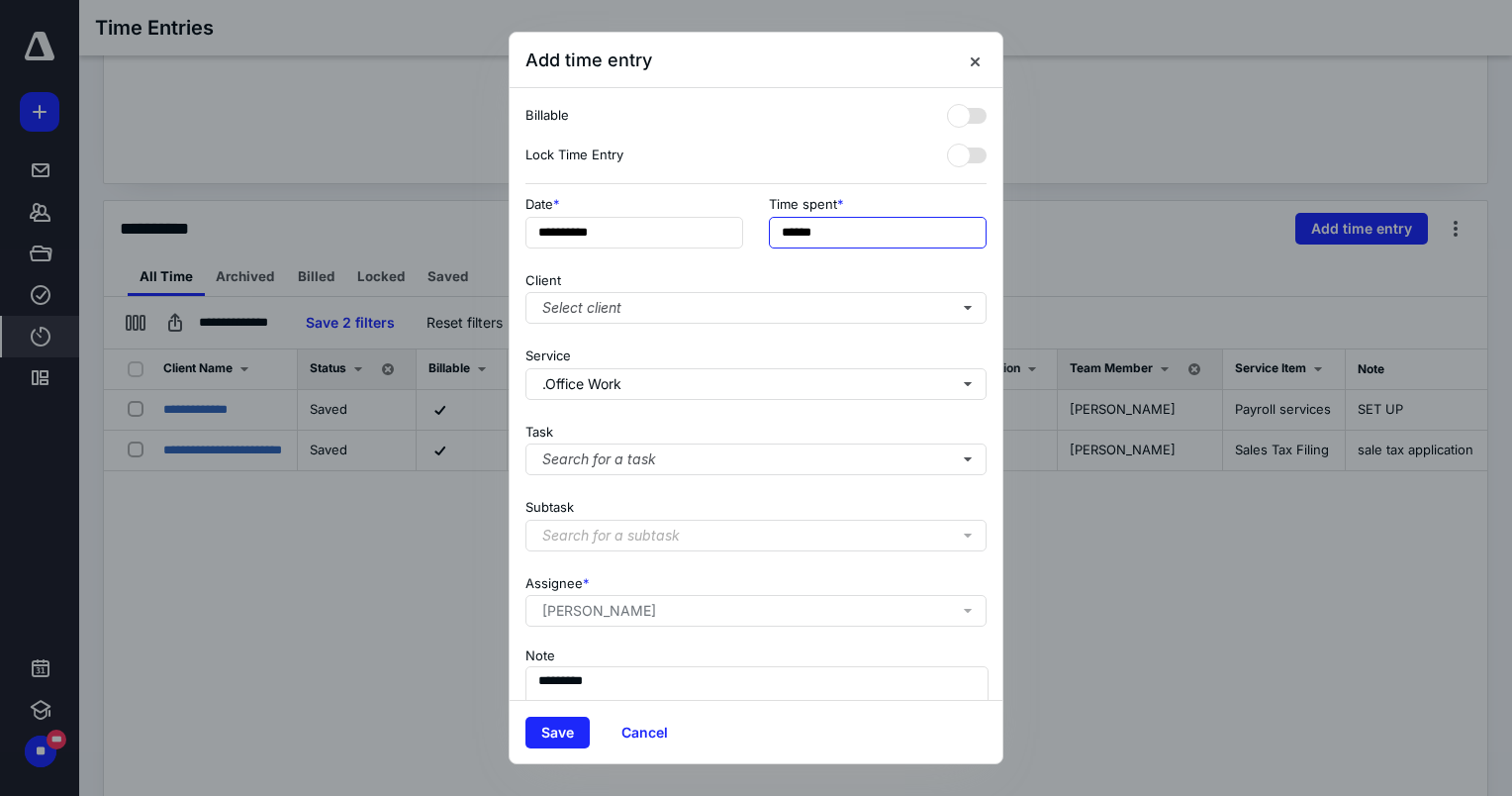 click on "******" at bounding box center [878, 233] 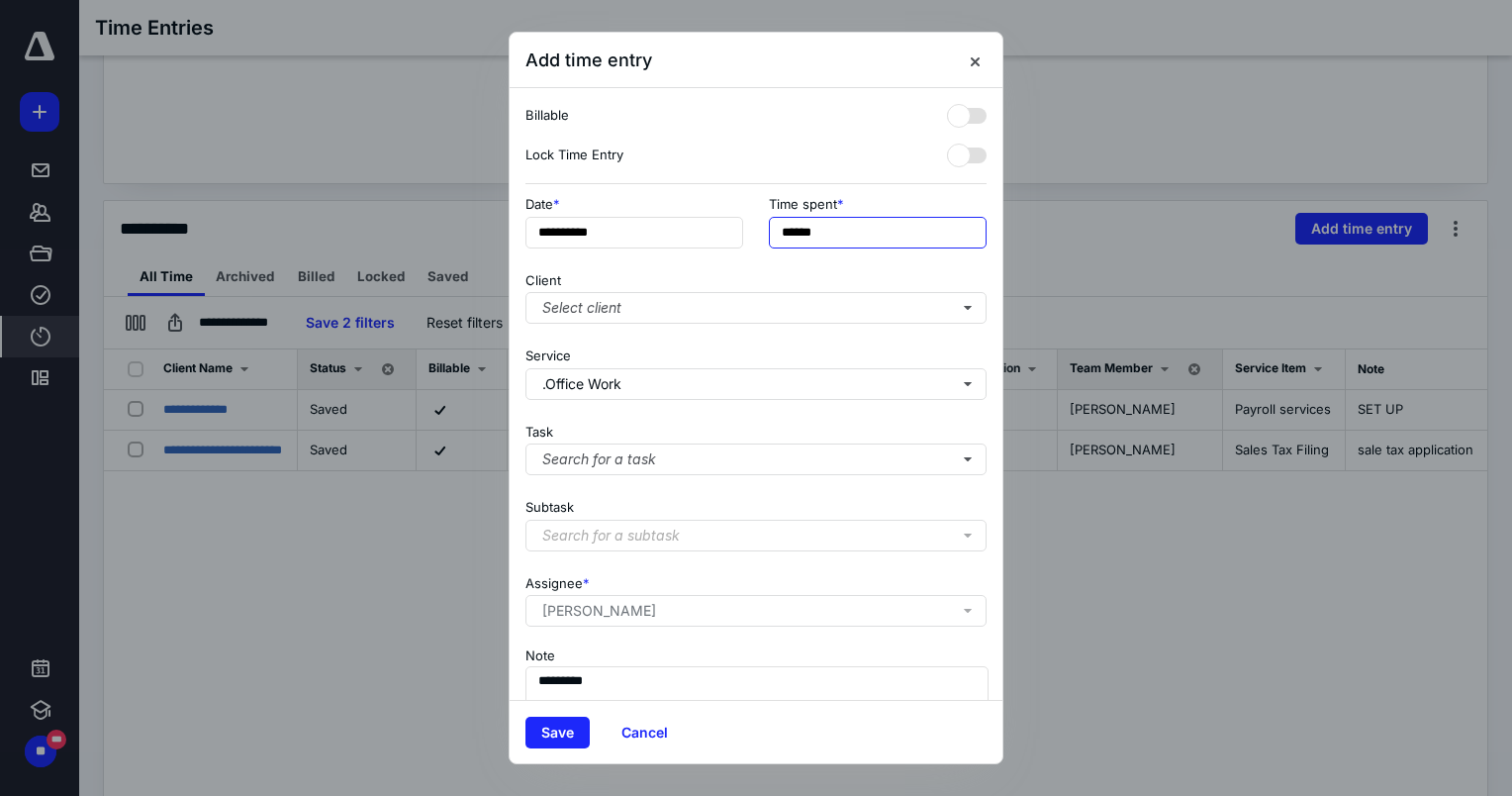 drag, startPoint x: 828, startPoint y: 232, endPoint x: 812, endPoint y: 231, distance: 16.03122 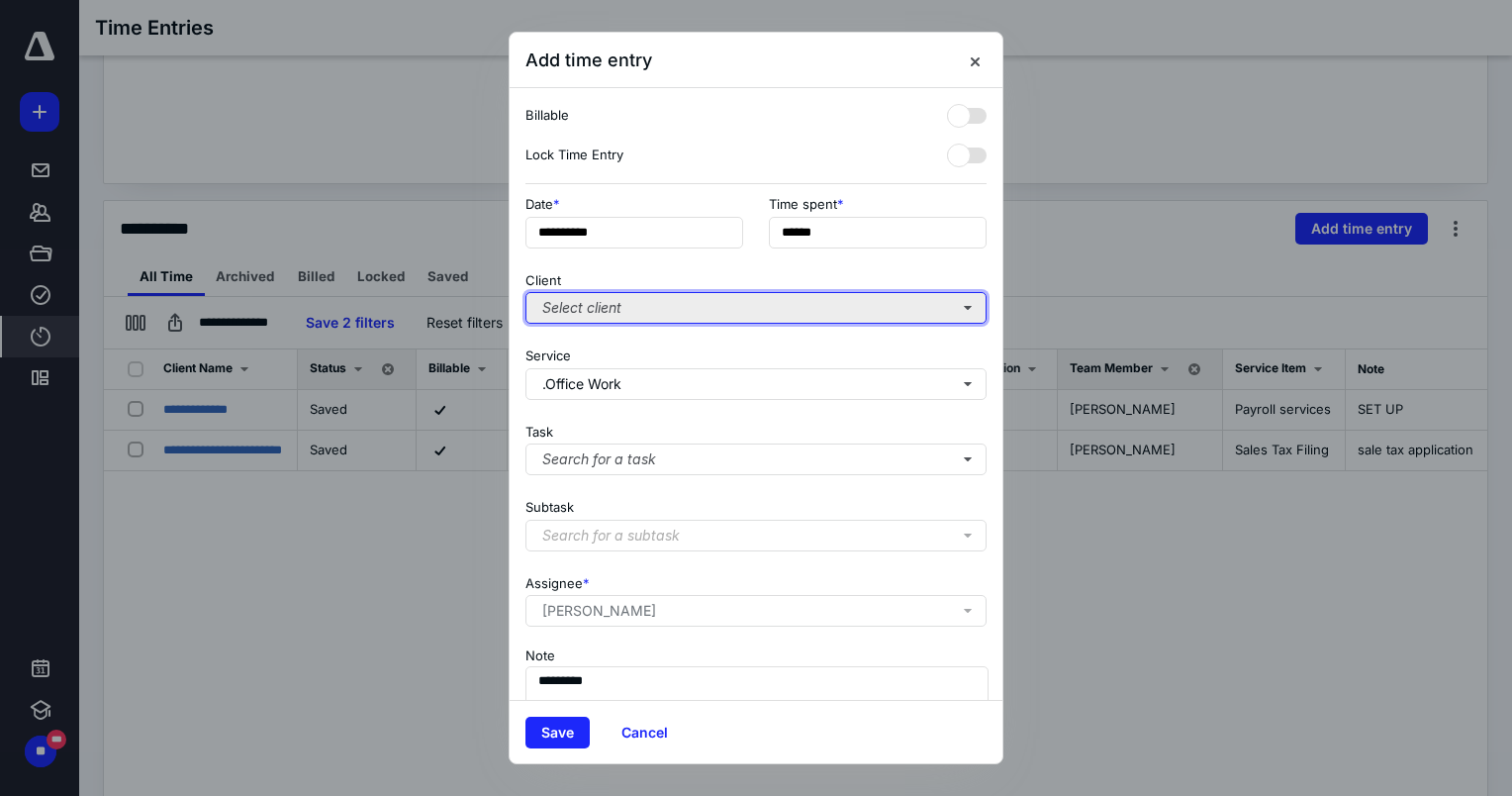 type on "******" 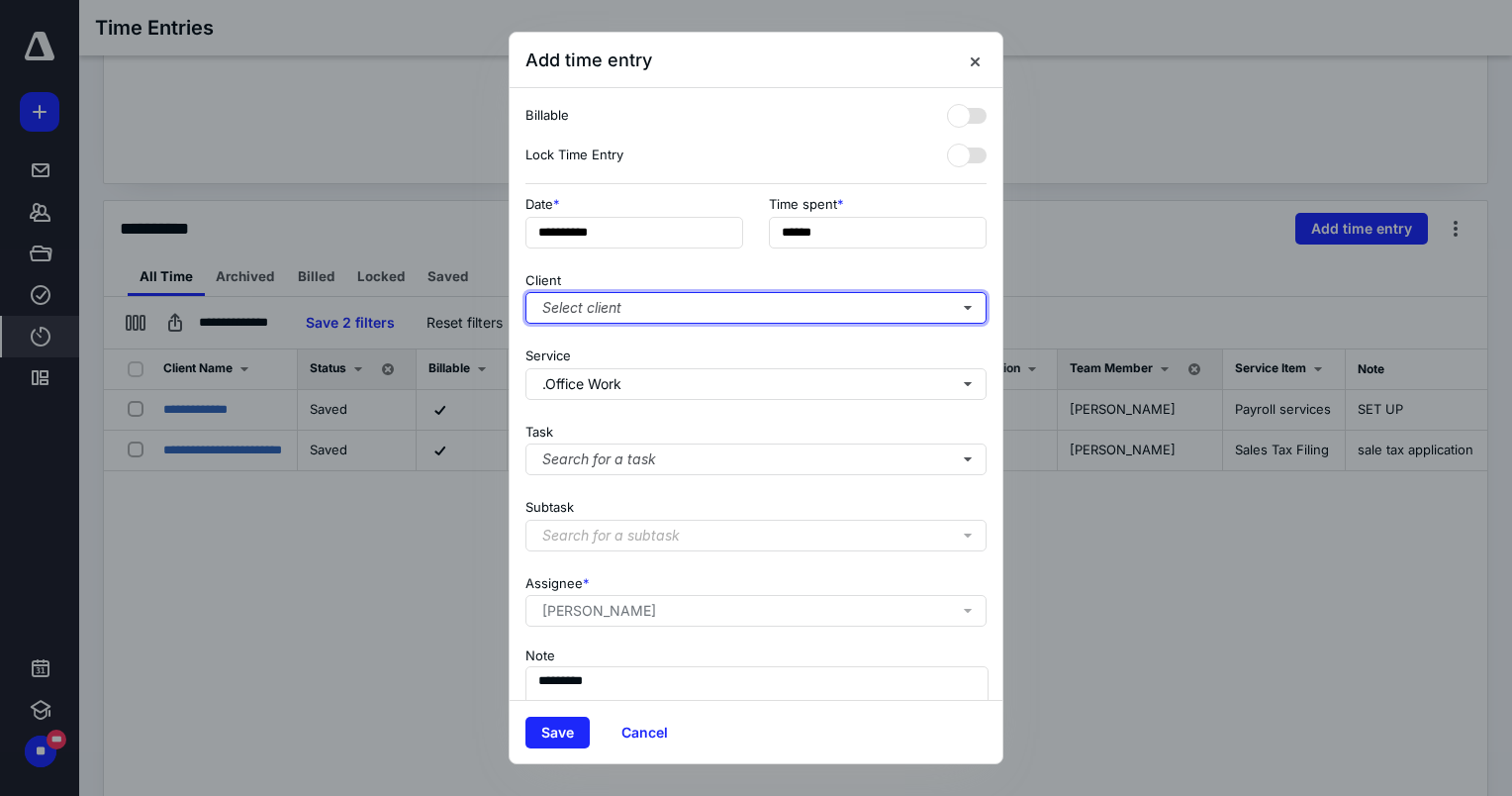 click on "Client Select client" at bounding box center [756, 294] 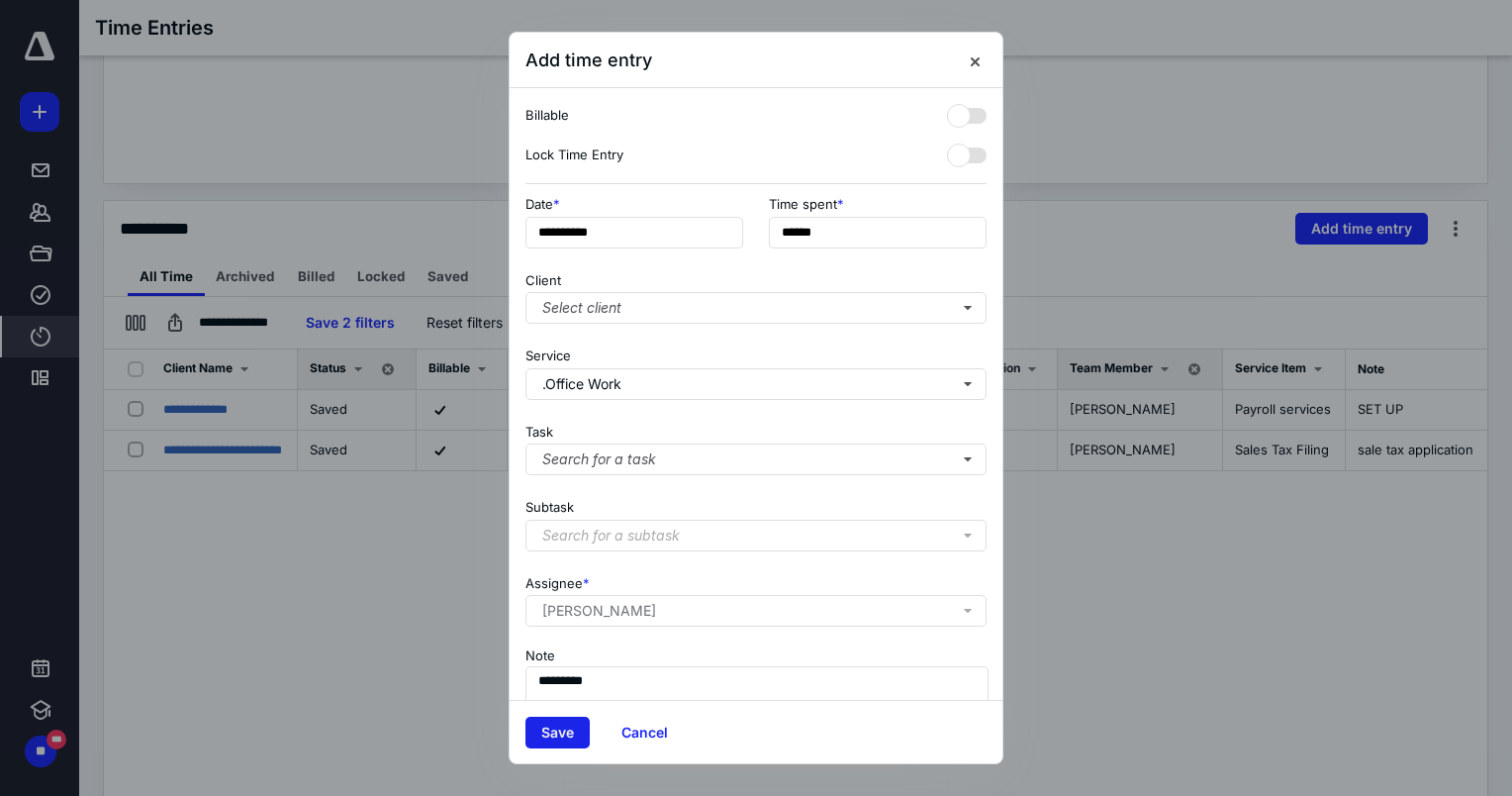 click on "Save" at bounding box center [557, 733] 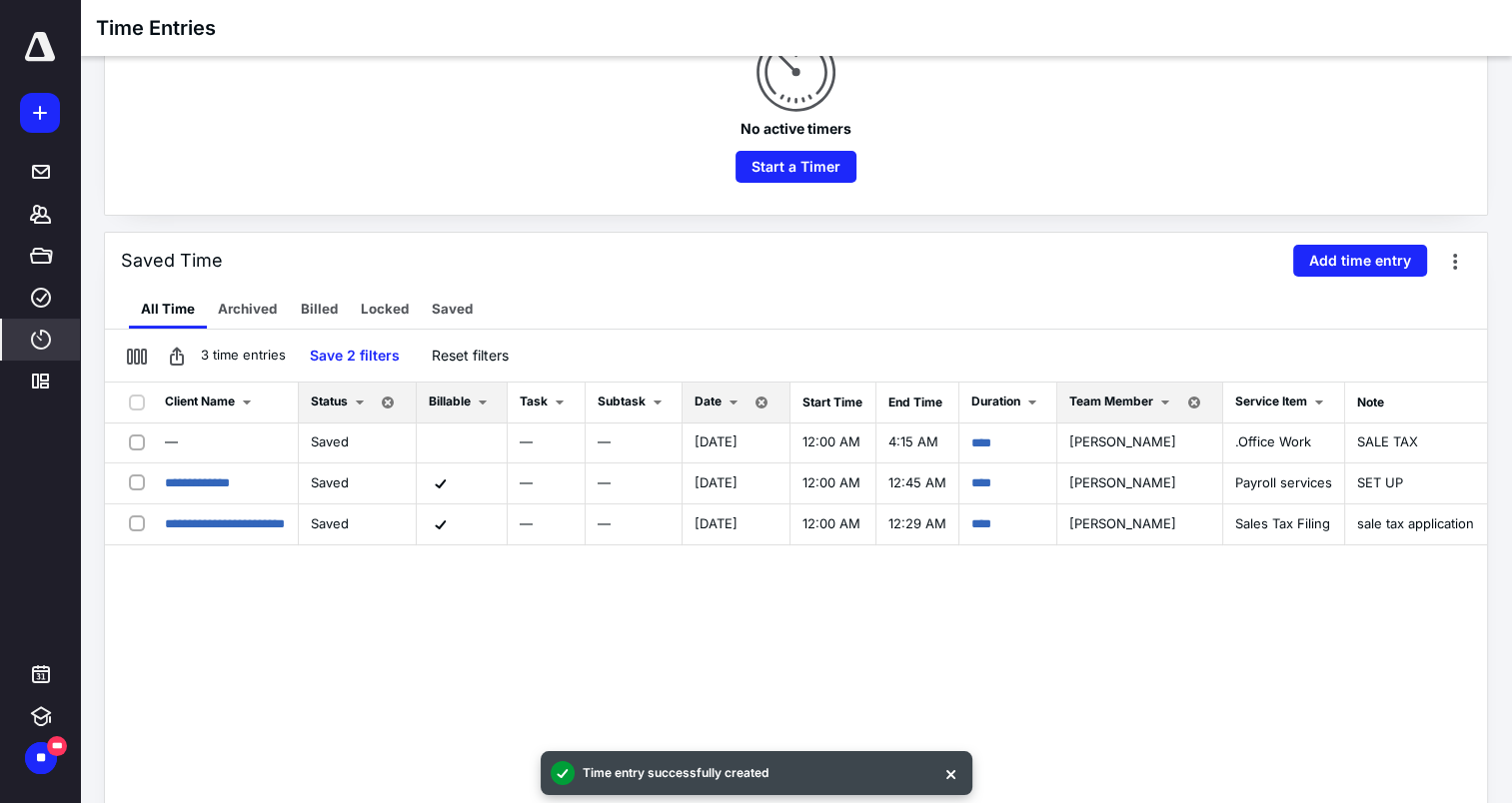 scroll, scrollTop: 300, scrollLeft: 0, axis: vertical 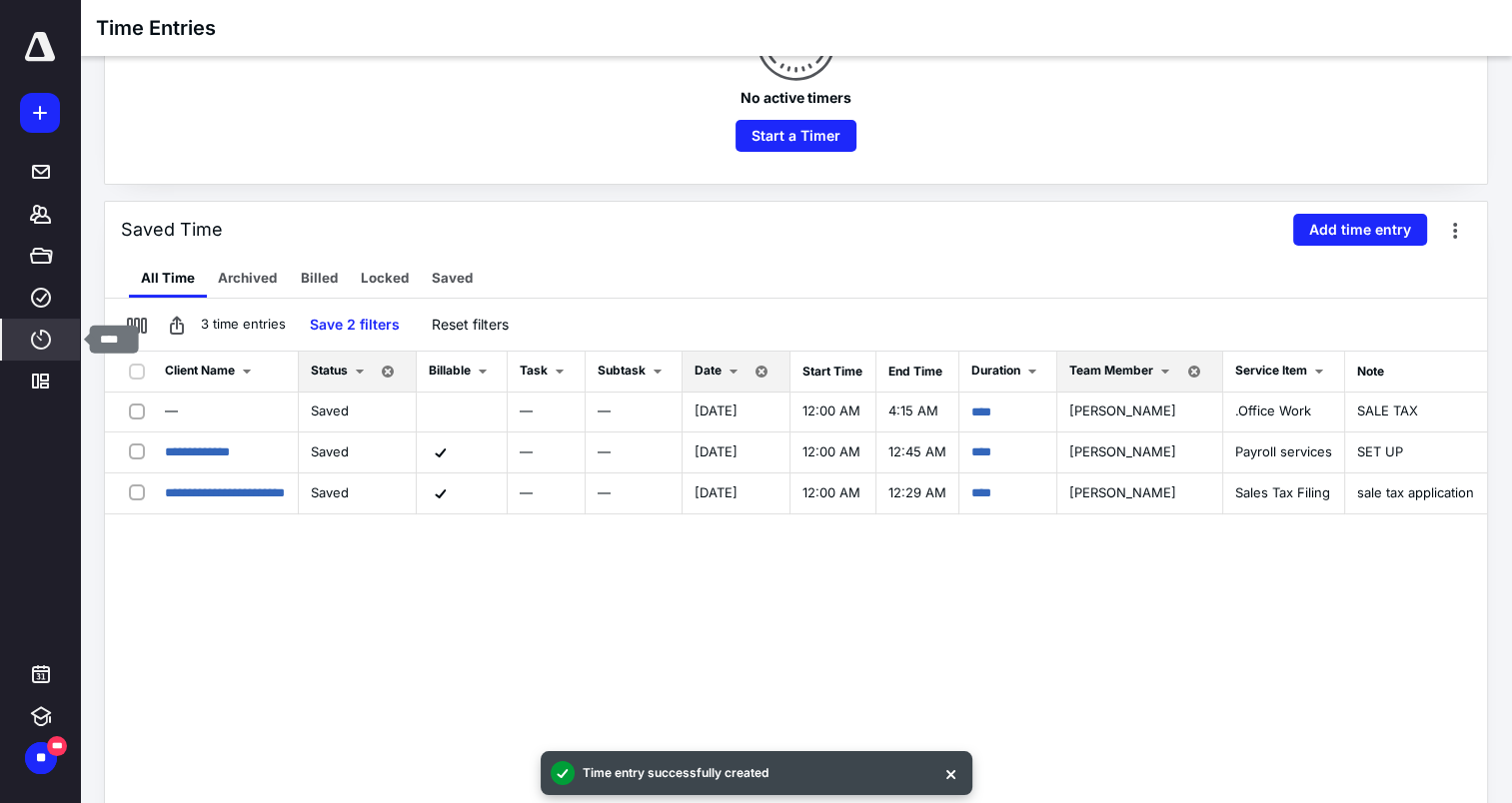 click on "****" at bounding box center (41, 340) 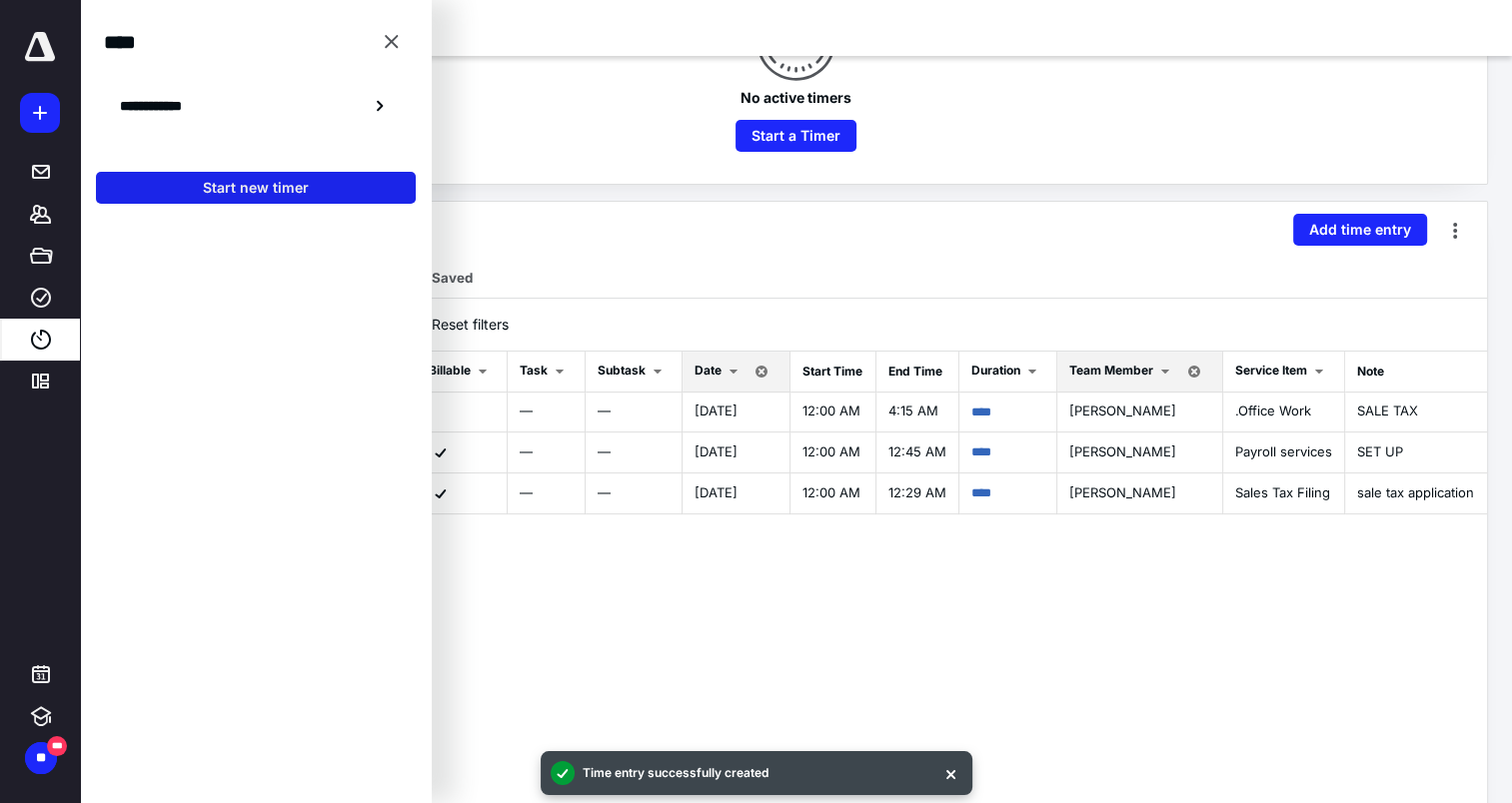 click on "Start new timer" at bounding box center [256, 188] 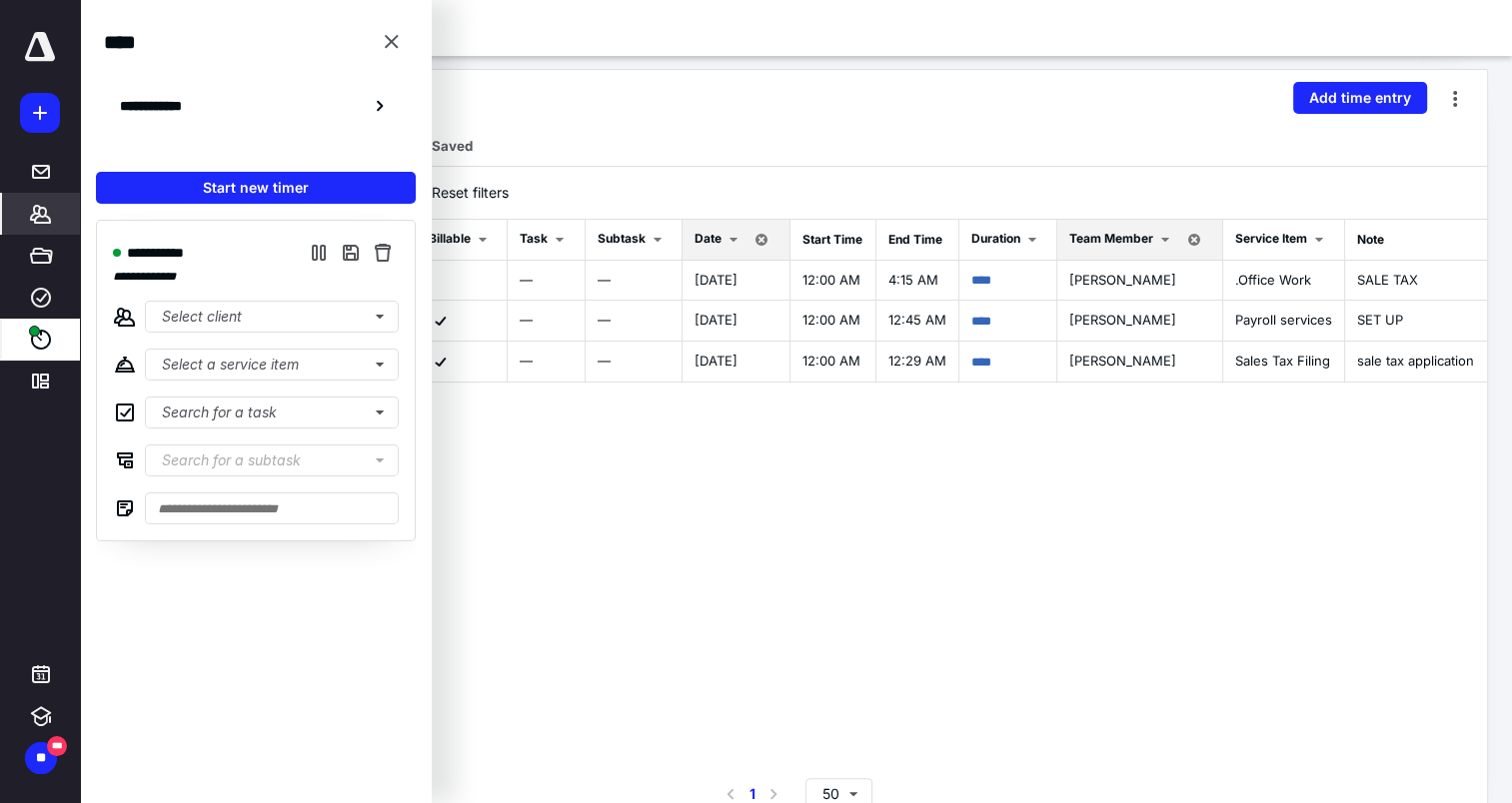 click 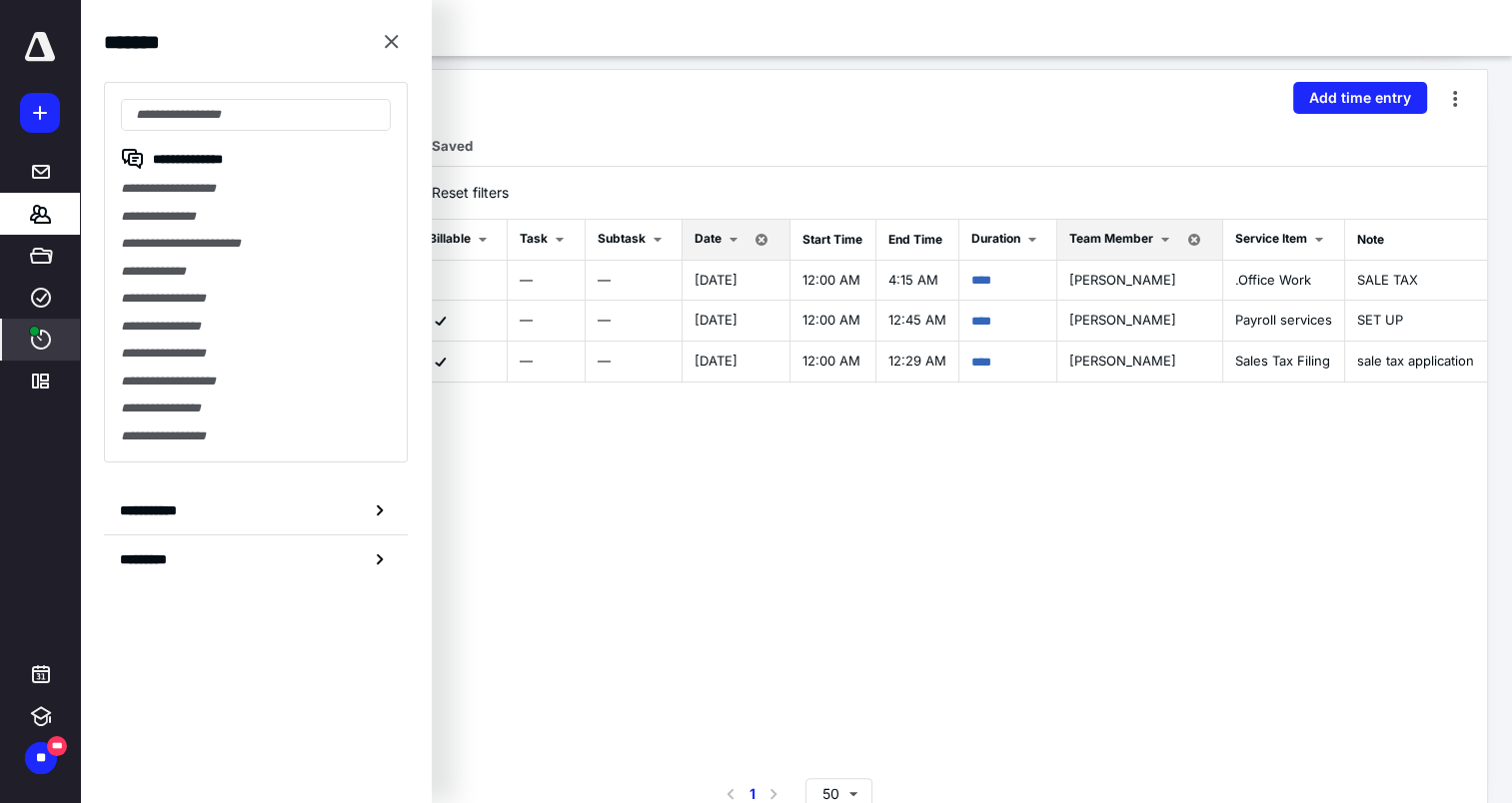 click 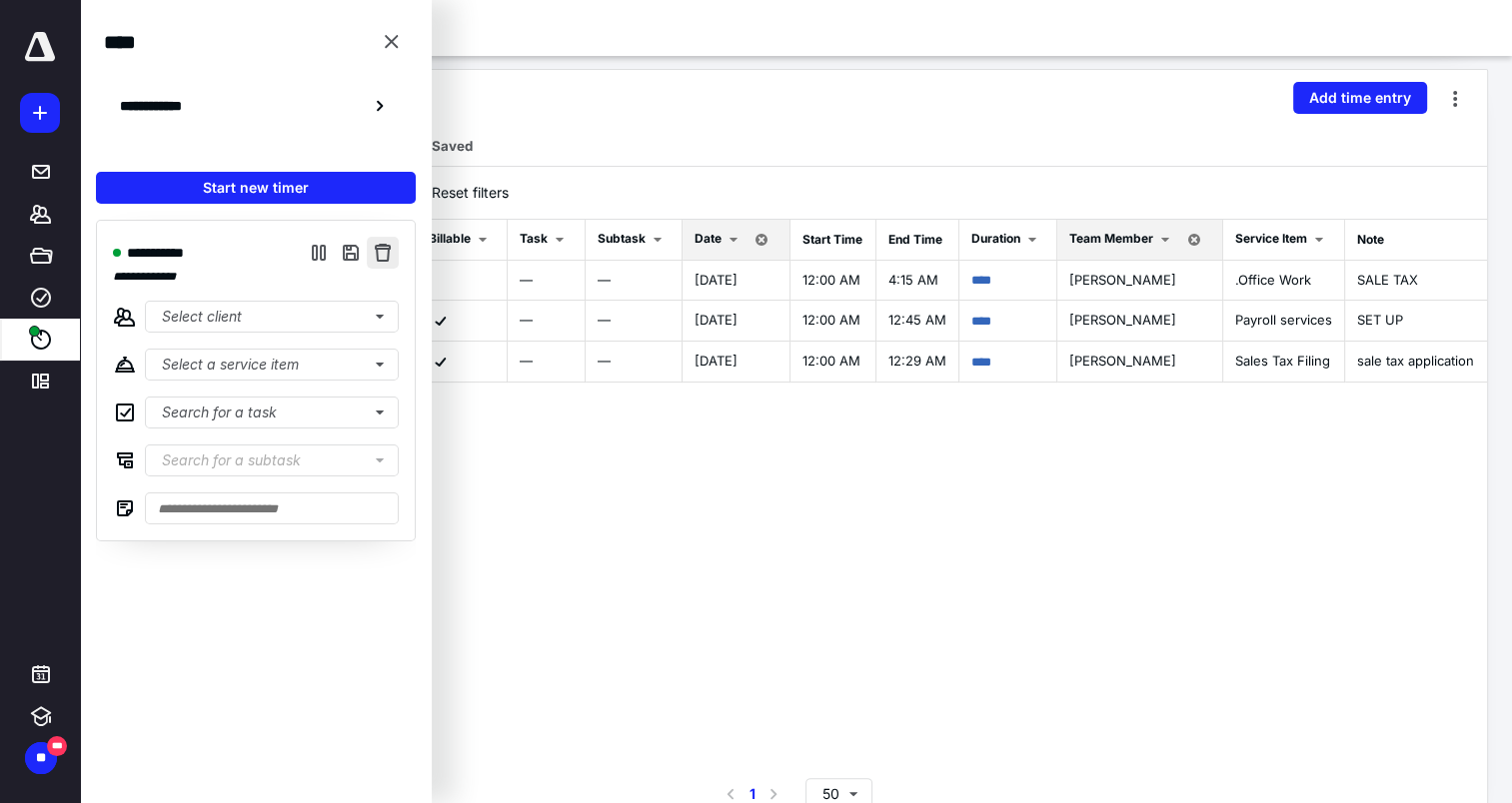 click at bounding box center [383, 253] 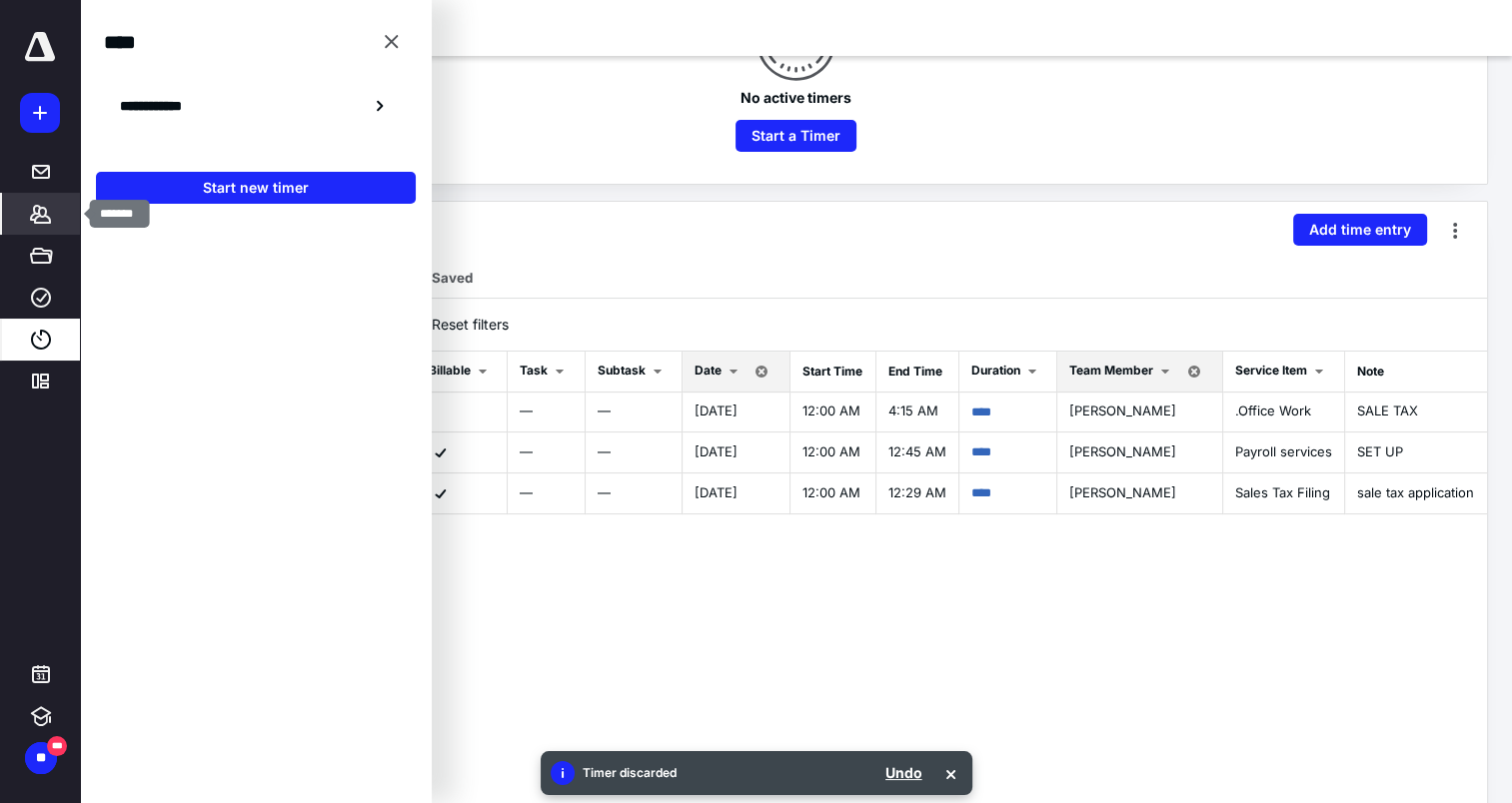 click 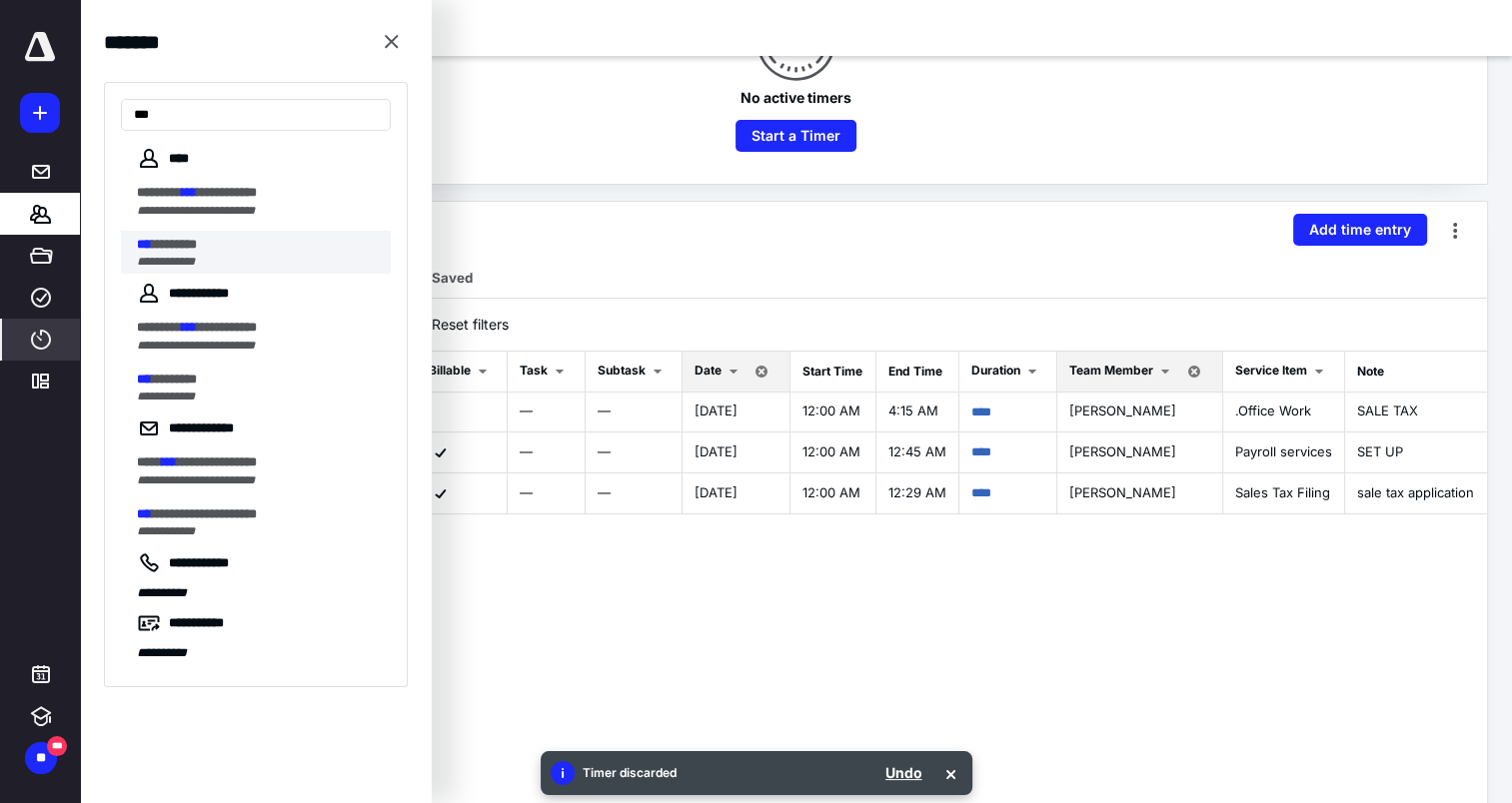 type on "***" 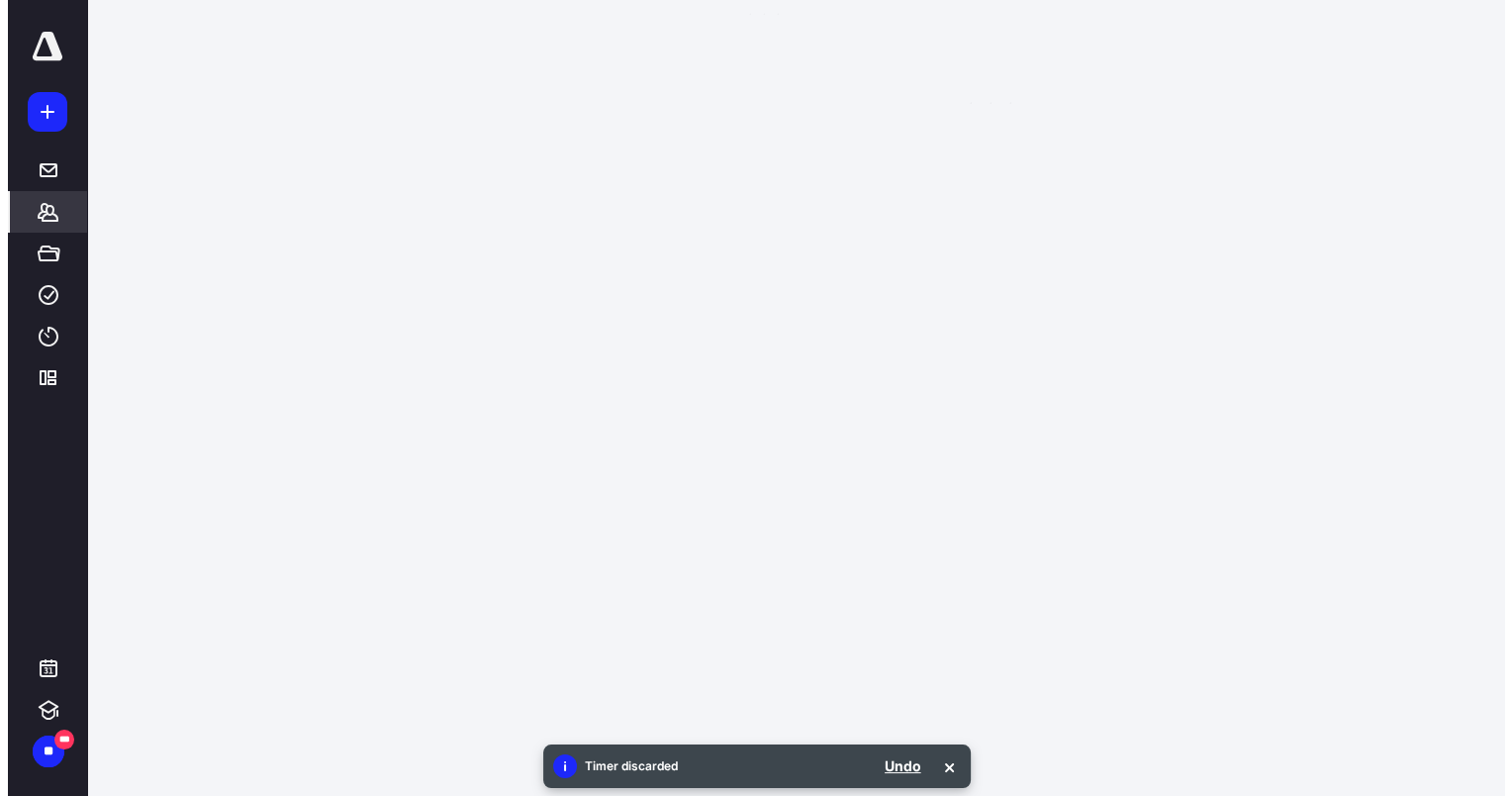 scroll, scrollTop: 0, scrollLeft: 0, axis: both 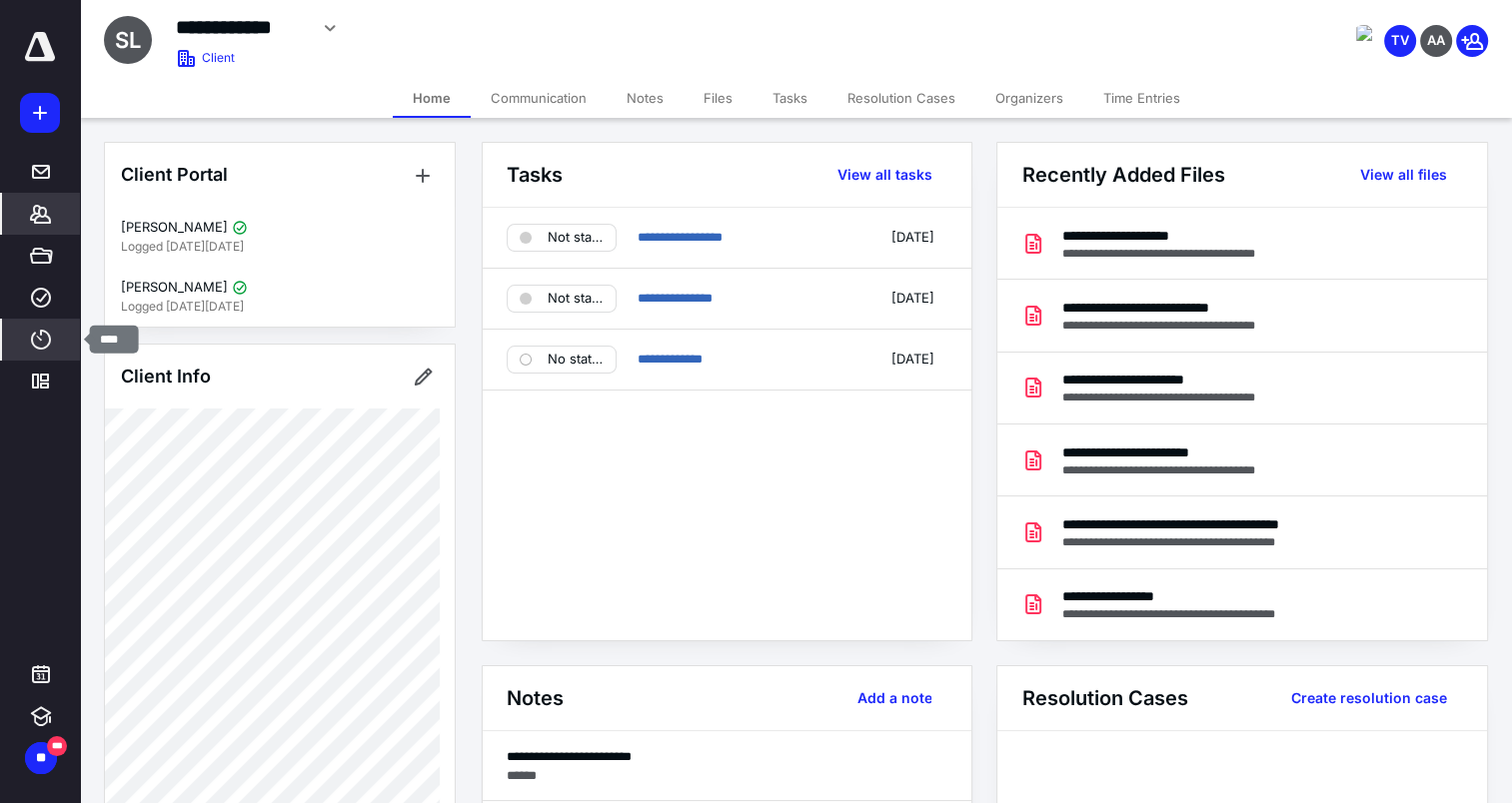 click 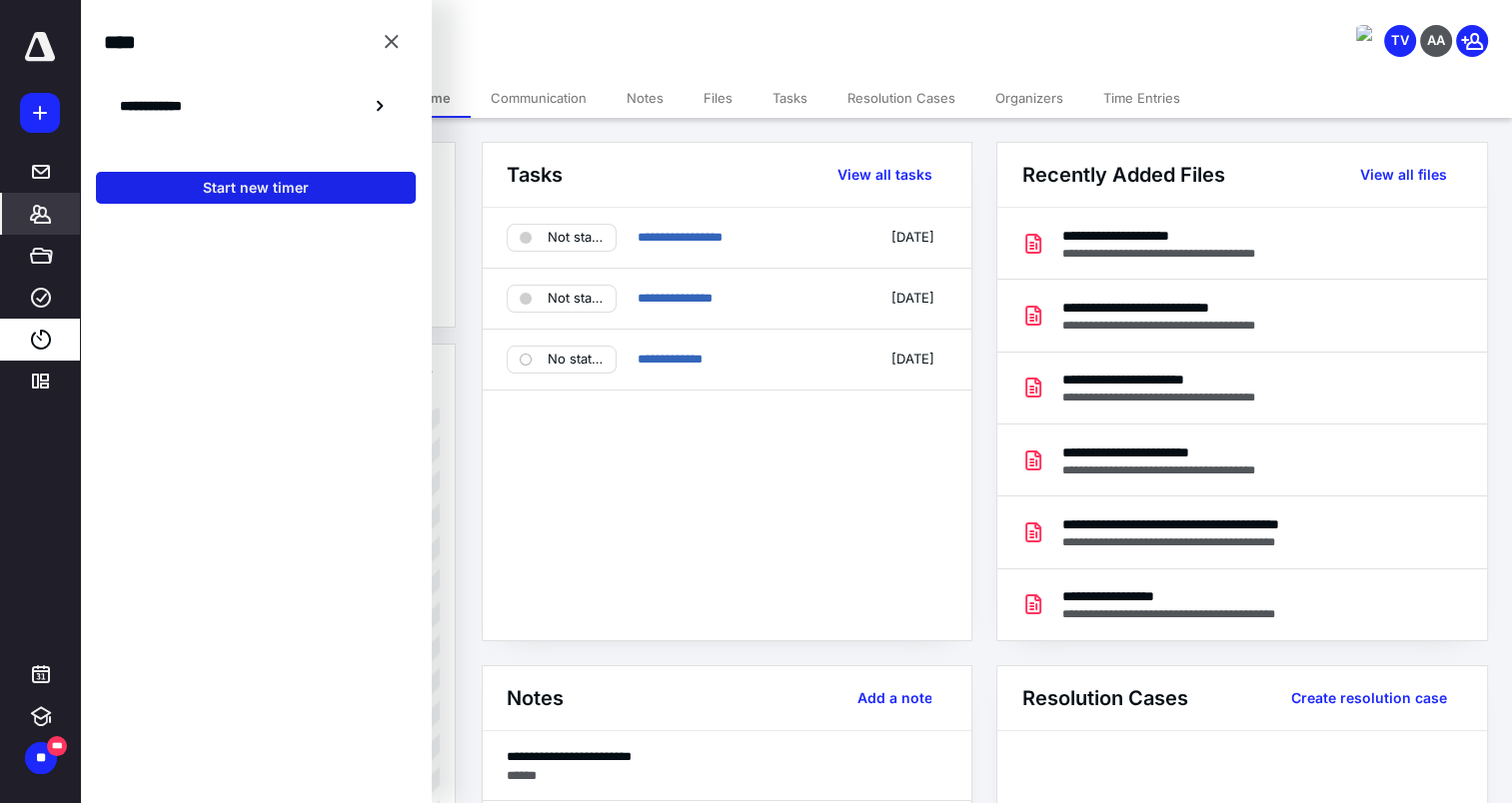 click on "Start new timer" at bounding box center [256, 188] 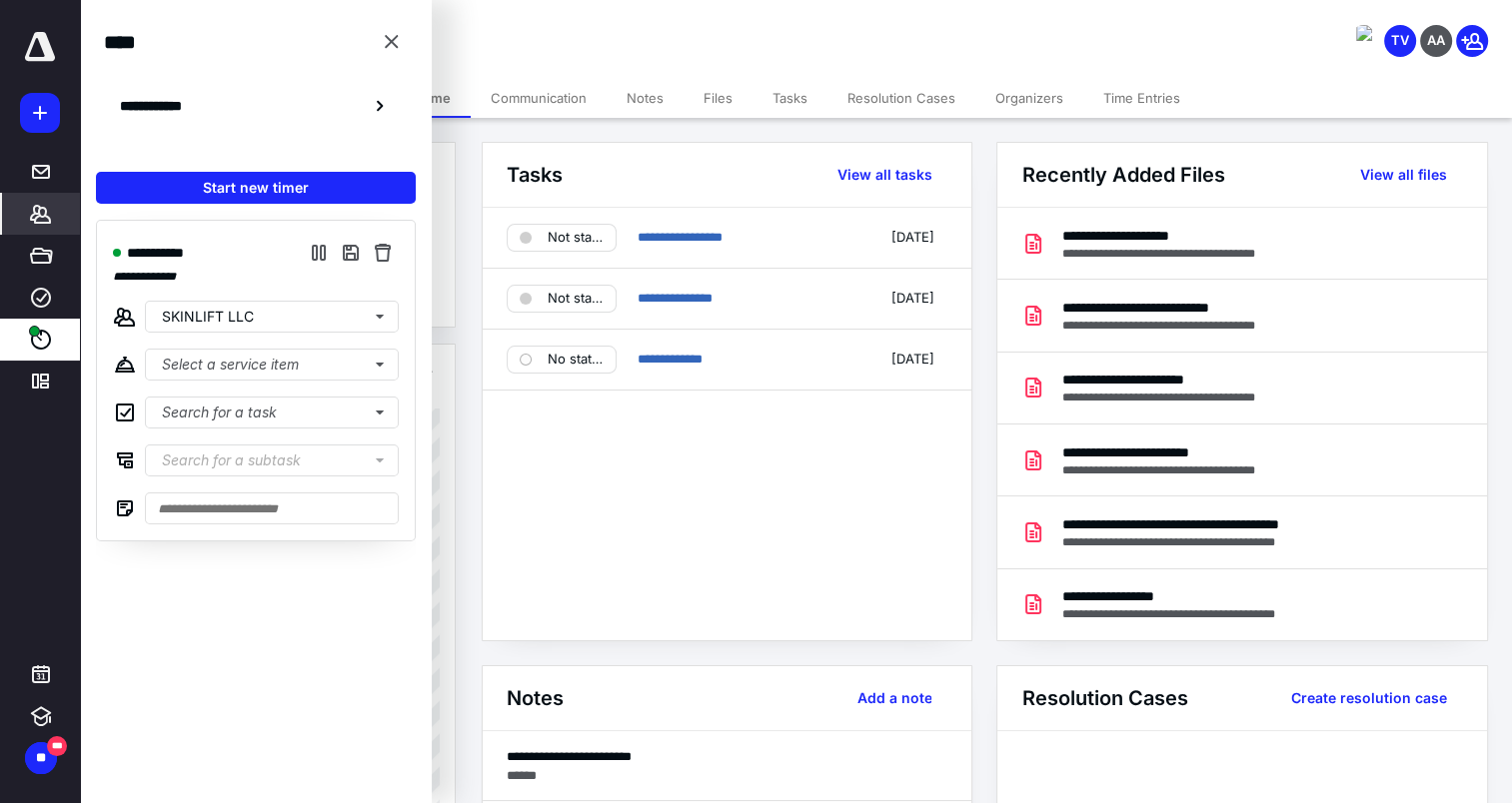 click on "**********" at bounding box center (727, 423) 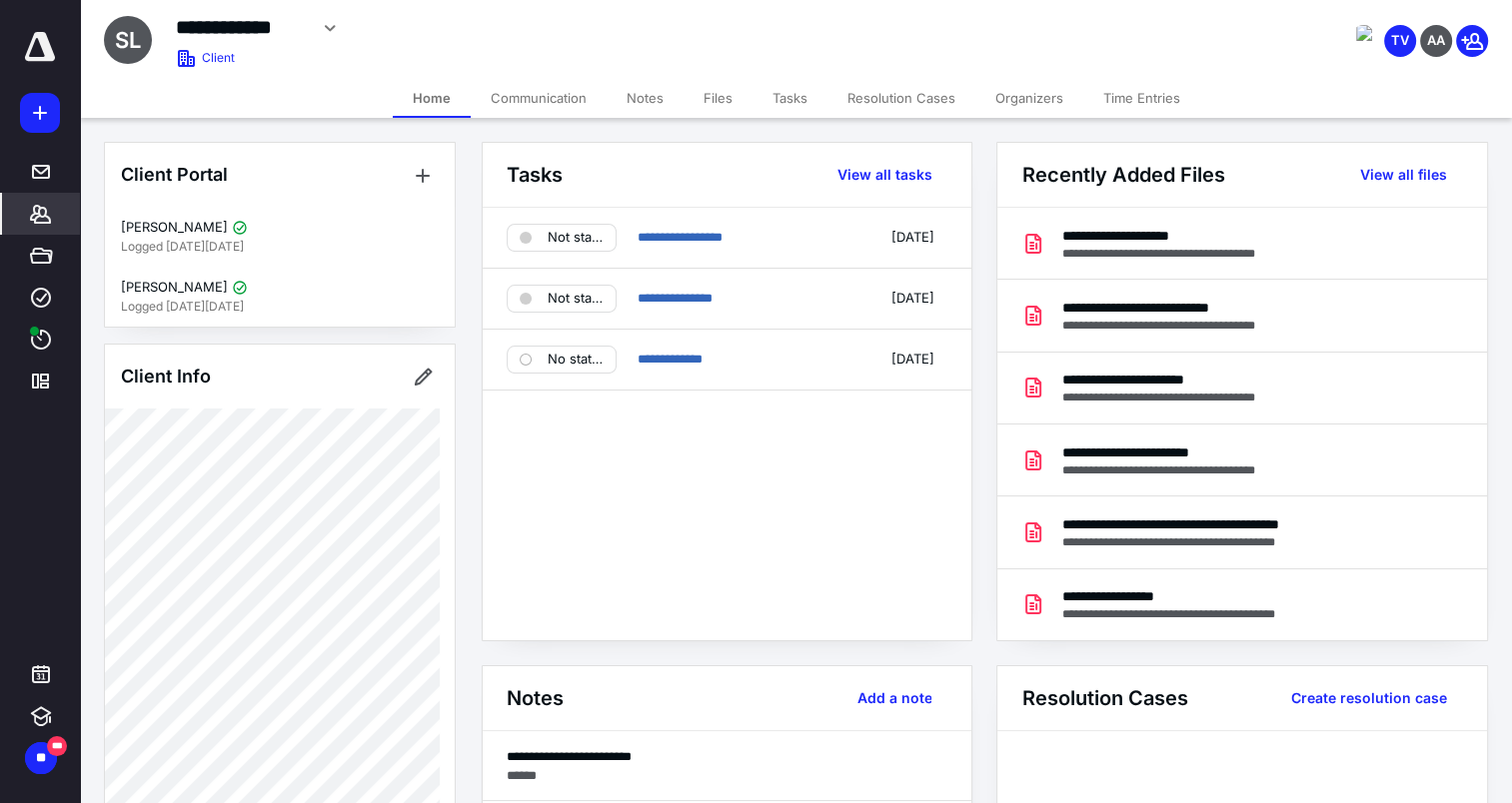 click on "Files" at bounding box center (718, 98) 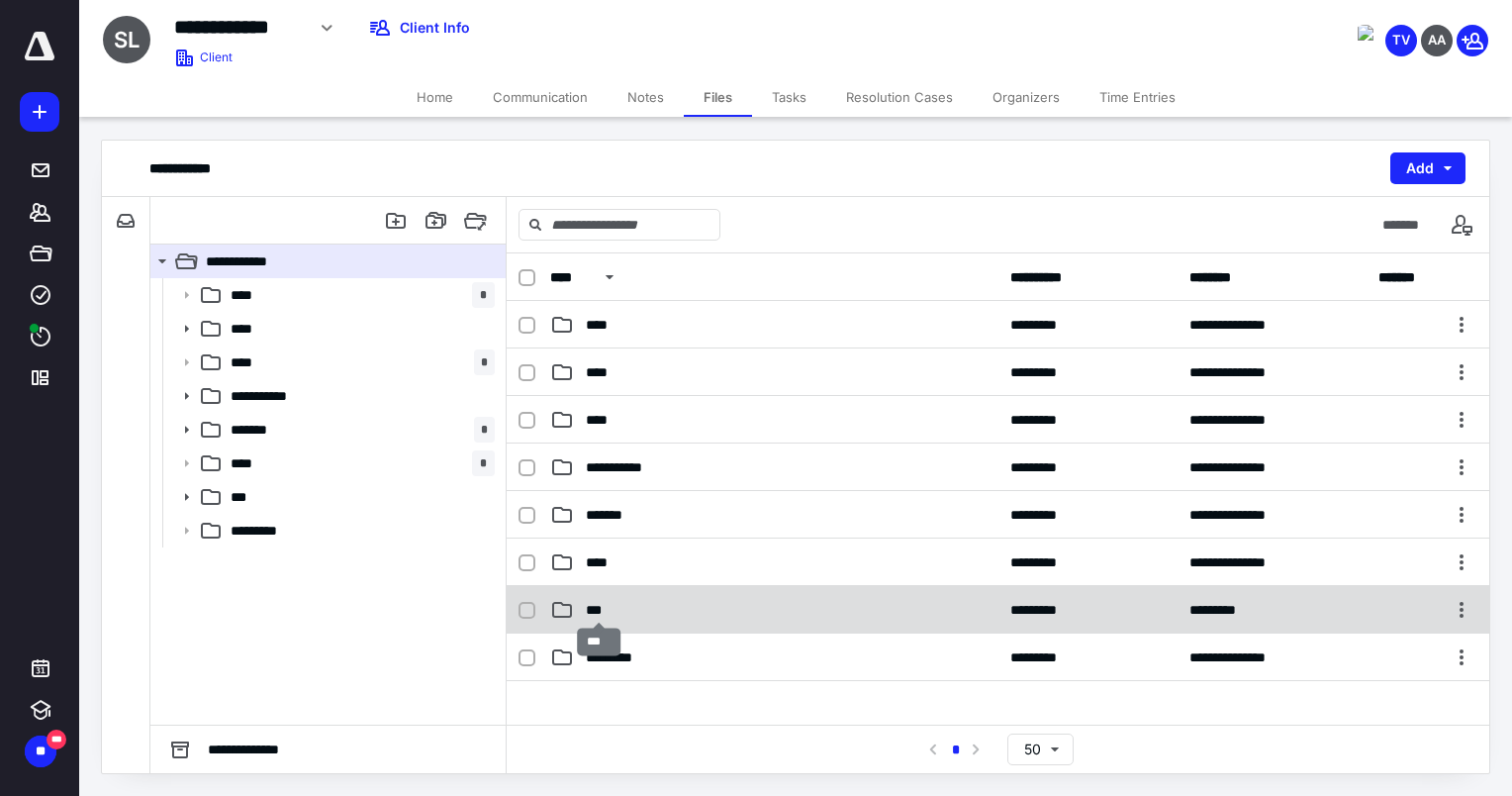click on "***" at bounding box center [600, 610] 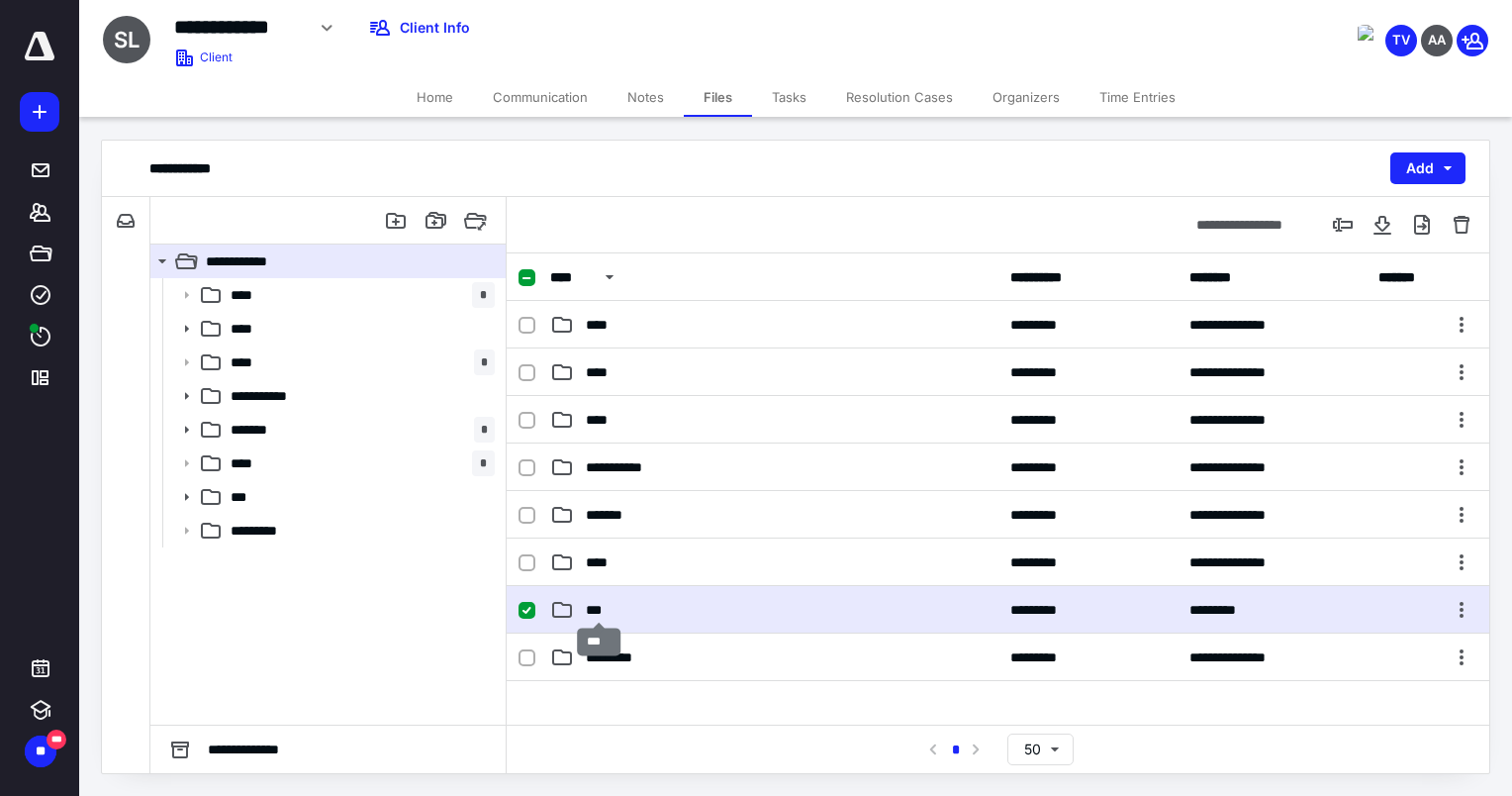 click on "***" at bounding box center [600, 610] 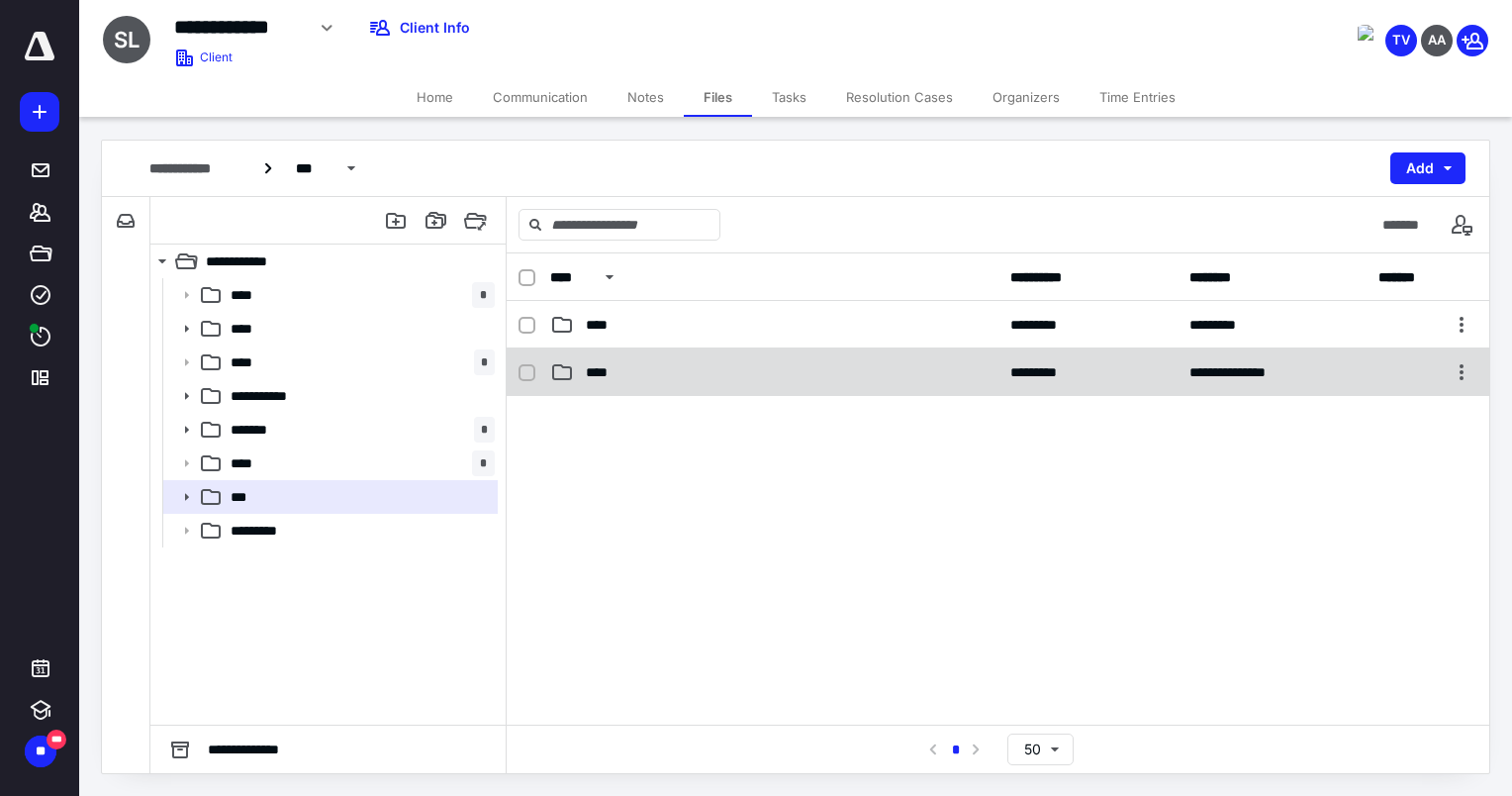 click on "****" at bounding box center [774, 372] 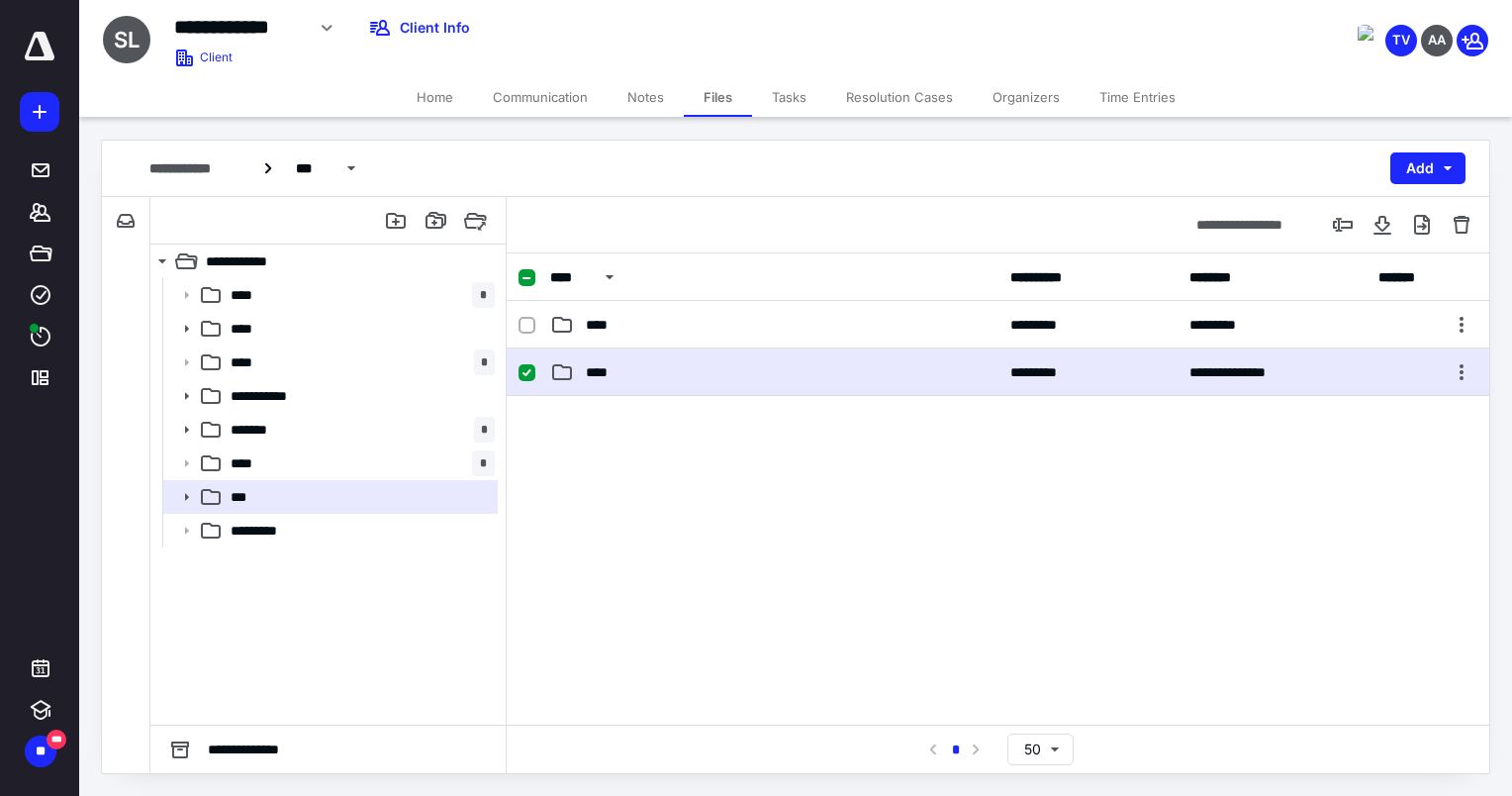 click on "****" at bounding box center (774, 372) 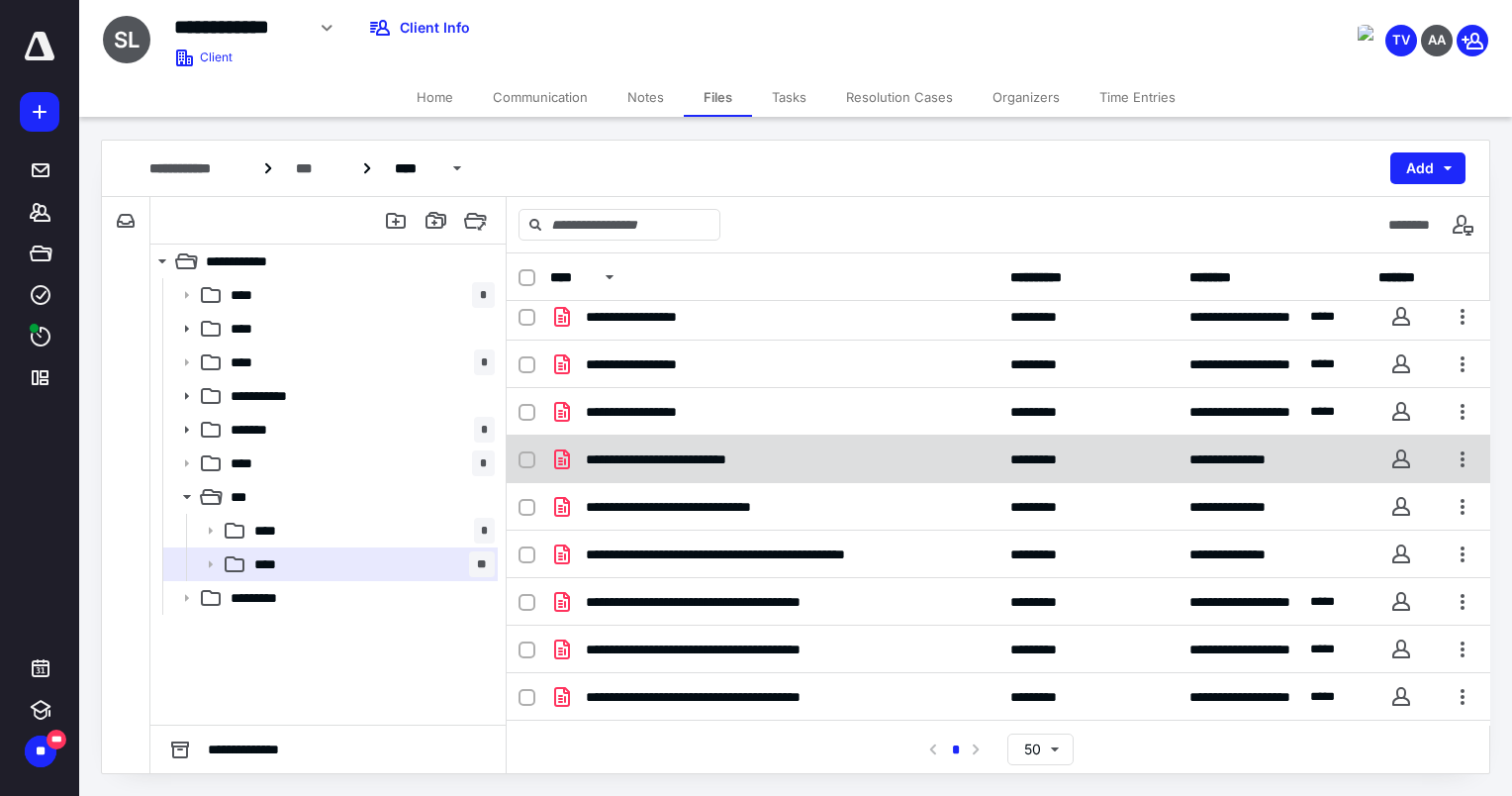scroll, scrollTop: 95, scrollLeft: 0, axis: vertical 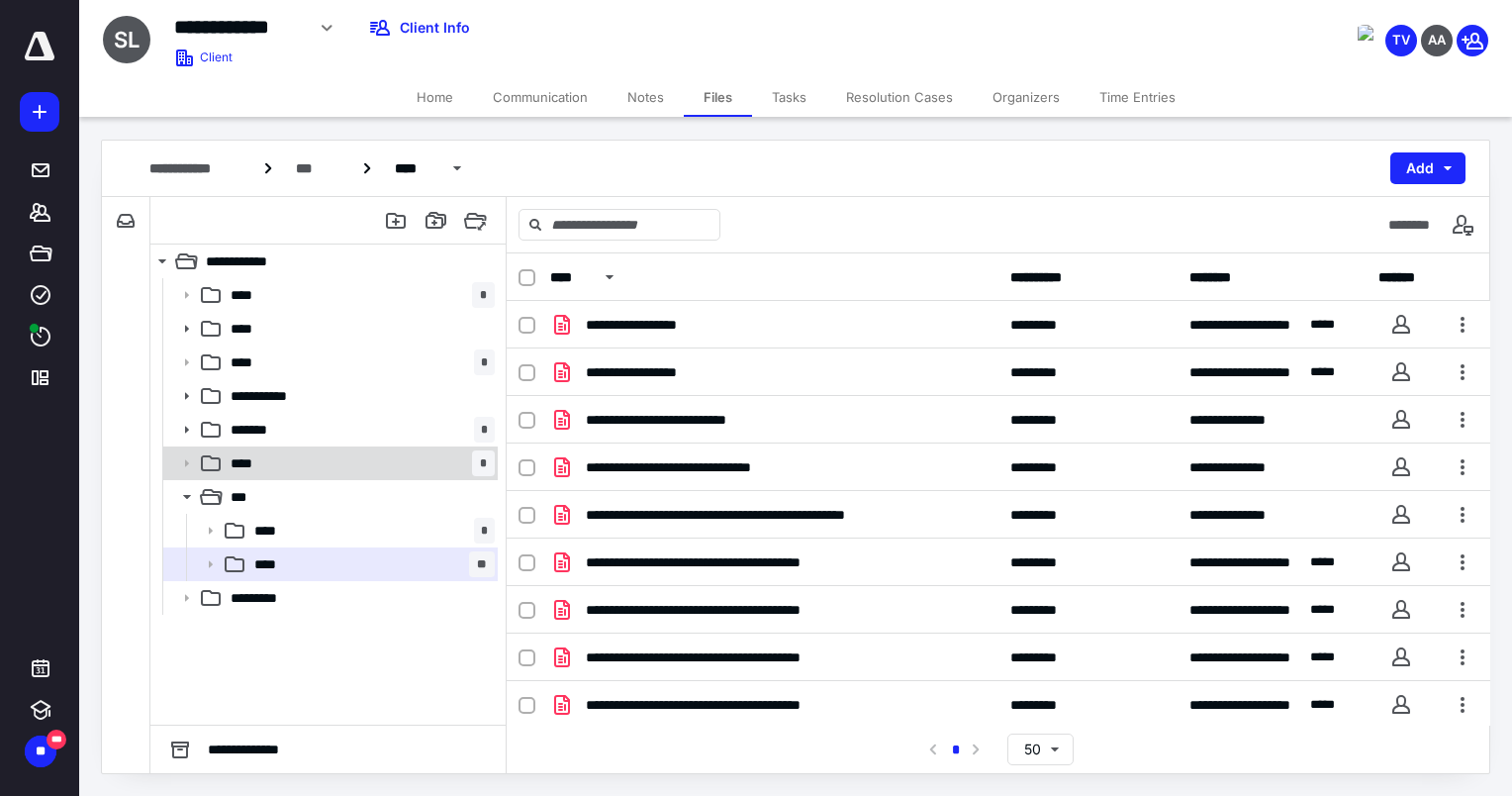 click on "****" at bounding box center (249, 463) 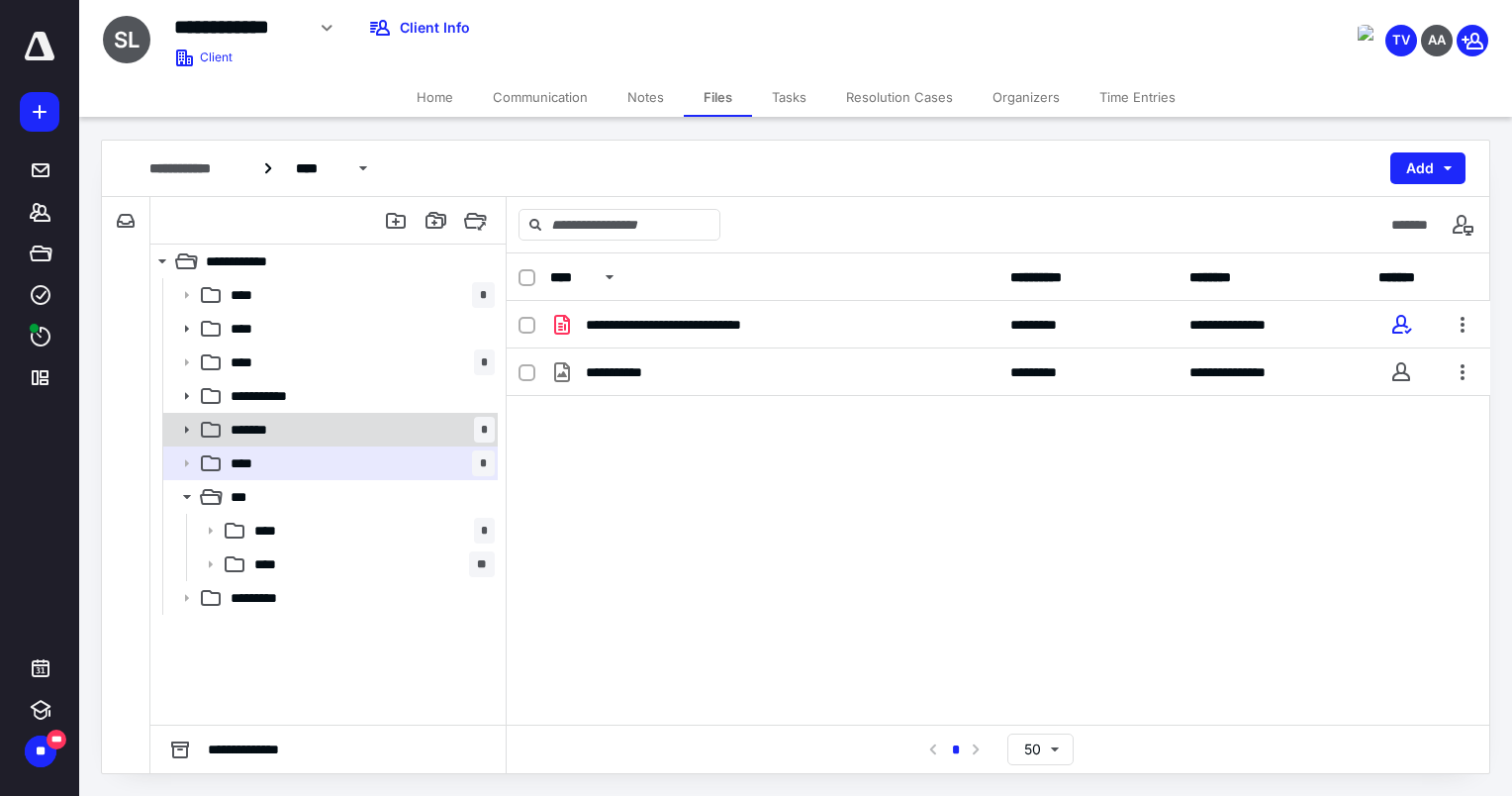 click on "******* *" at bounding box center [358, 430] 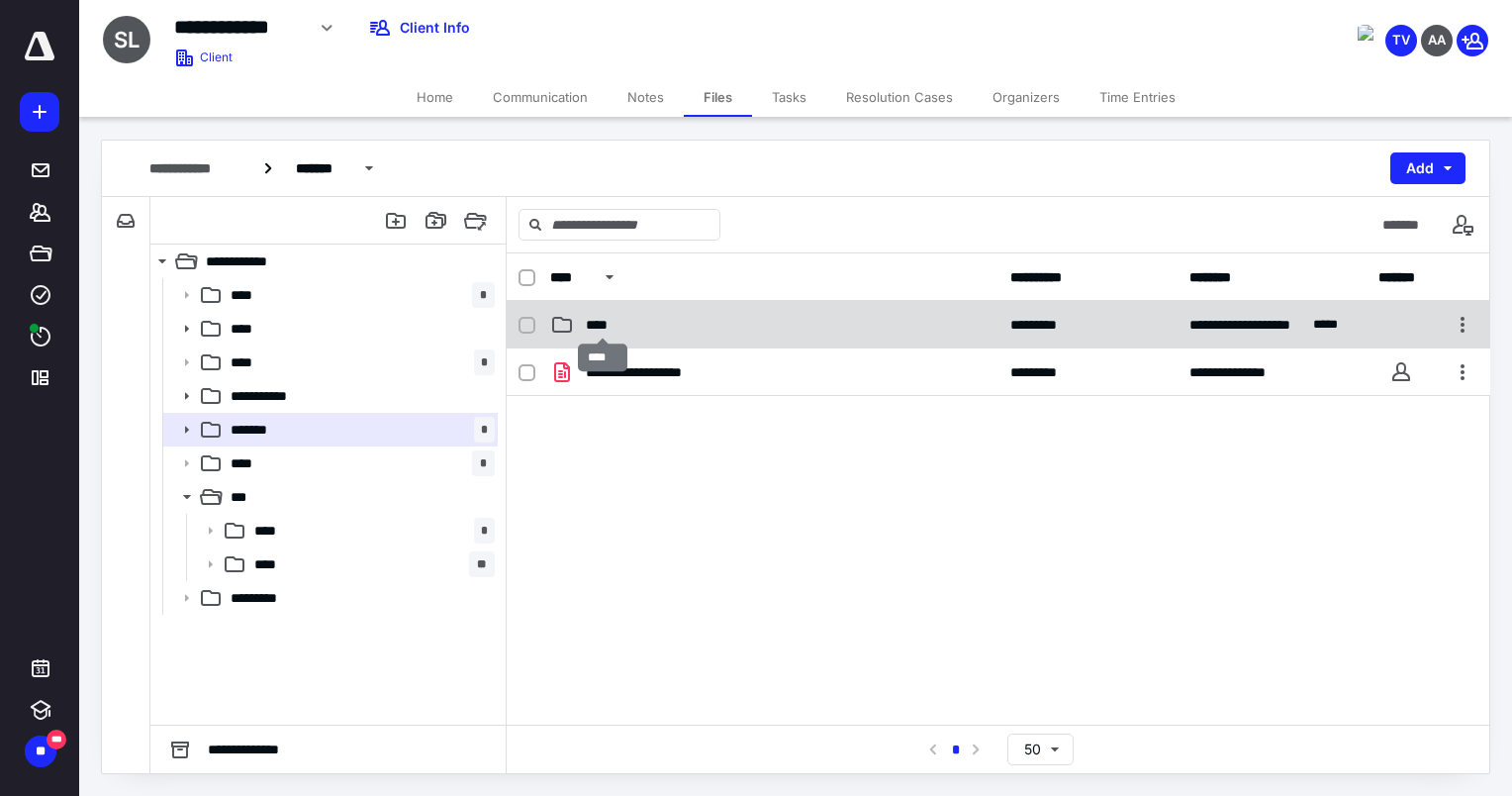 click on "****" at bounding box center [603, 325] 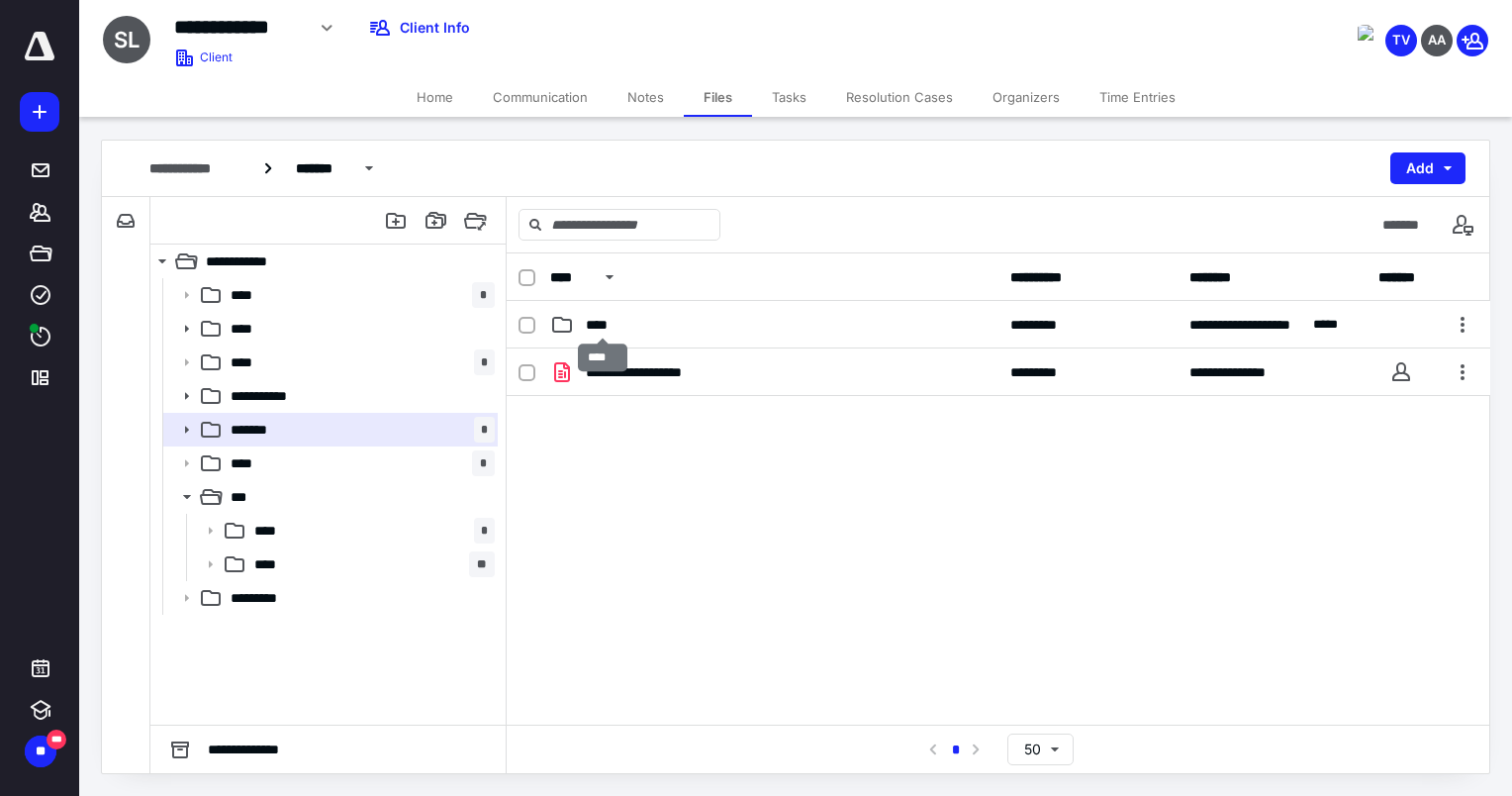 click on "****" at bounding box center (603, 325) 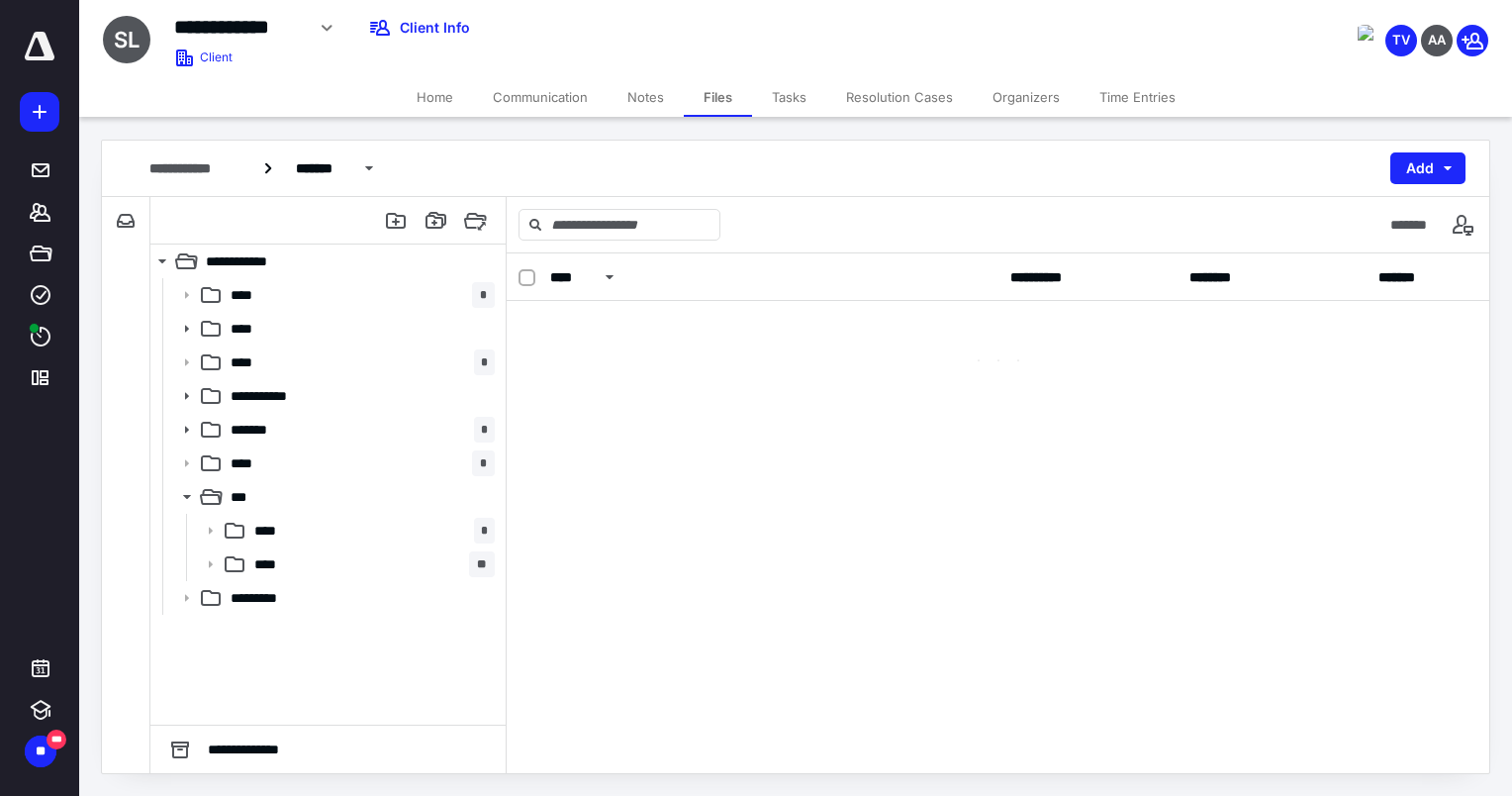 click at bounding box center (998, 473) 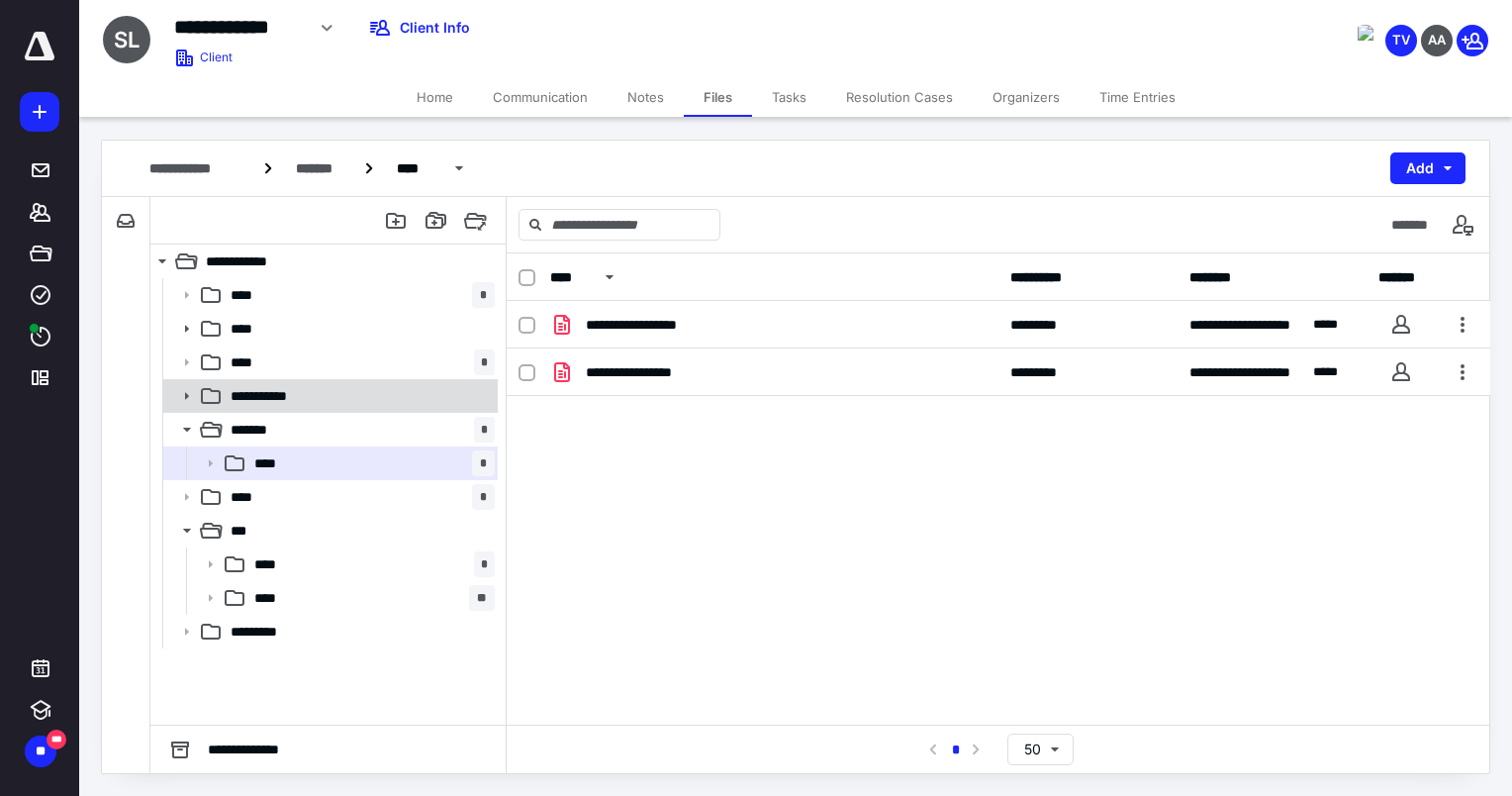 click on "**********" at bounding box center [273, 396] 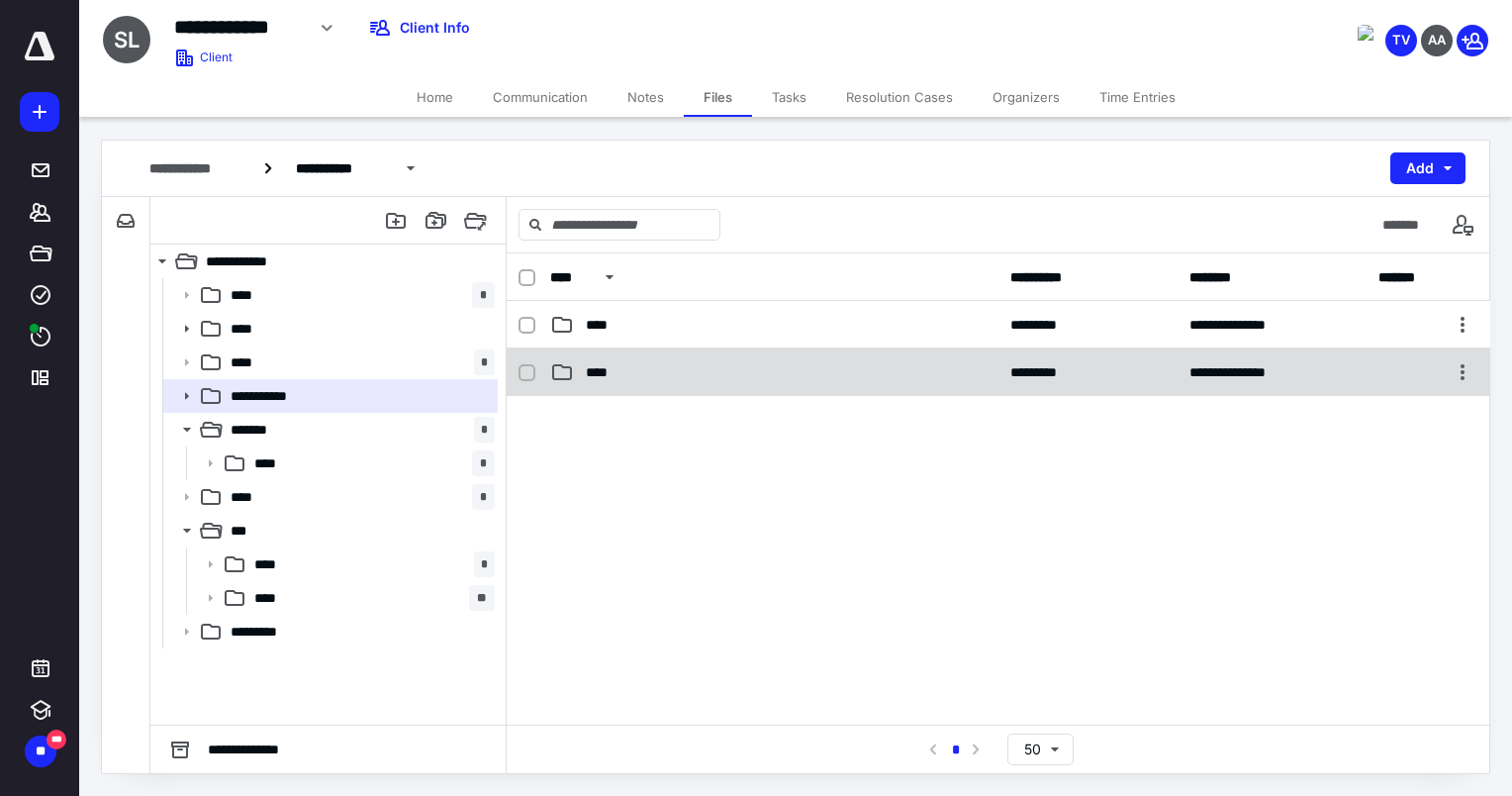 click on "****" at bounding box center [603, 372] 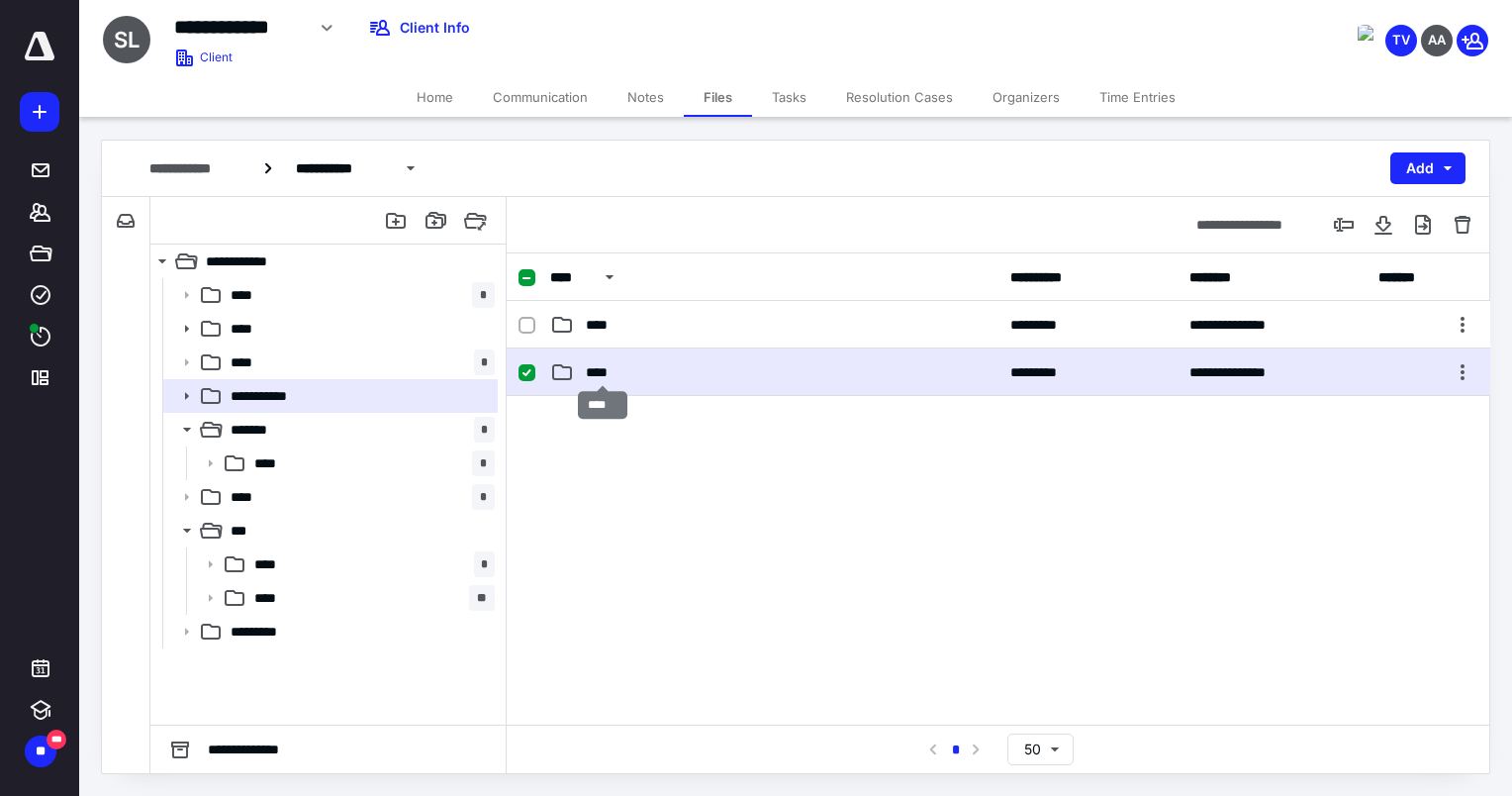 click on "****" at bounding box center (603, 372) 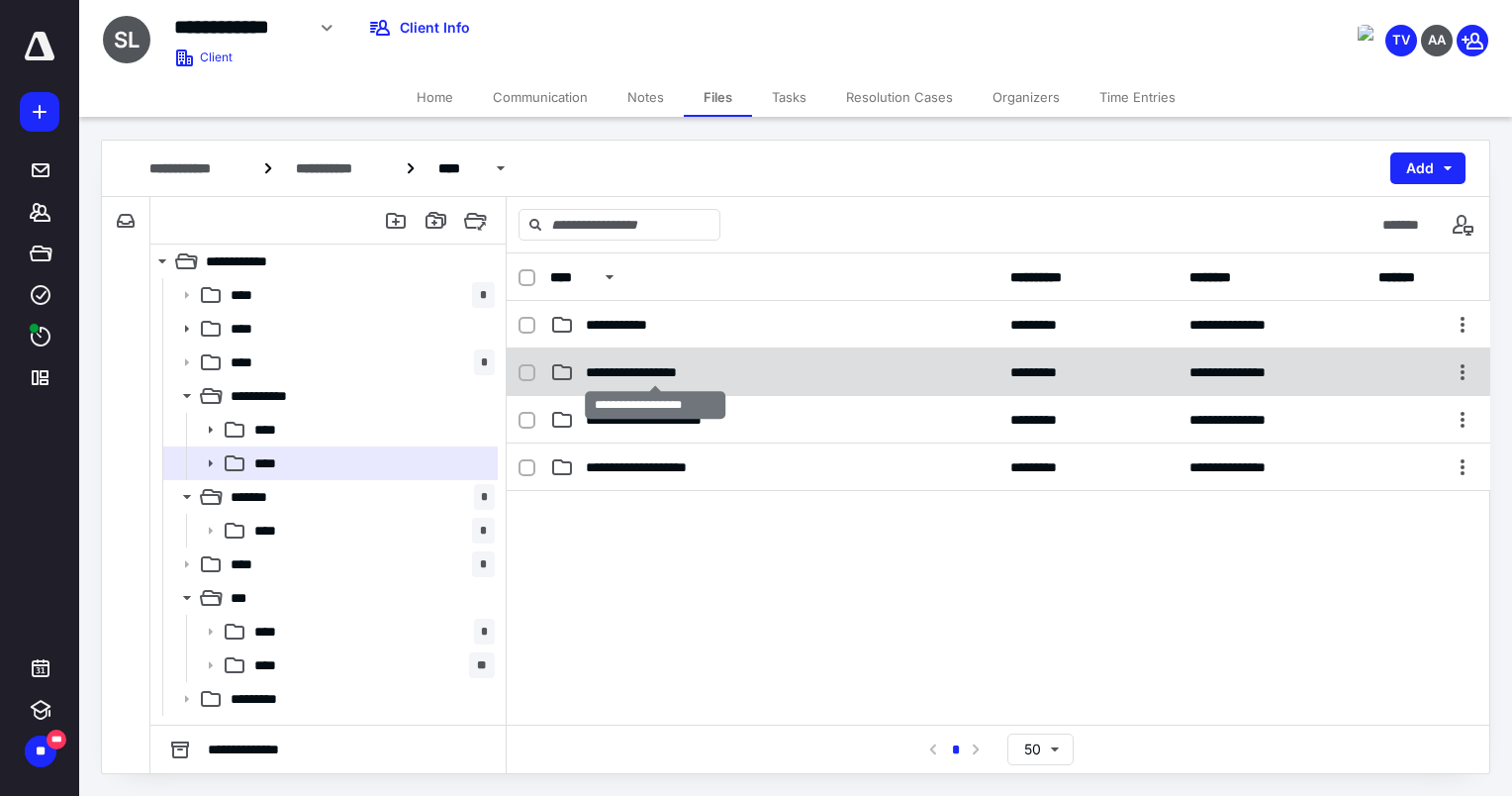 click on "**********" at bounding box center (655, 372) 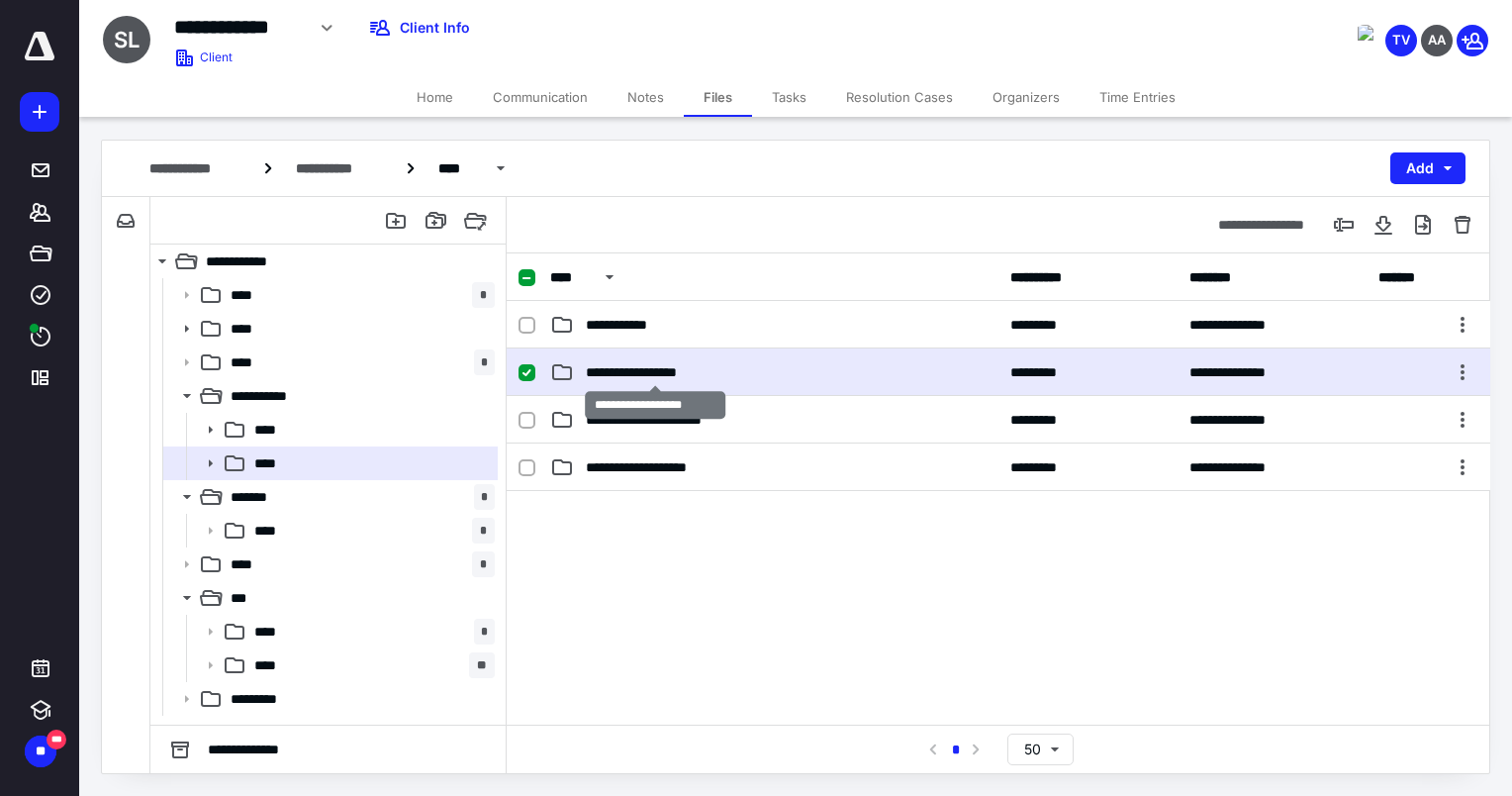 click on "**********" at bounding box center [655, 372] 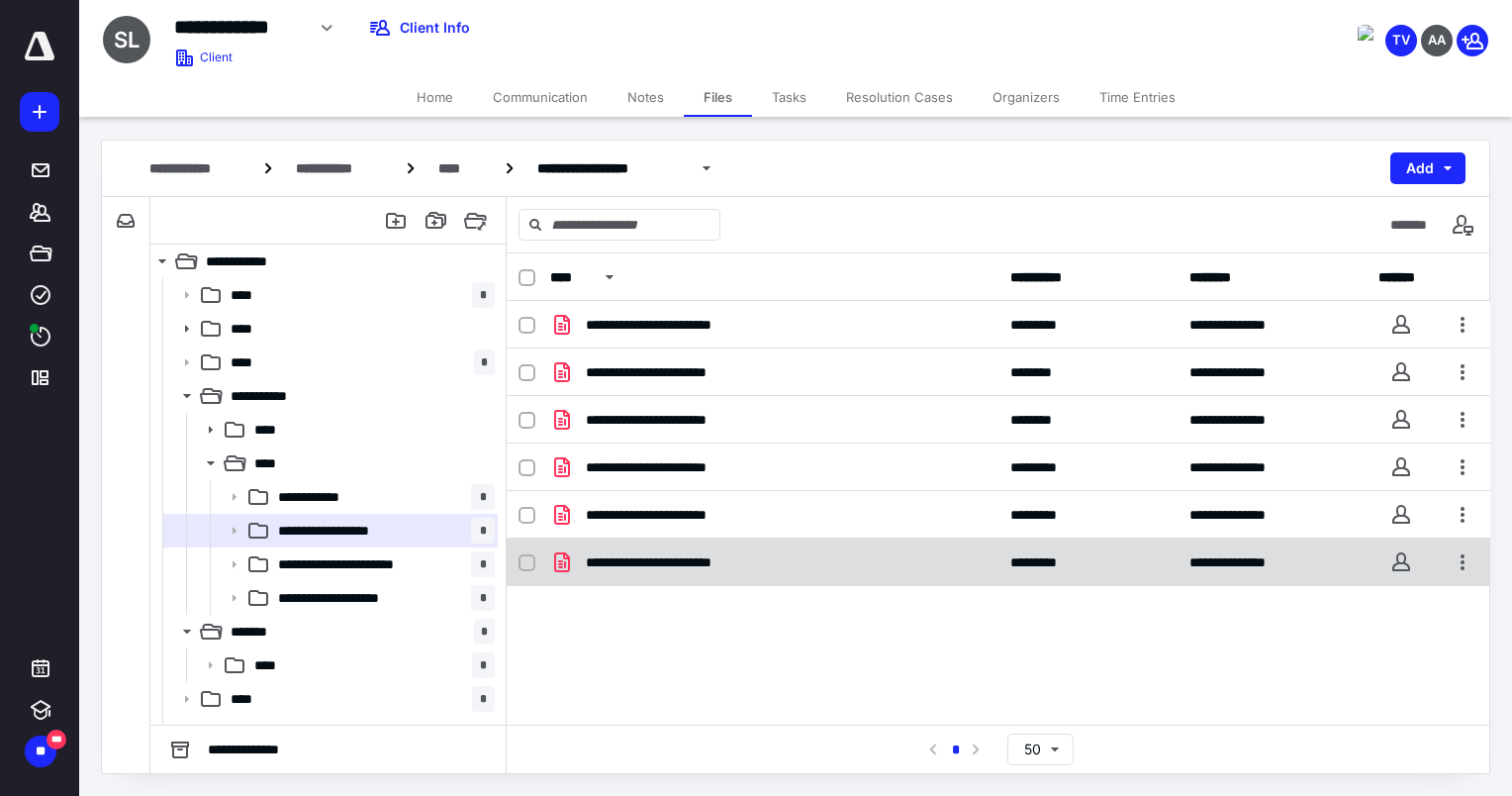 click on "**********" at bounding box center (676, 562) 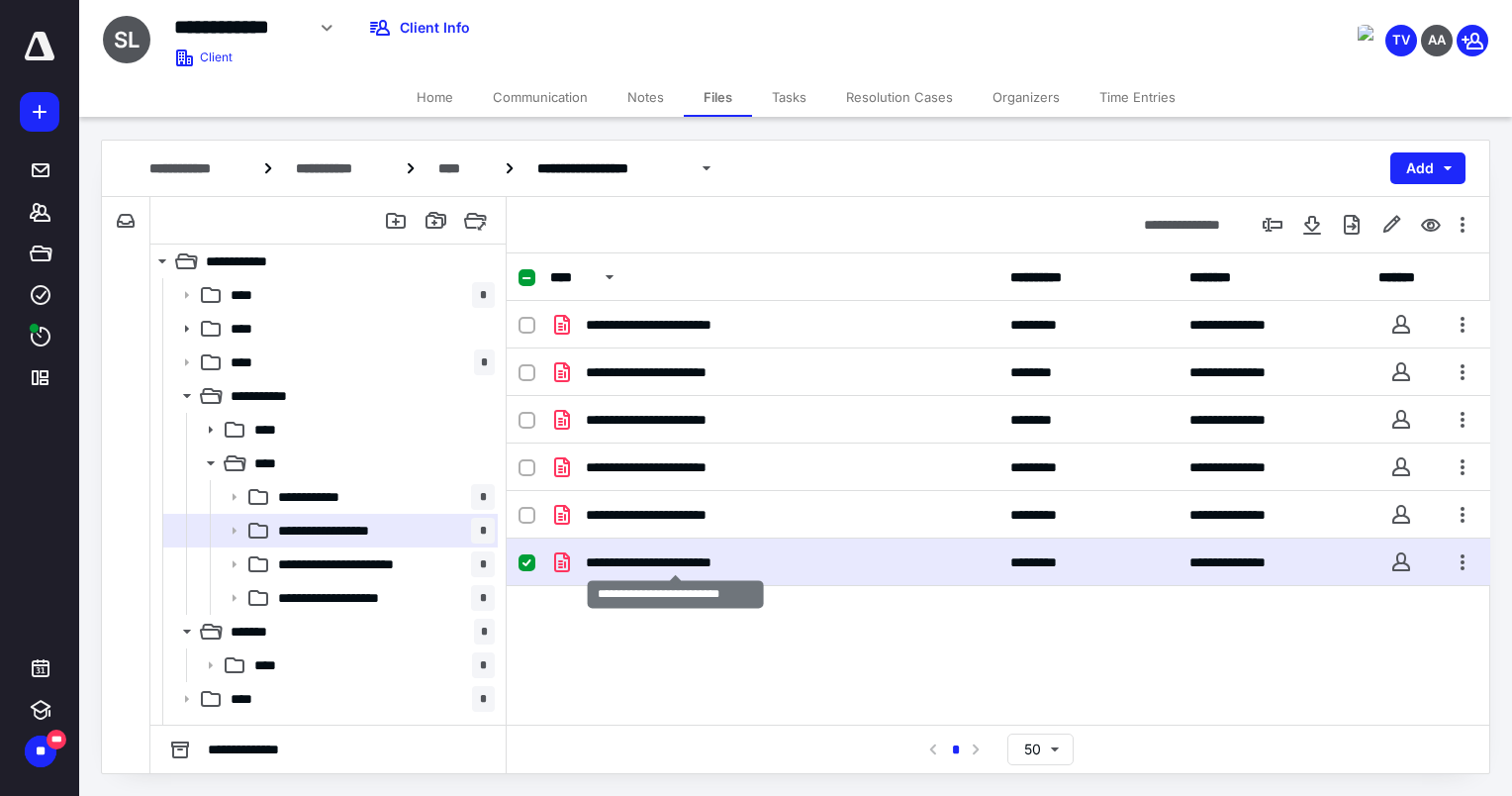click on "**********" at bounding box center [676, 562] 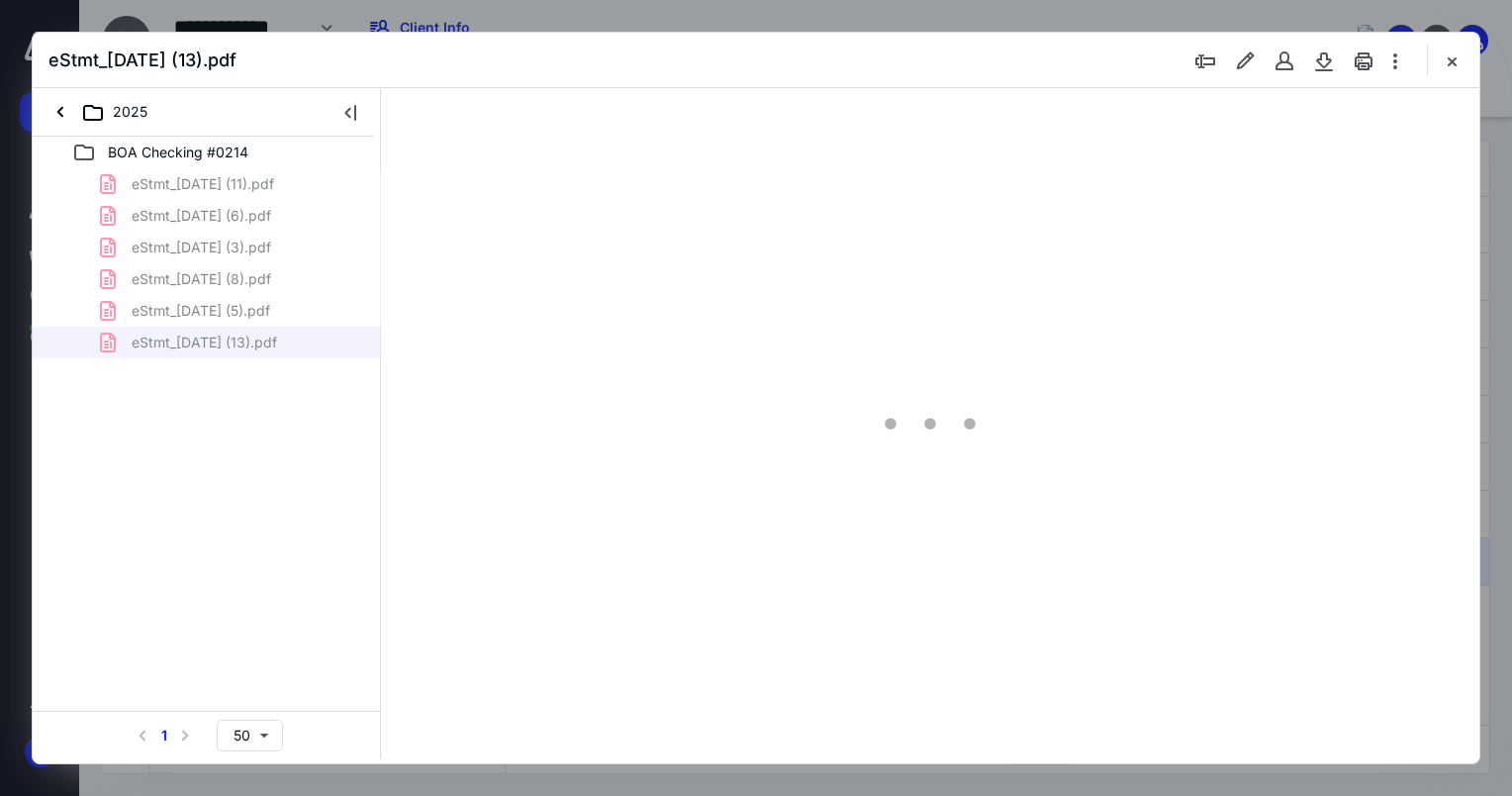 scroll, scrollTop: 0, scrollLeft: 0, axis: both 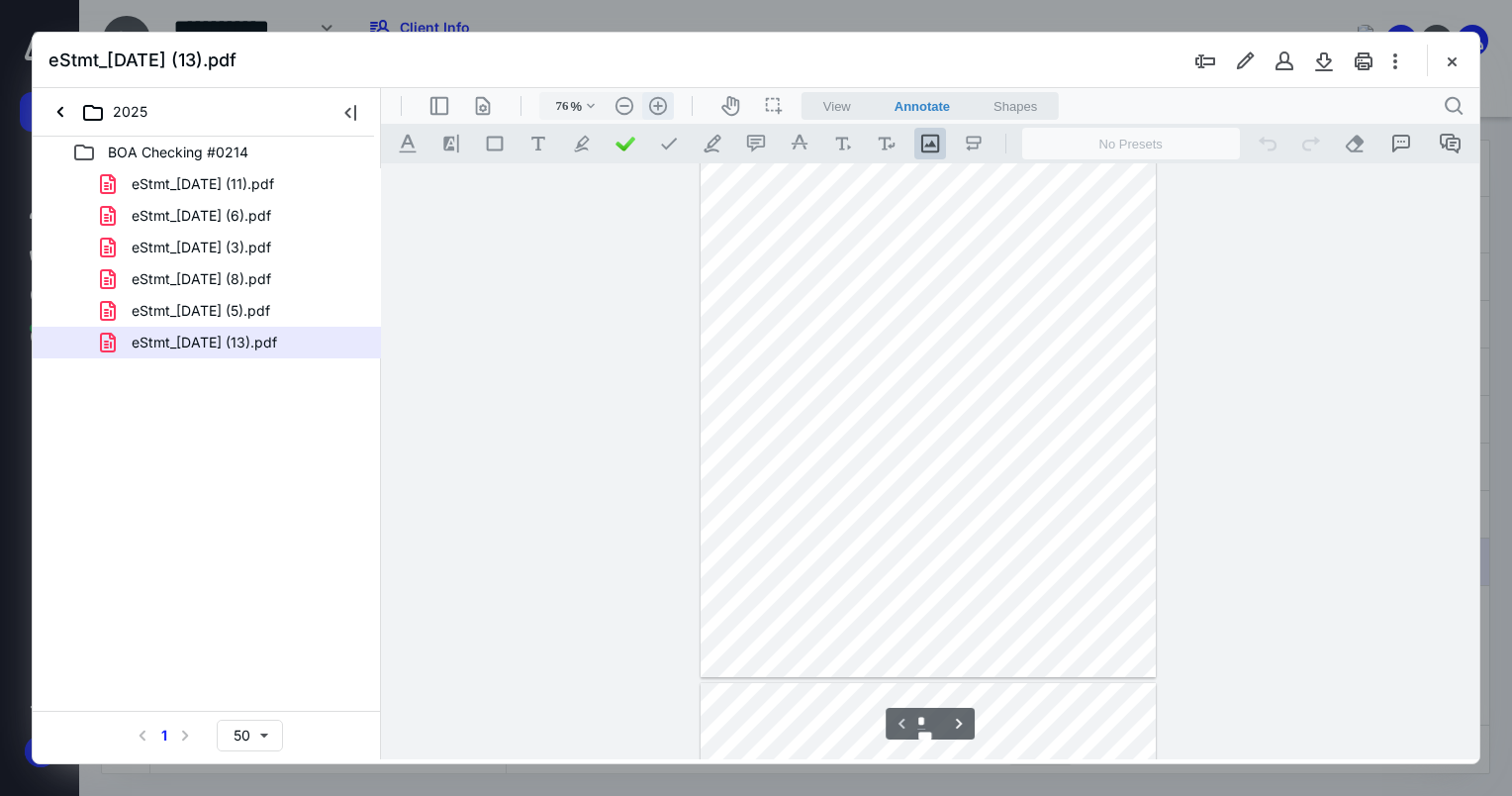 click on ".cls-1{fill:#abb0c4;} icon - header - zoom - in - line" at bounding box center [658, 106] 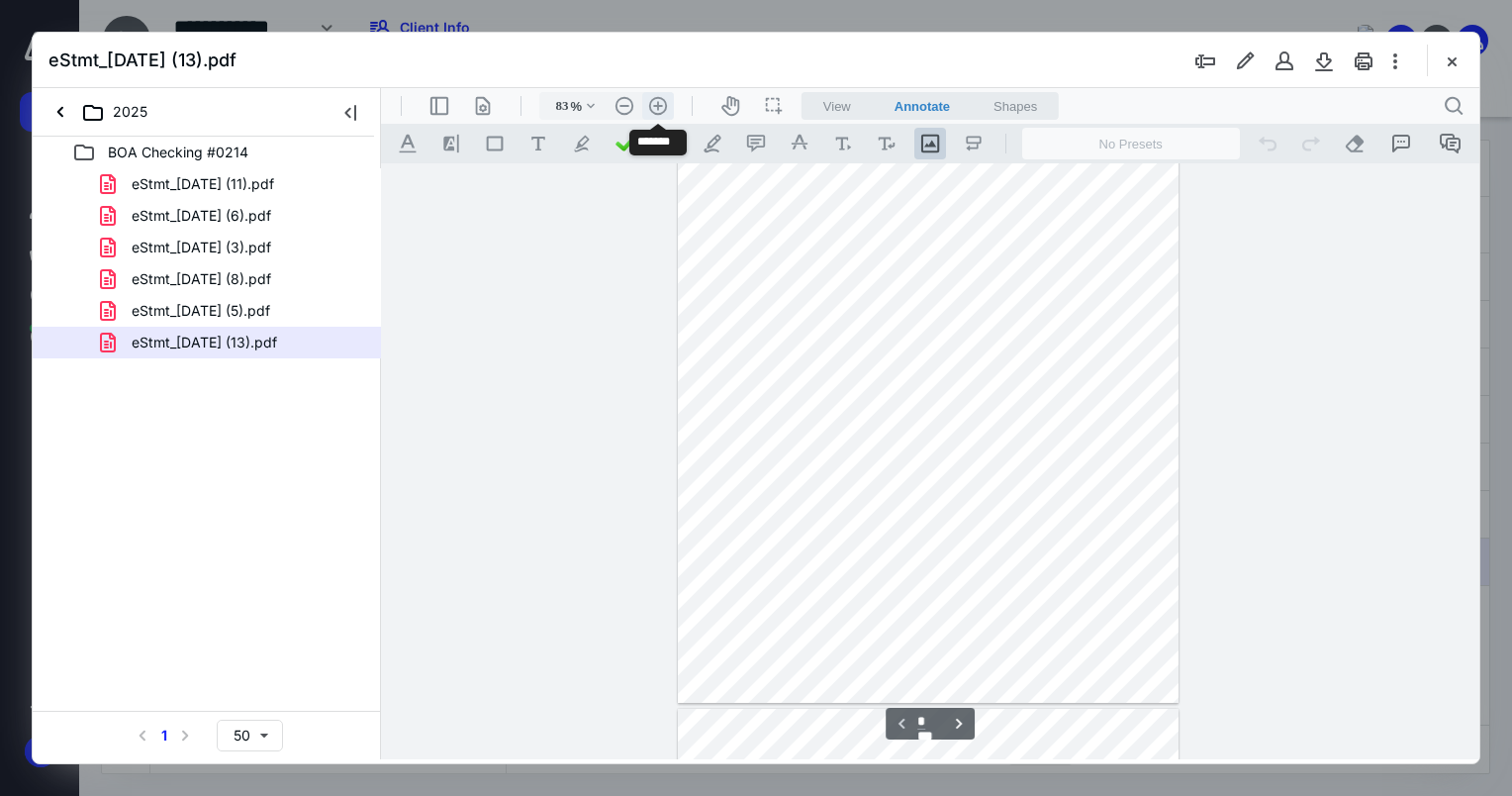 click on ".cls-1{fill:#abb0c4;} icon - header - zoom - in - line" at bounding box center [658, 106] 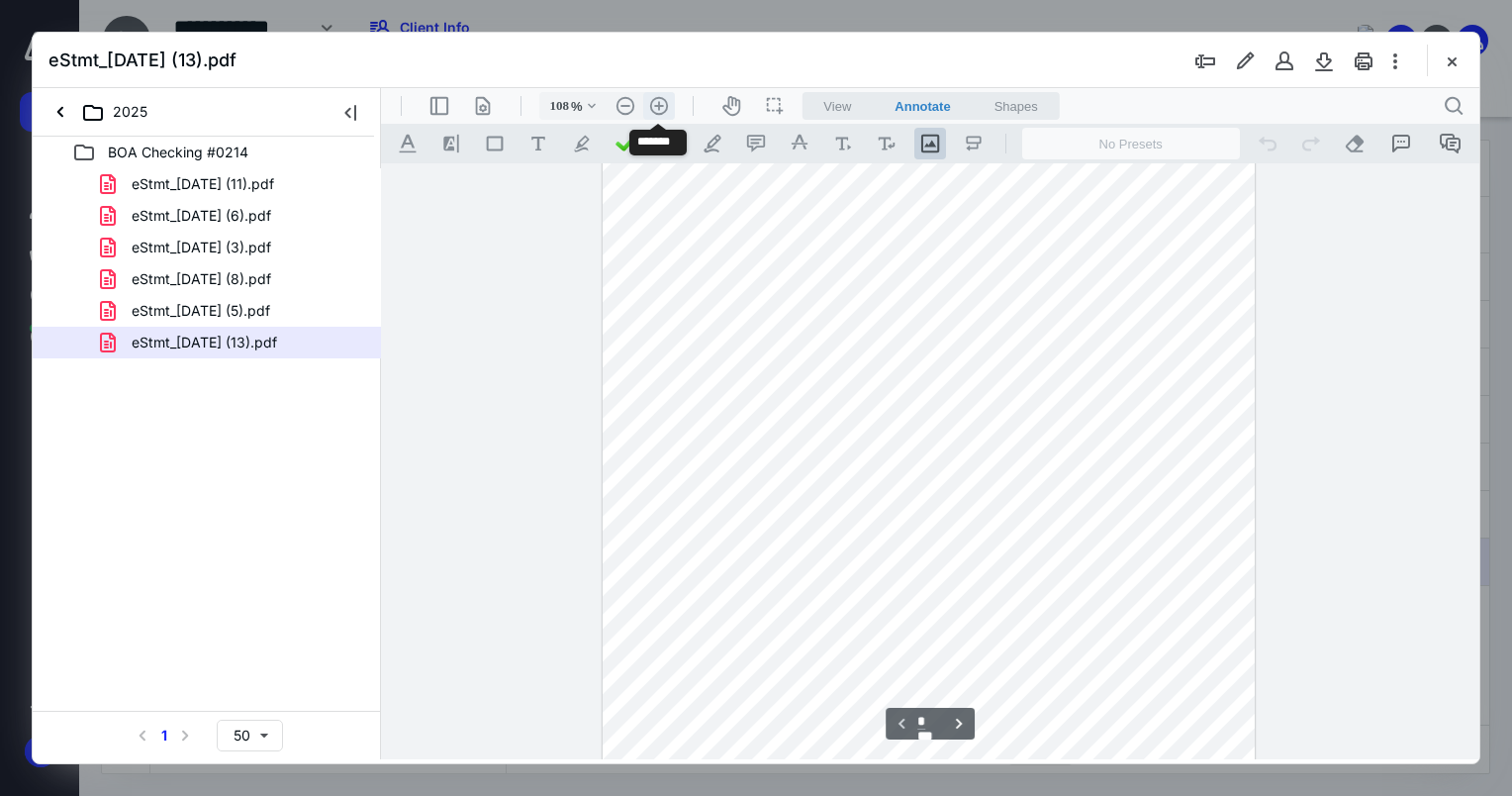 click on ".cls-1{fill:#abb0c4;} icon - header - zoom - in - line" at bounding box center (659, 106) 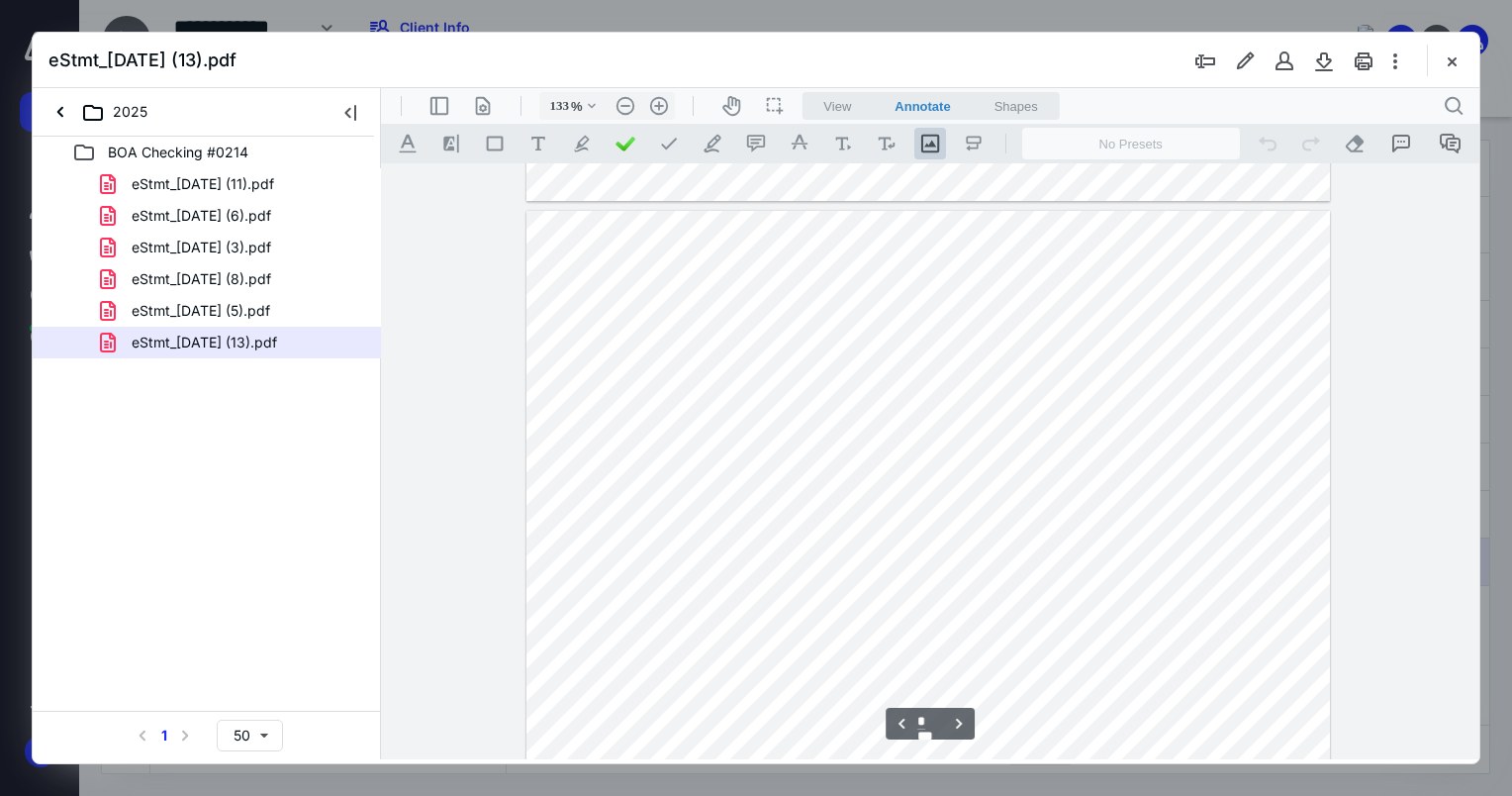 scroll, scrollTop: 3307, scrollLeft: 0, axis: vertical 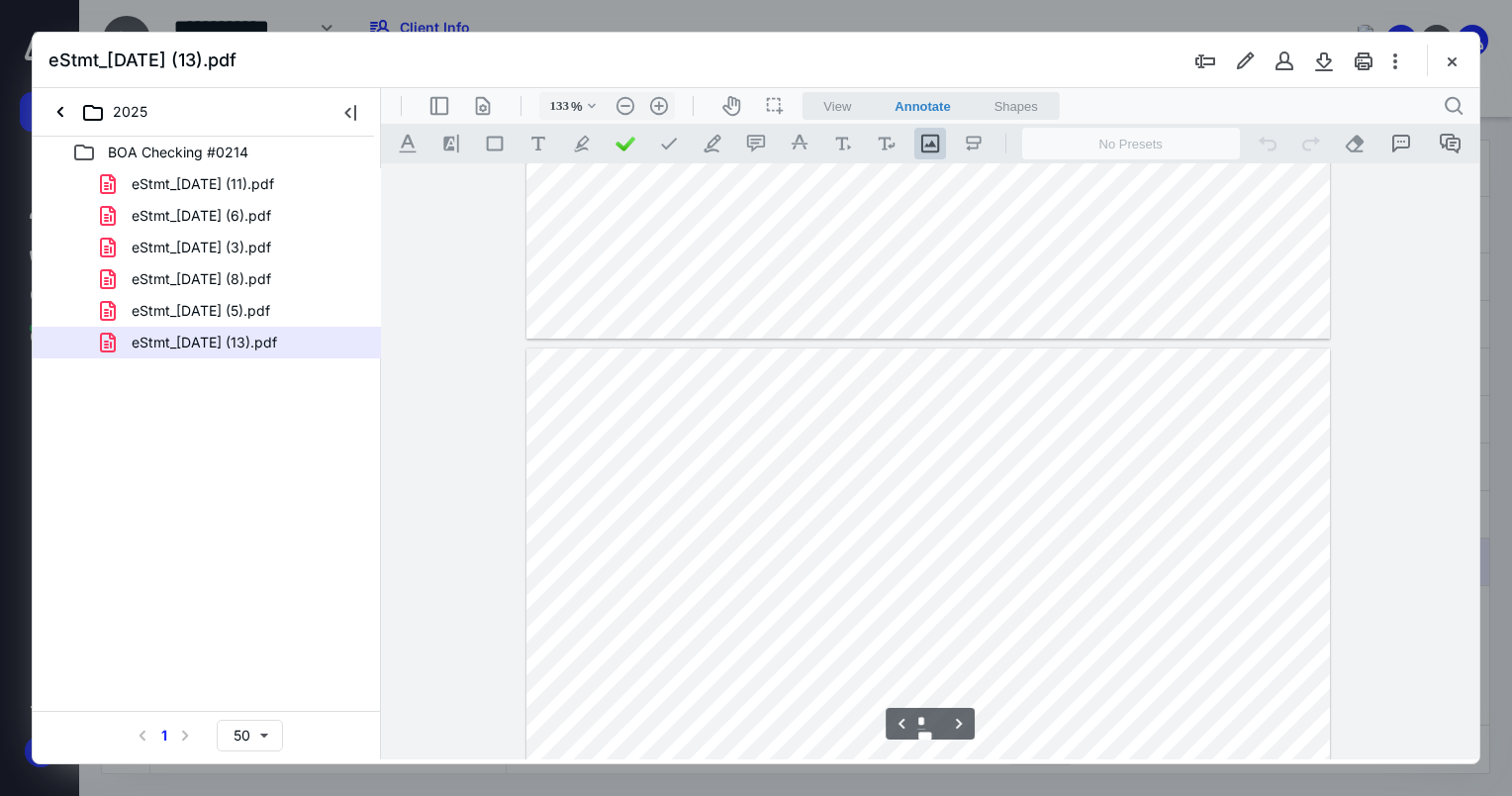 type on "*" 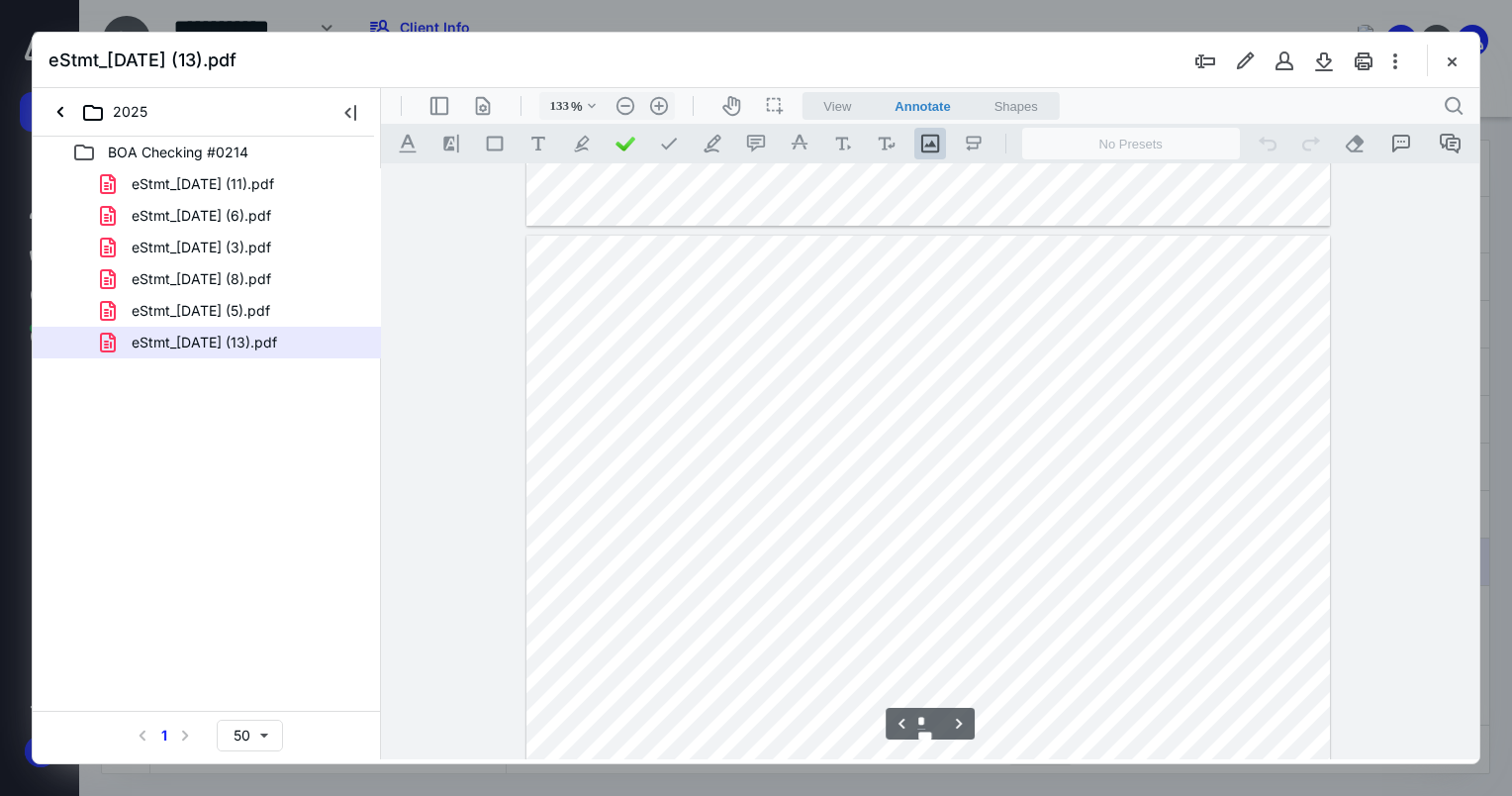 scroll, scrollTop: 931, scrollLeft: 0, axis: vertical 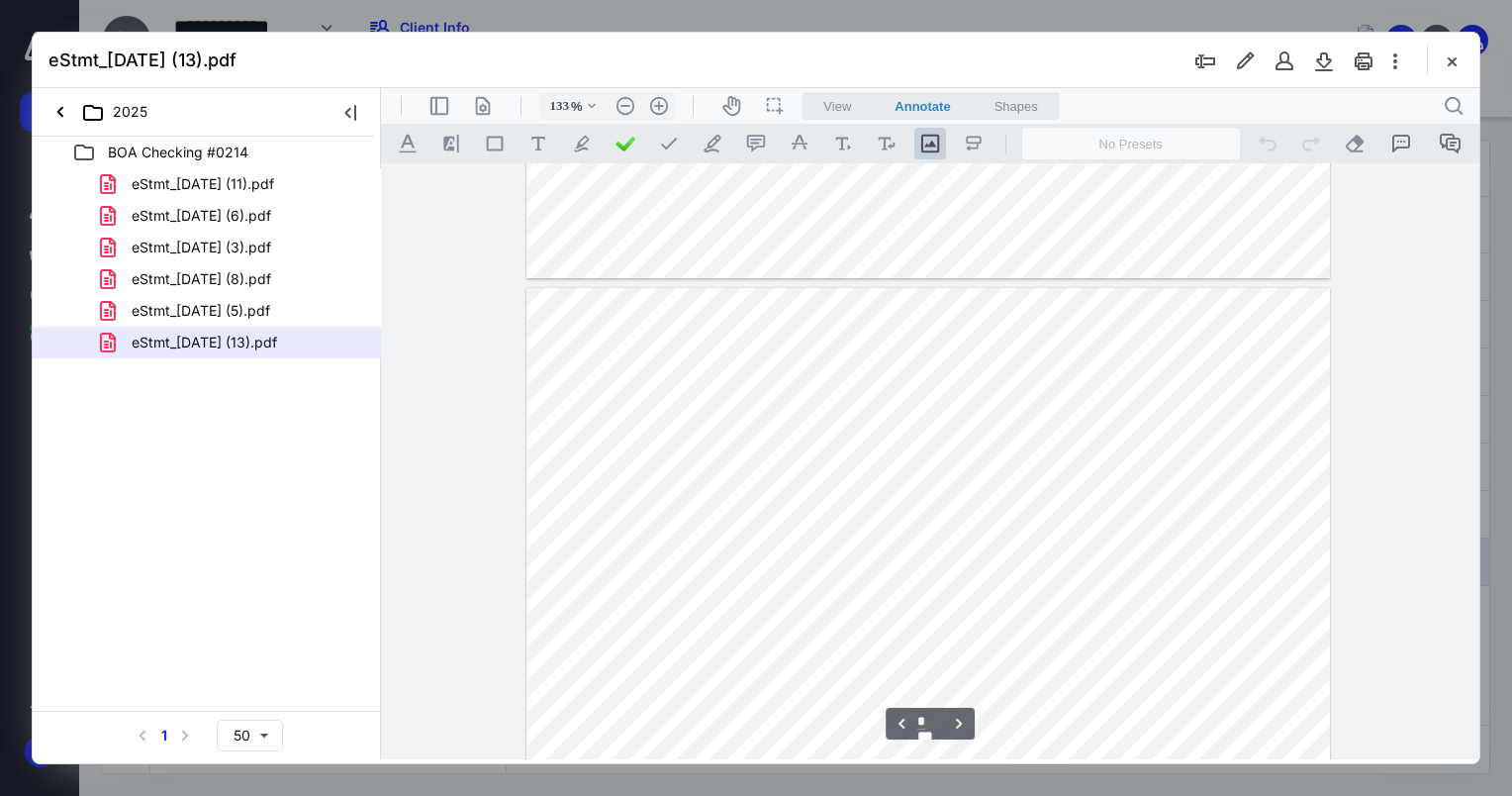 drag, startPoint x: 1455, startPoint y: 56, endPoint x: 1424, endPoint y: 64, distance: 32.01562 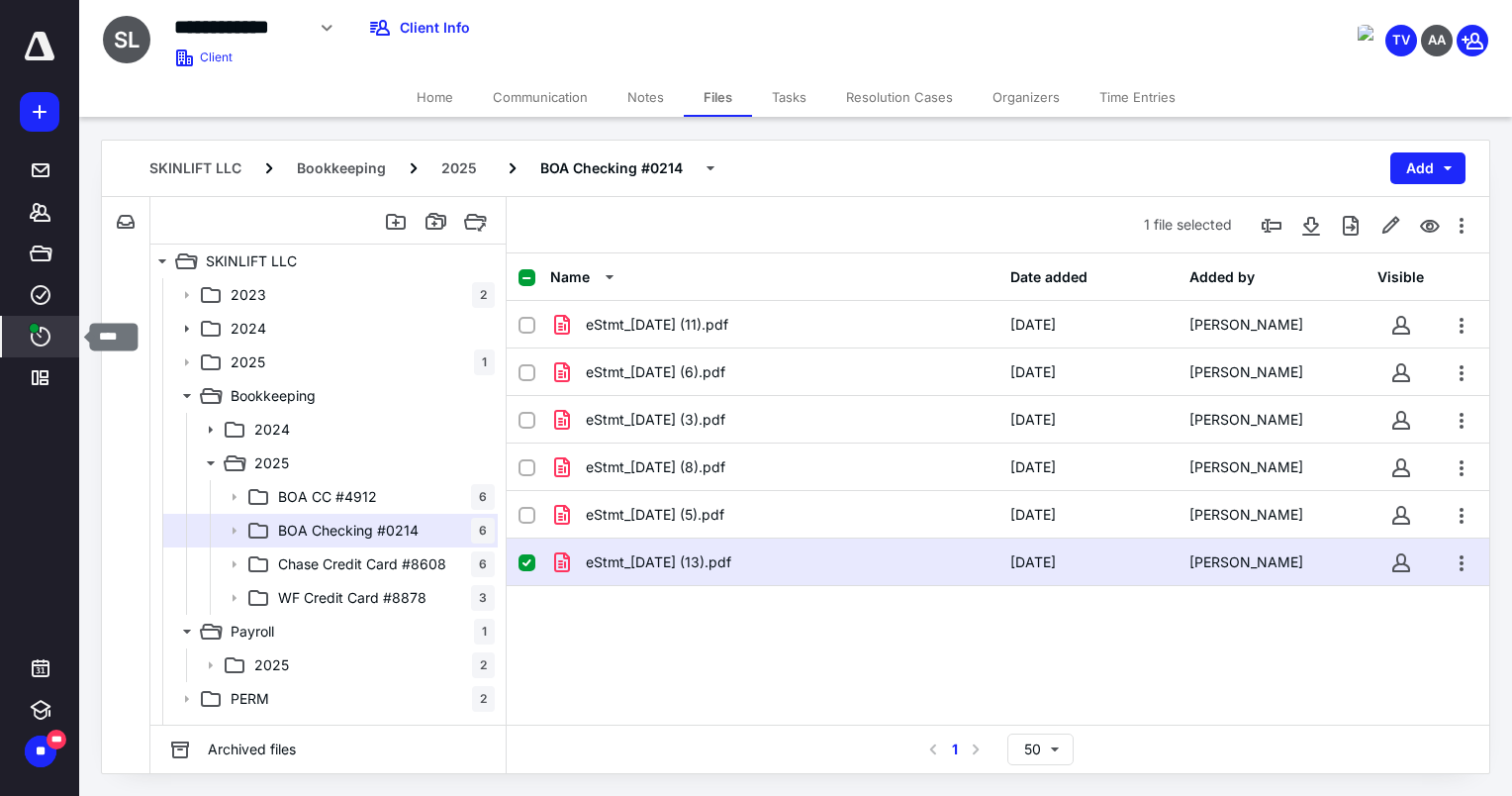 click 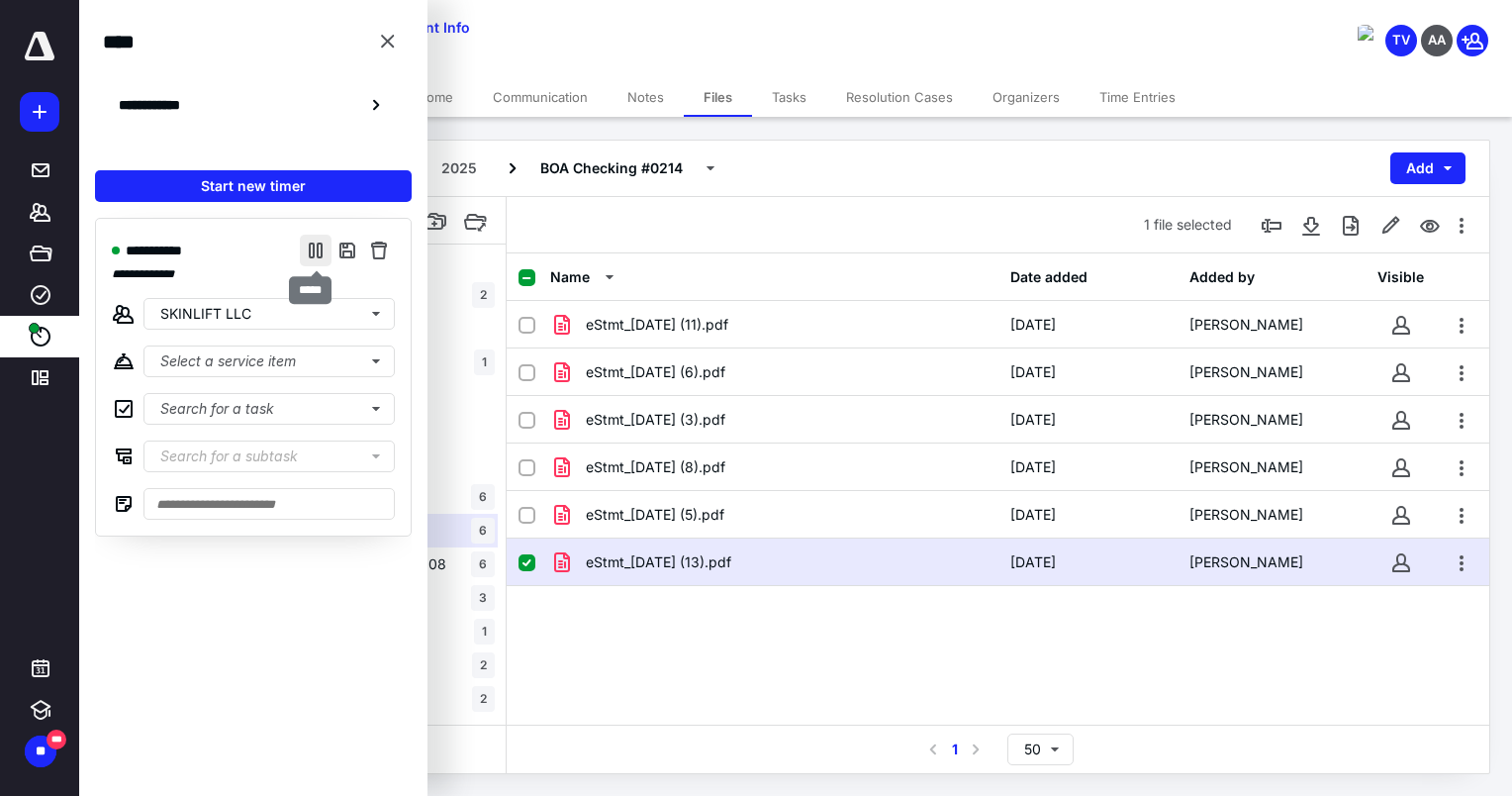 click at bounding box center [316, 250] 